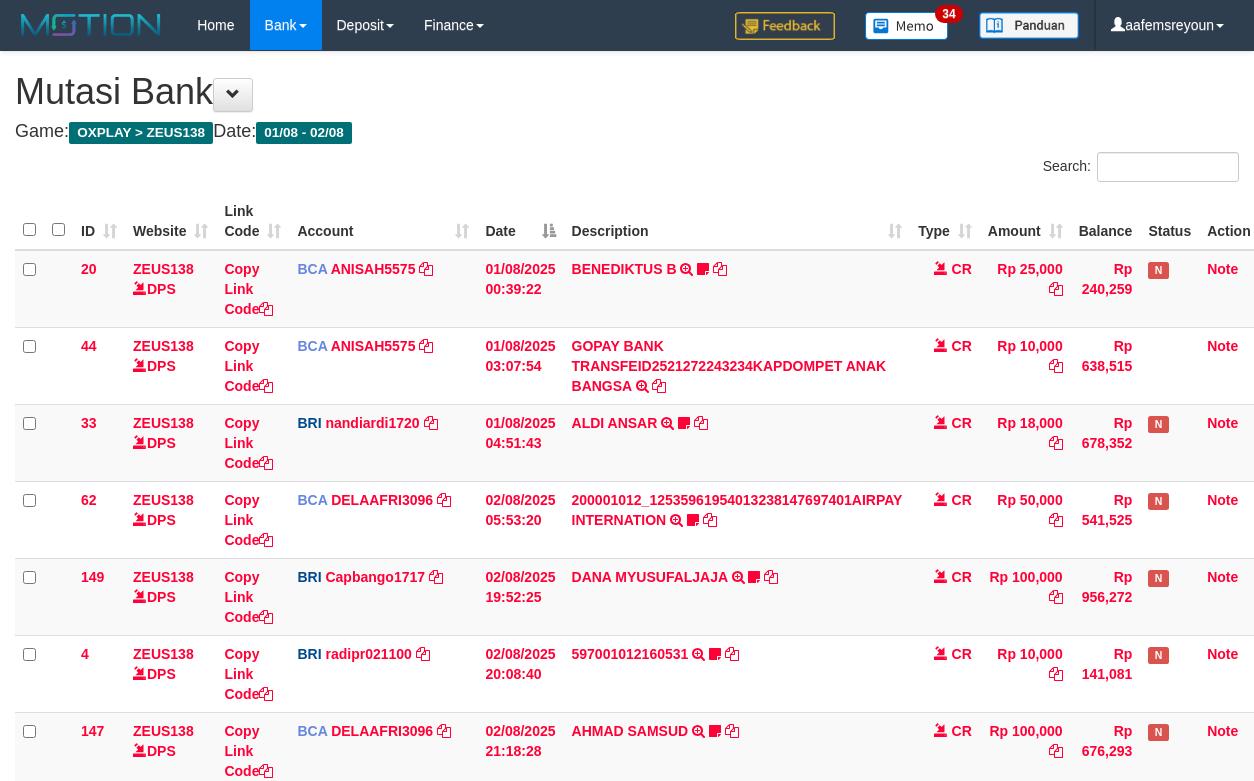 scroll, scrollTop: 120, scrollLeft: 0, axis: vertical 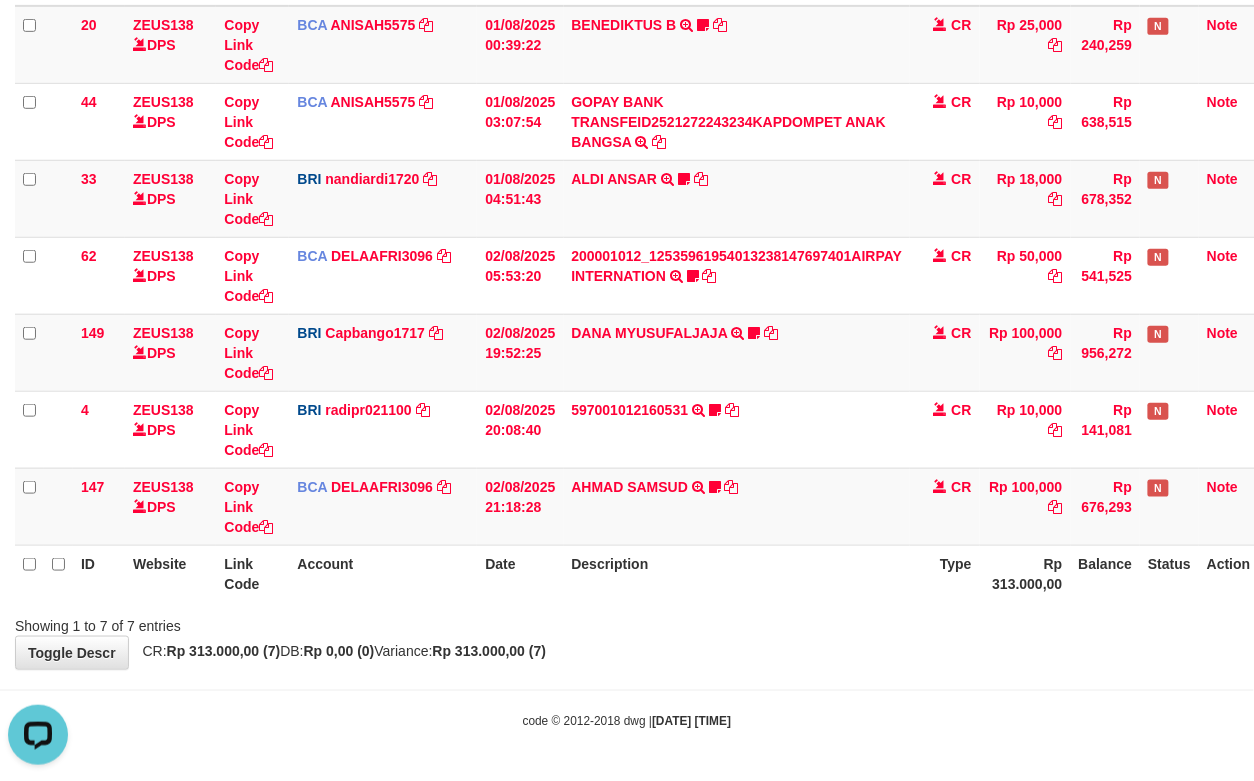 click on "**********" at bounding box center [627, 238] 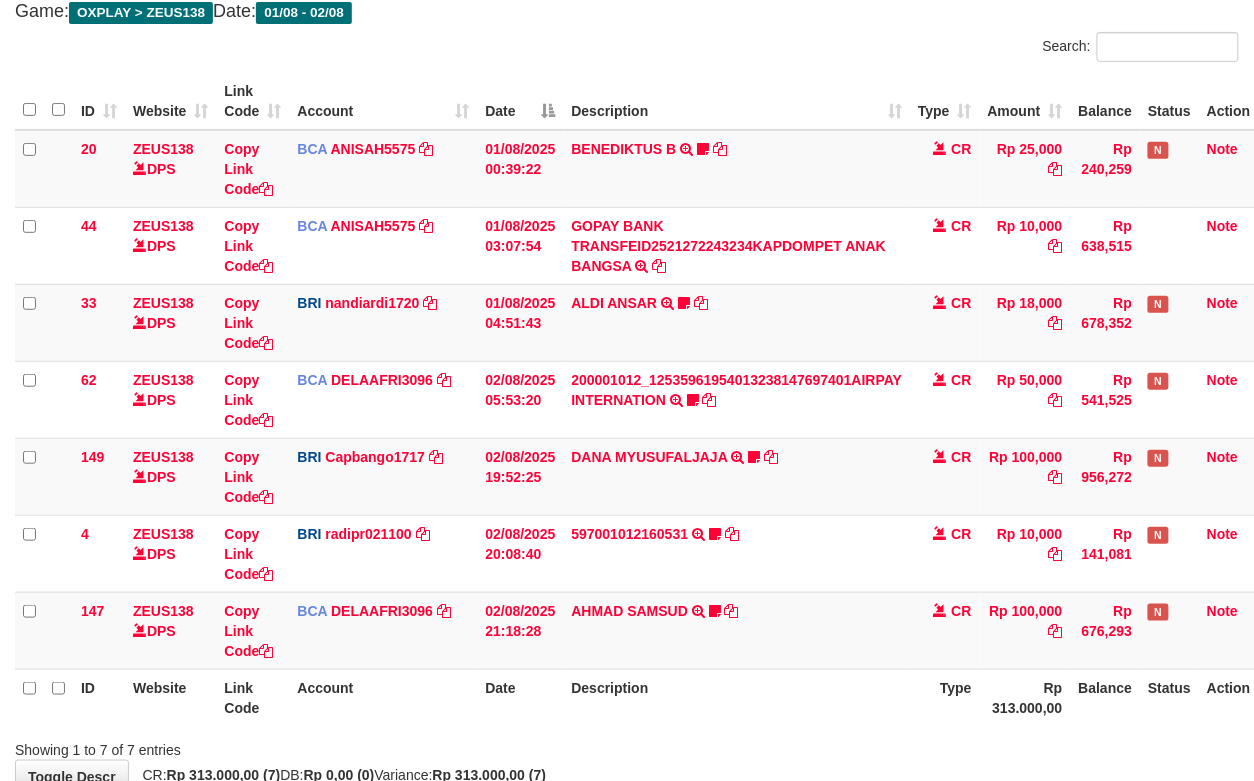 scroll, scrollTop: 246, scrollLeft: 0, axis: vertical 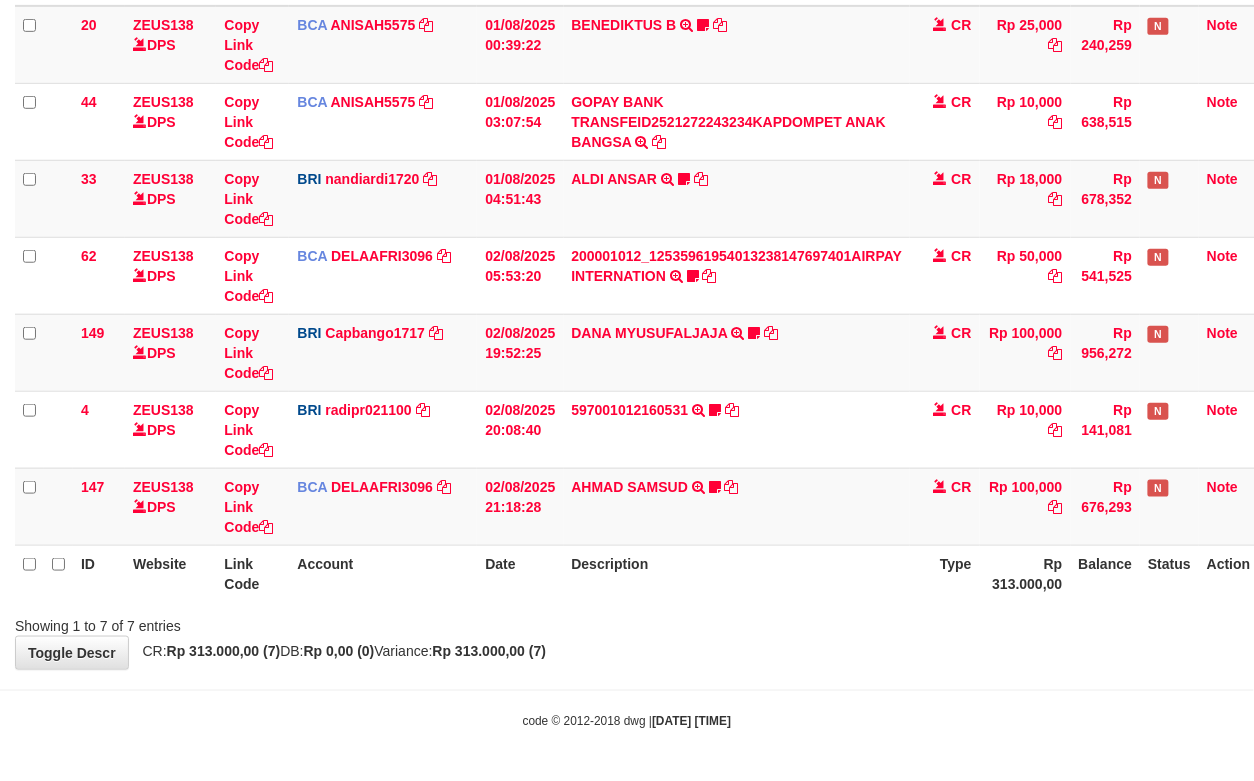click on "**********" at bounding box center [627, 238] 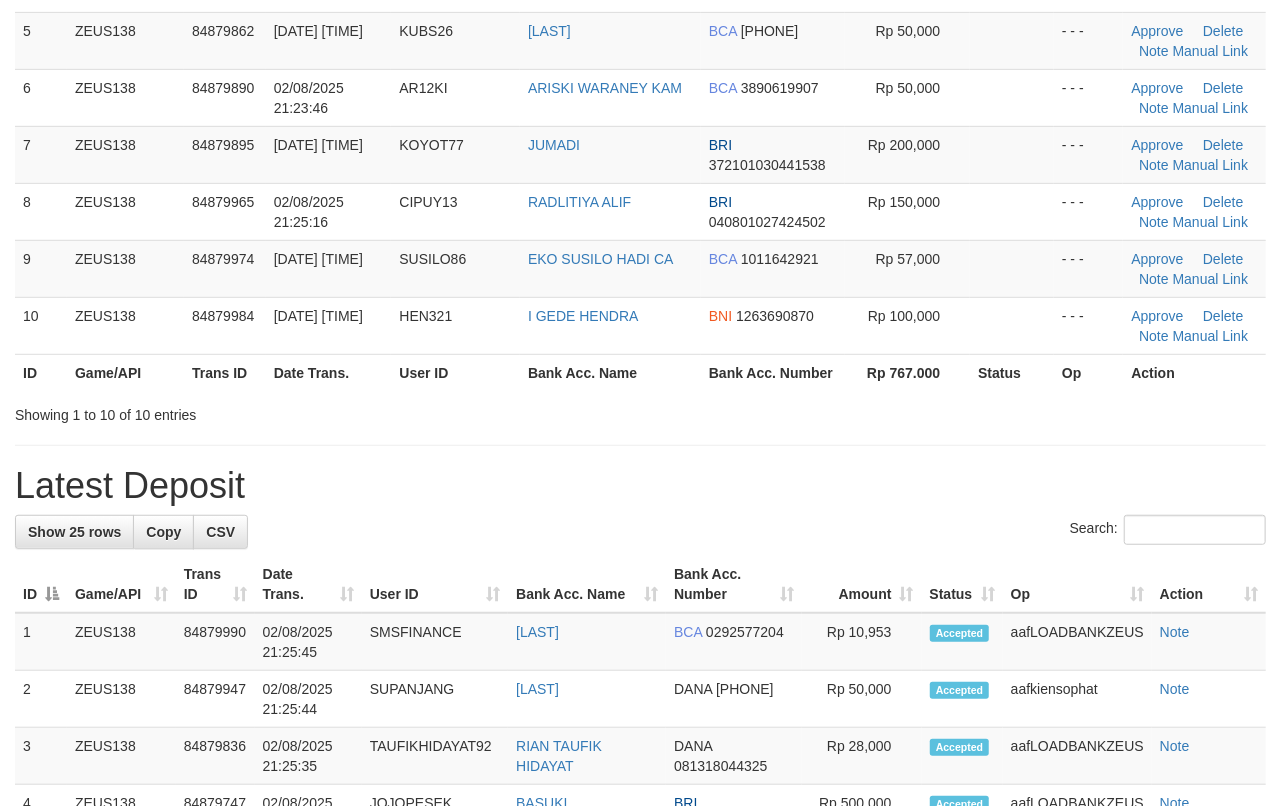 drag, startPoint x: 0, startPoint y: 0, endPoint x: 726, endPoint y: 545, distance: 907.8001 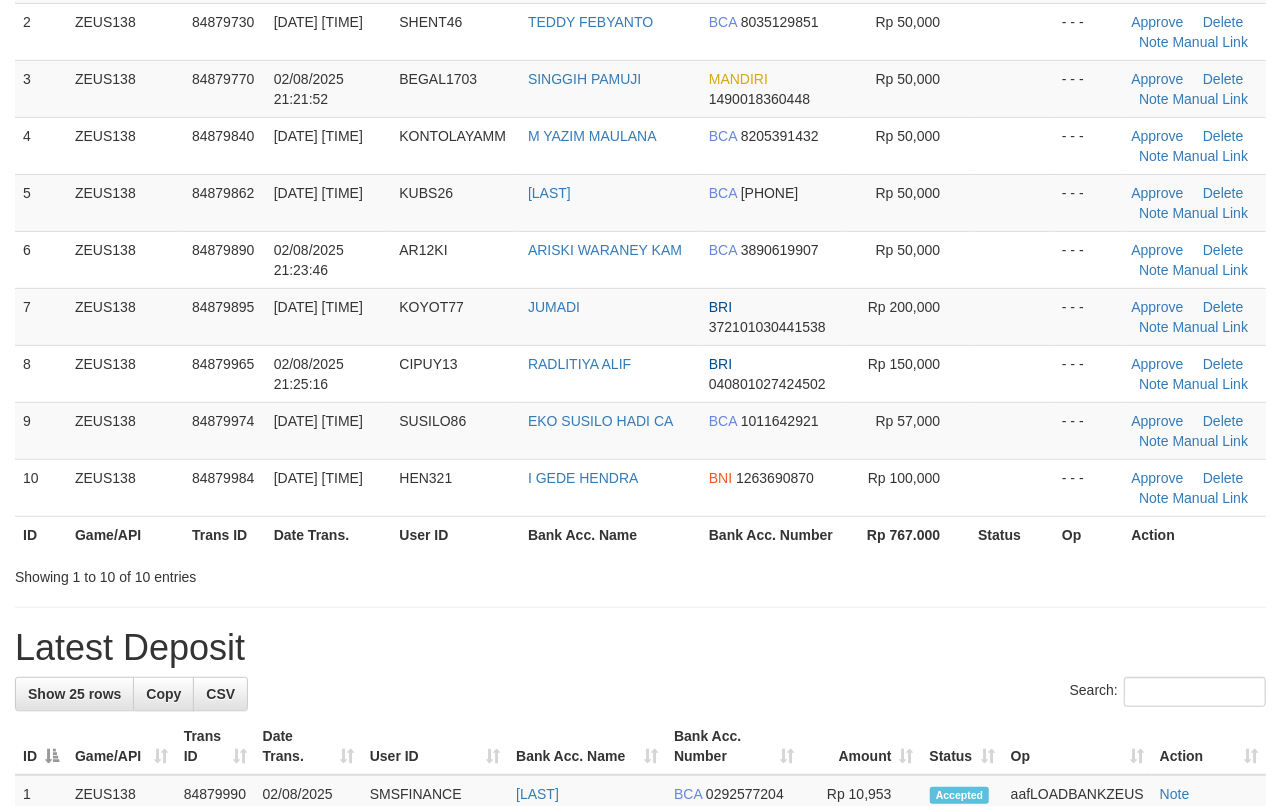 scroll, scrollTop: 66, scrollLeft: 0, axis: vertical 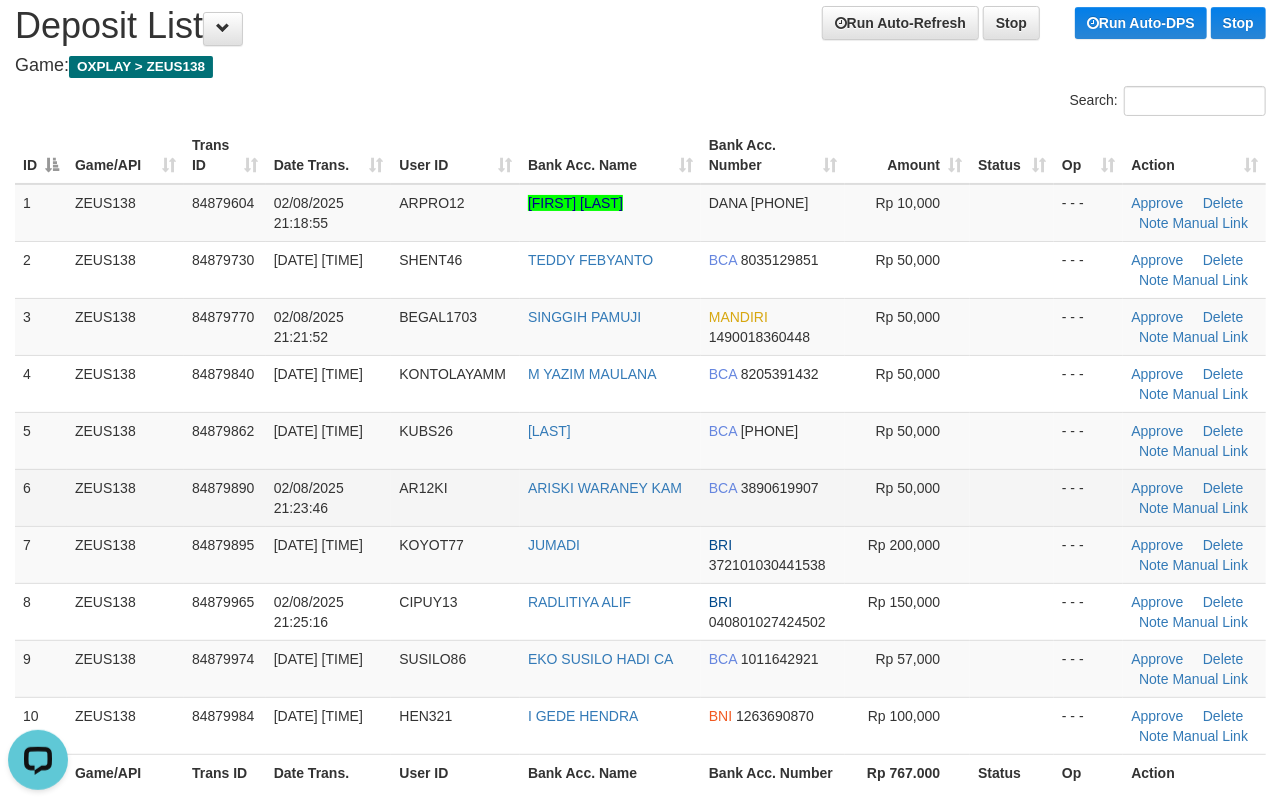 click at bounding box center [1012, 497] 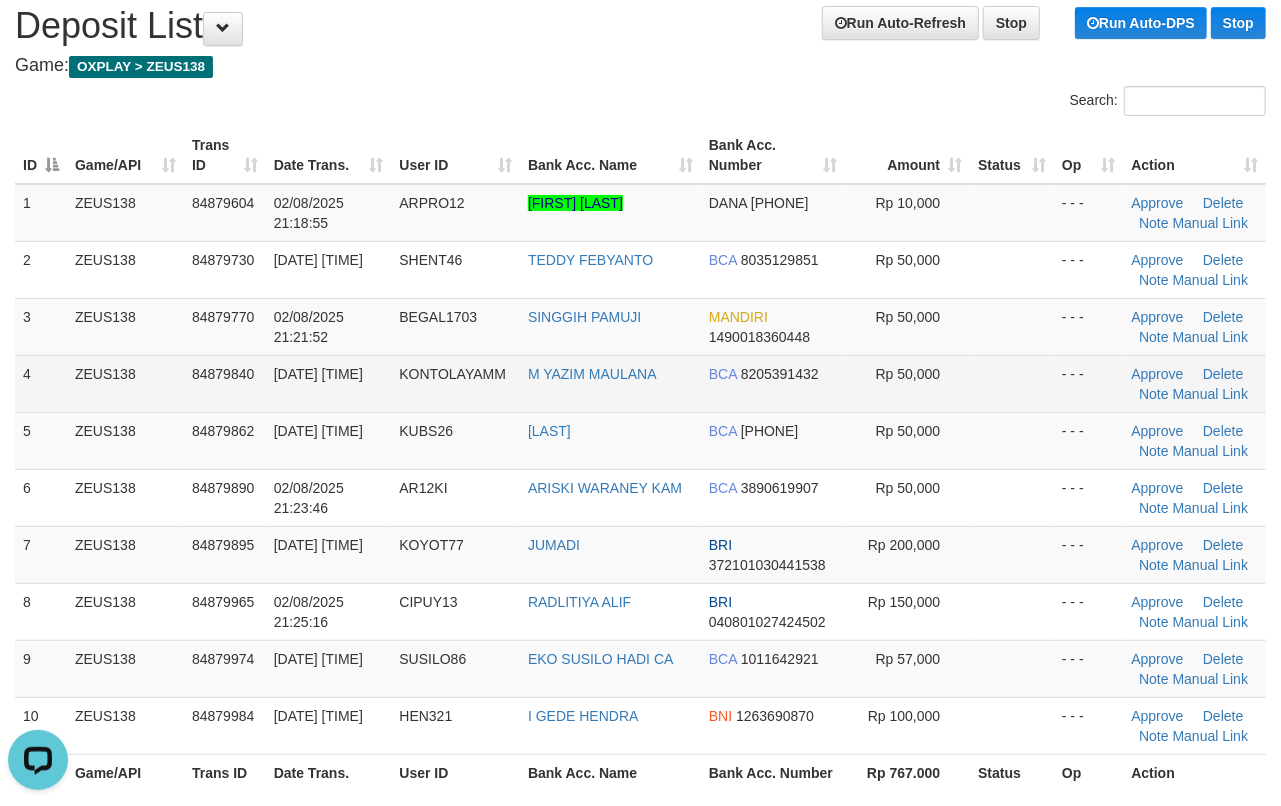 click on "- - -" at bounding box center [1088, 383] 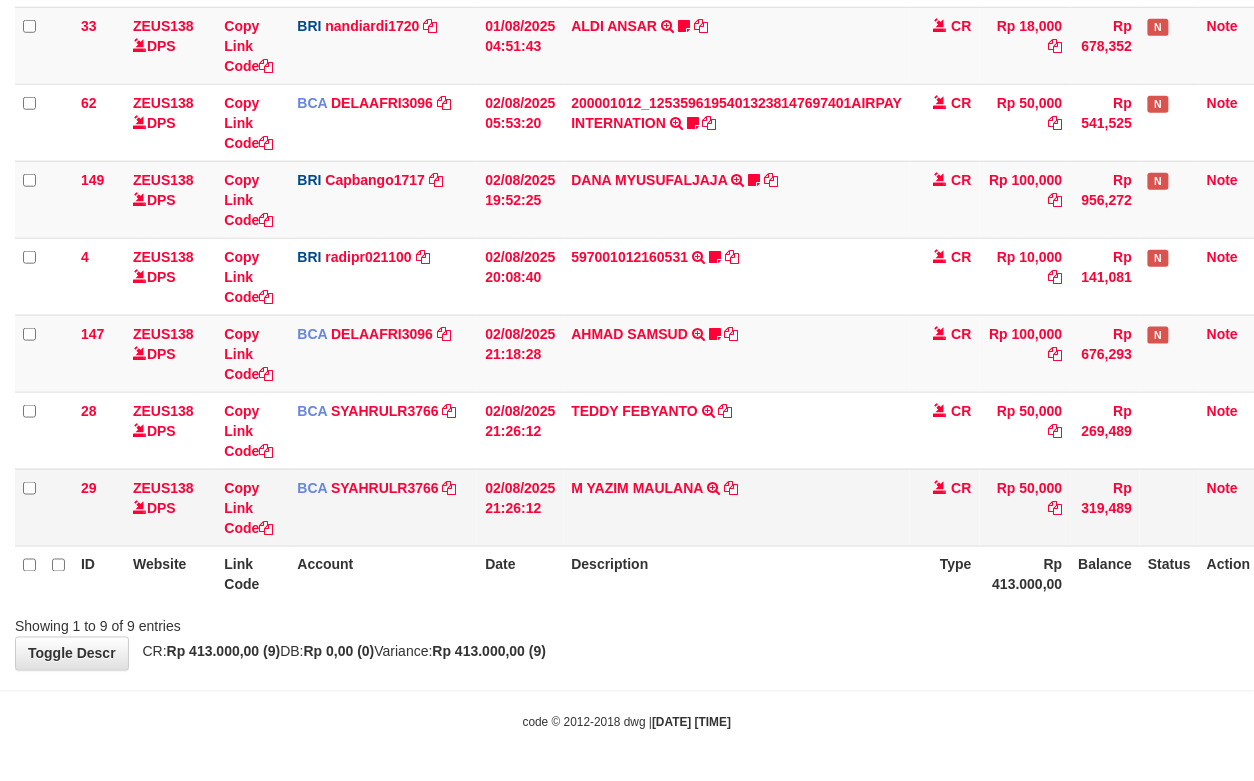 scroll, scrollTop: 401, scrollLeft: 0, axis: vertical 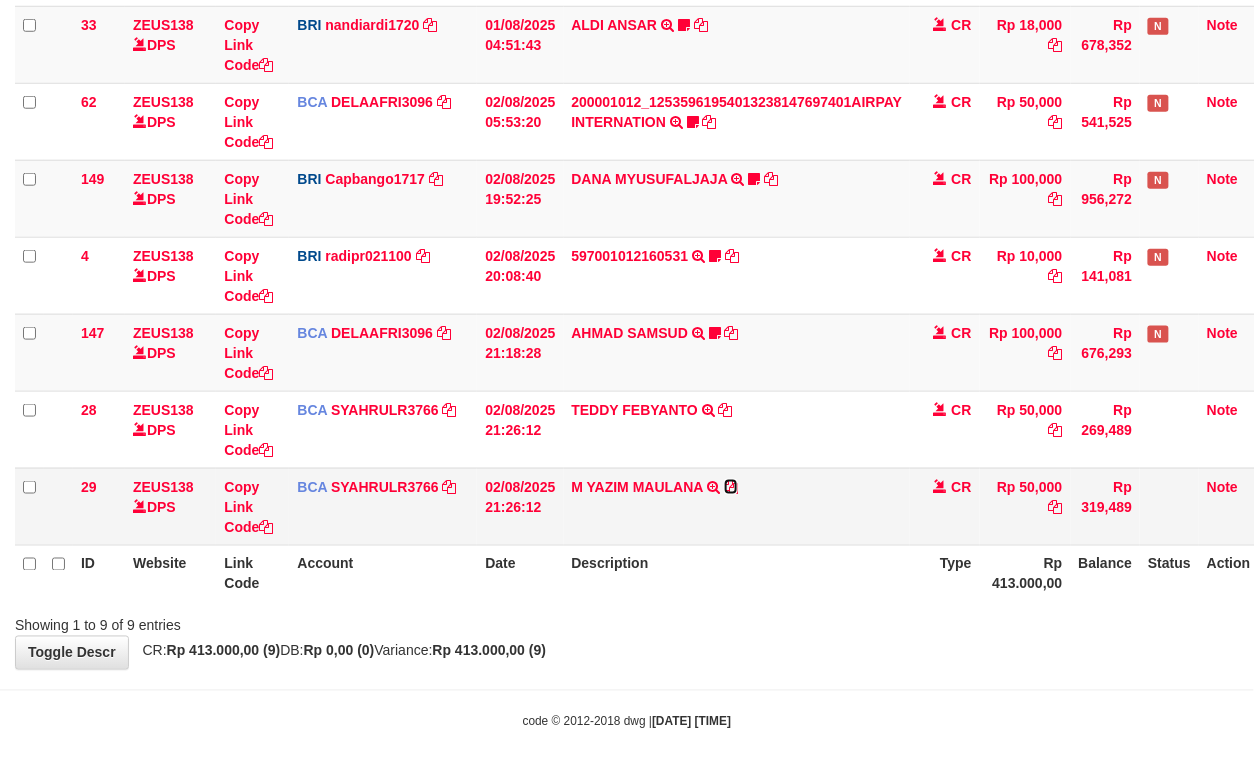 click at bounding box center [731, 487] 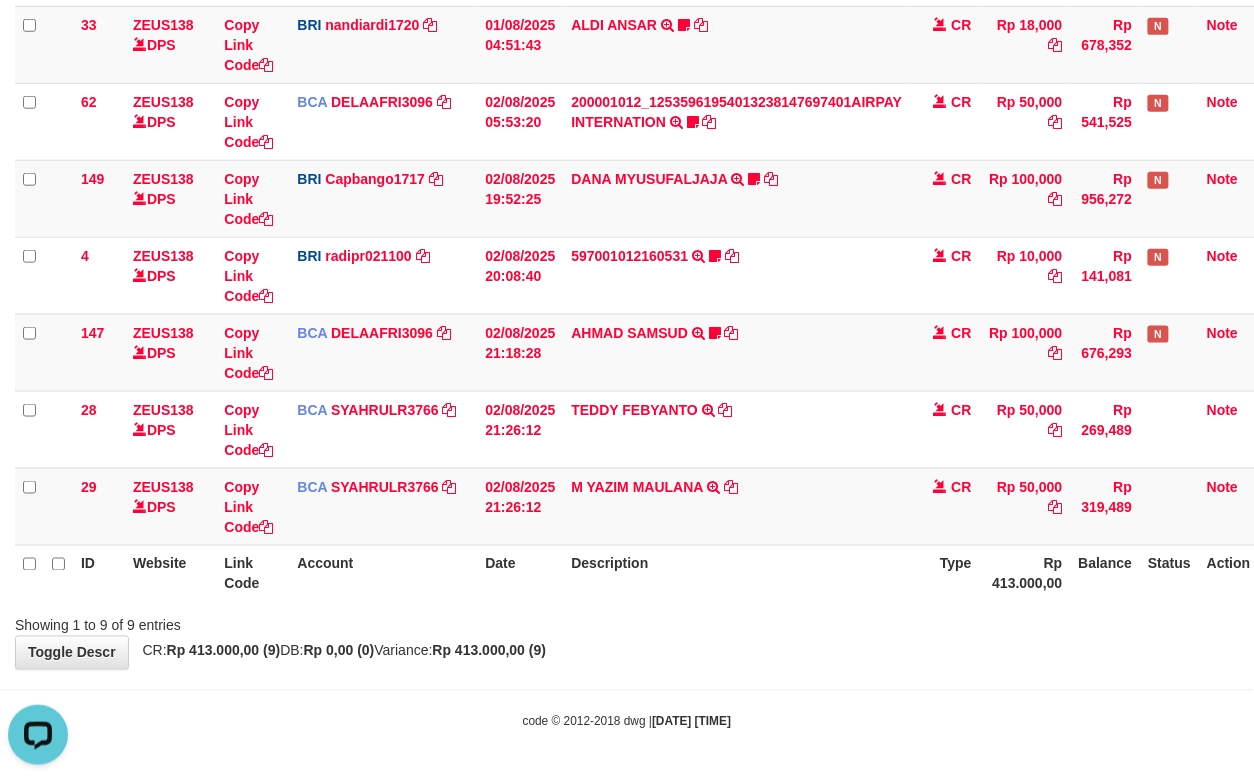 scroll, scrollTop: 0, scrollLeft: 0, axis: both 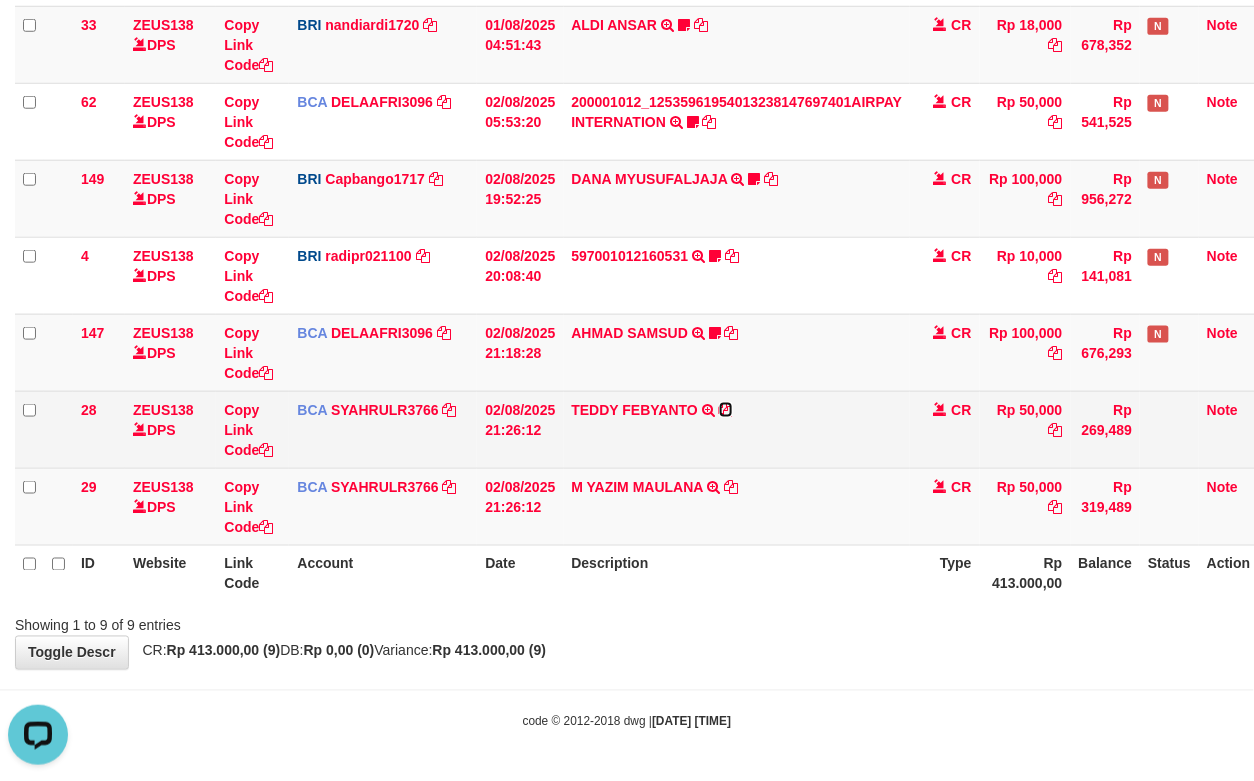 click at bounding box center [726, 410] 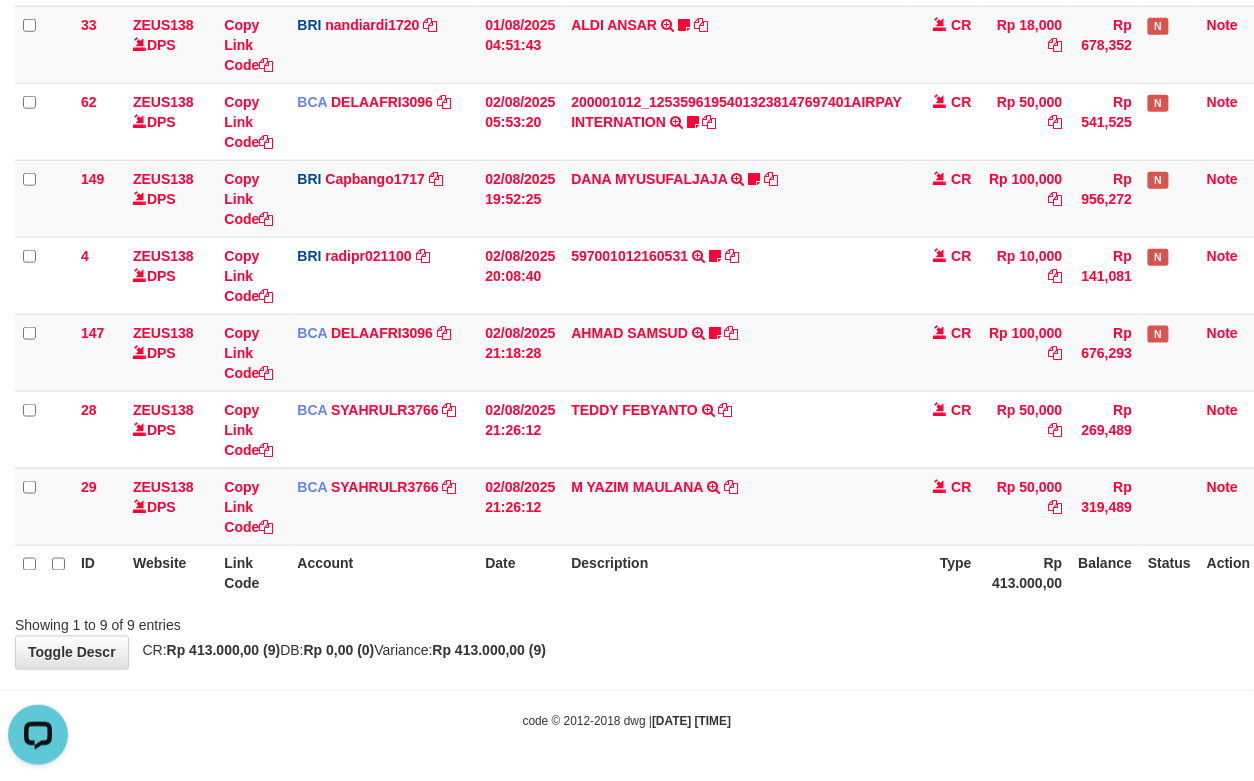 drag, startPoint x: 649, startPoint y: 590, endPoint x: 1160, endPoint y: 618, distance: 511.76654 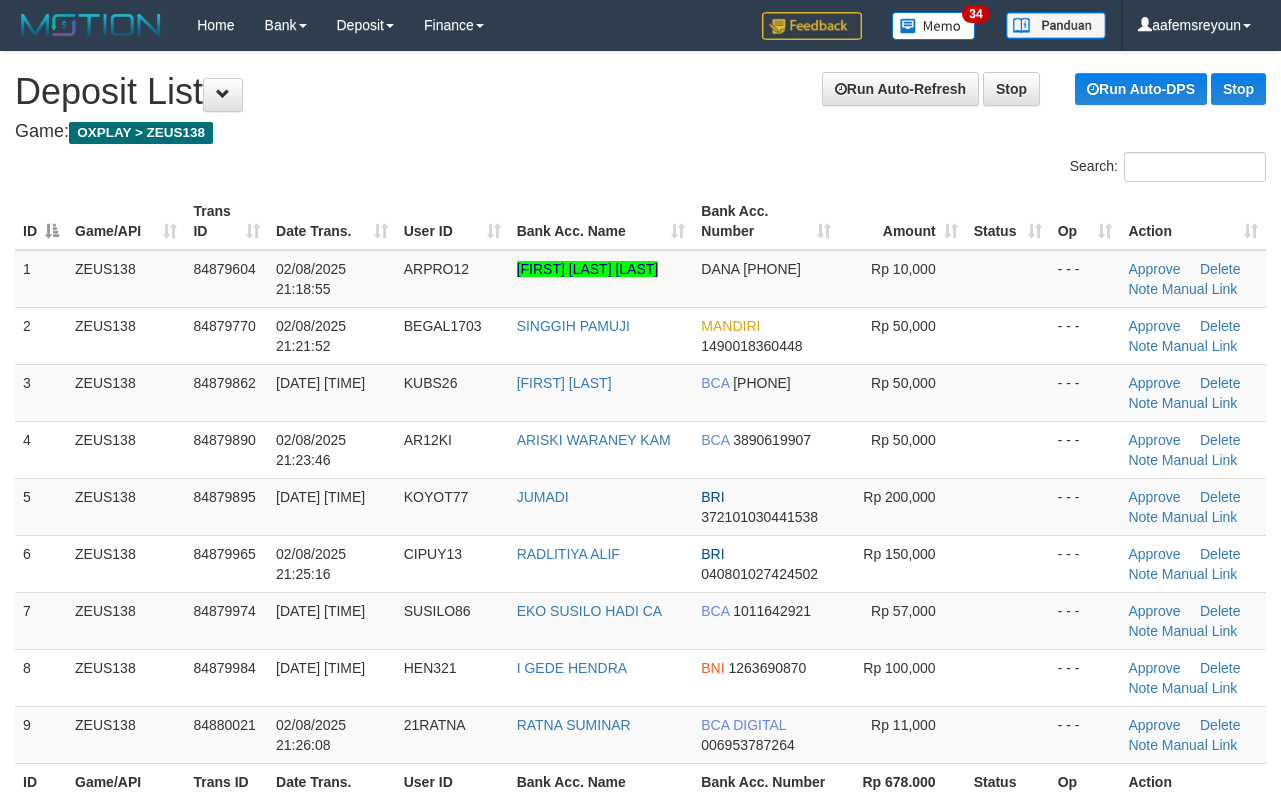 scroll, scrollTop: 66, scrollLeft: 0, axis: vertical 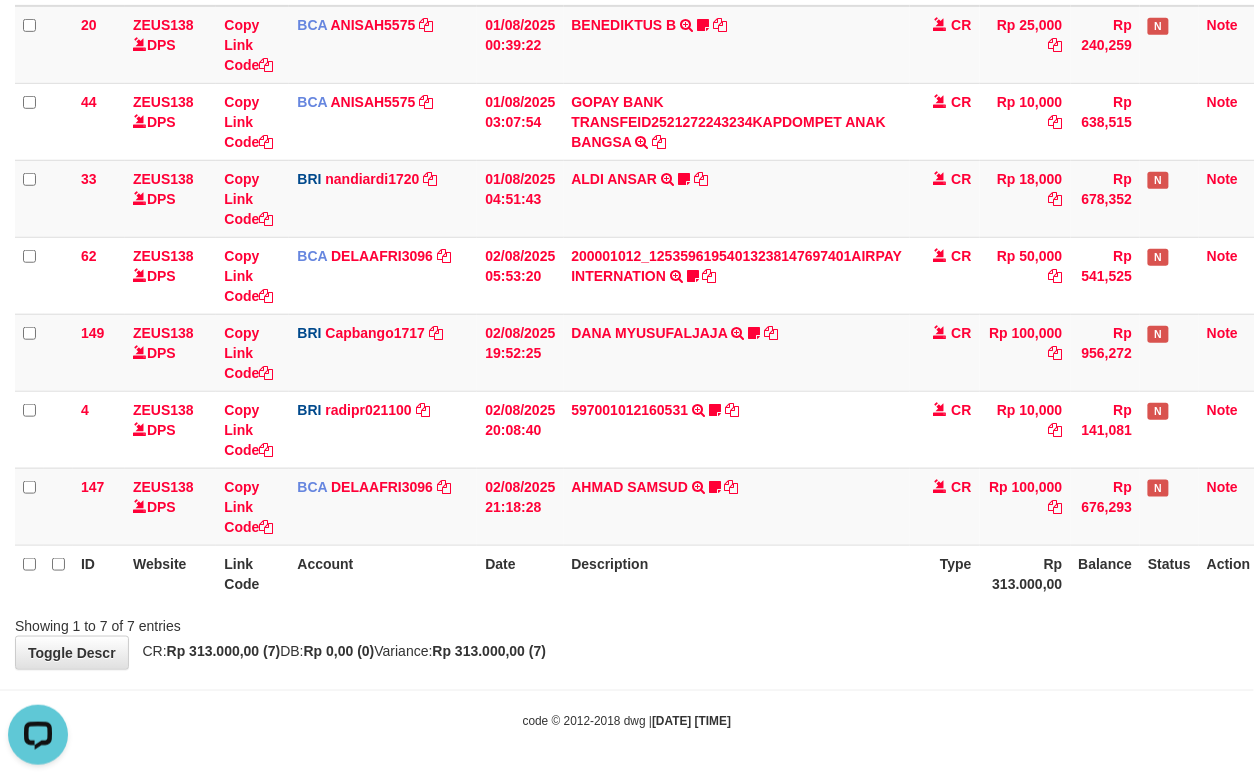 click on "**********" at bounding box center [627, 238] 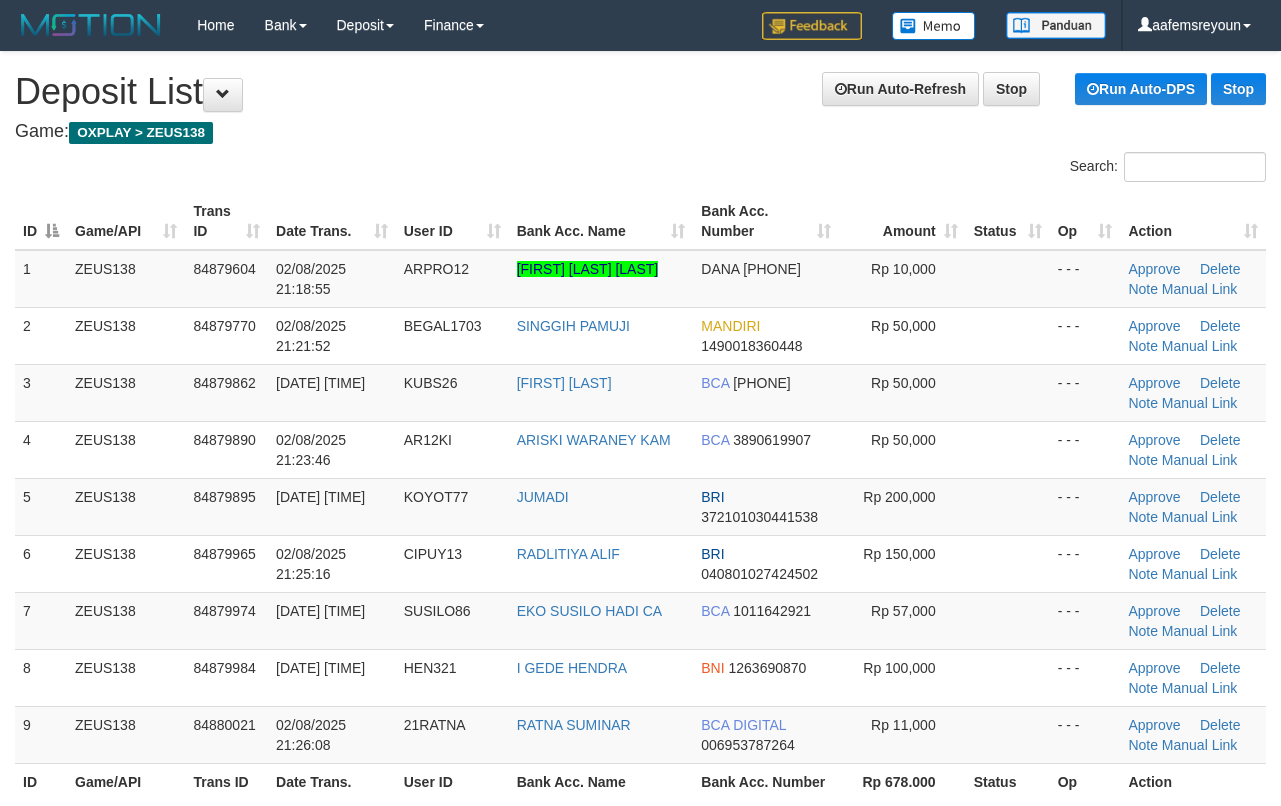 scroll, scrollTop: 66, scrollLeft: 0, axis: vertical 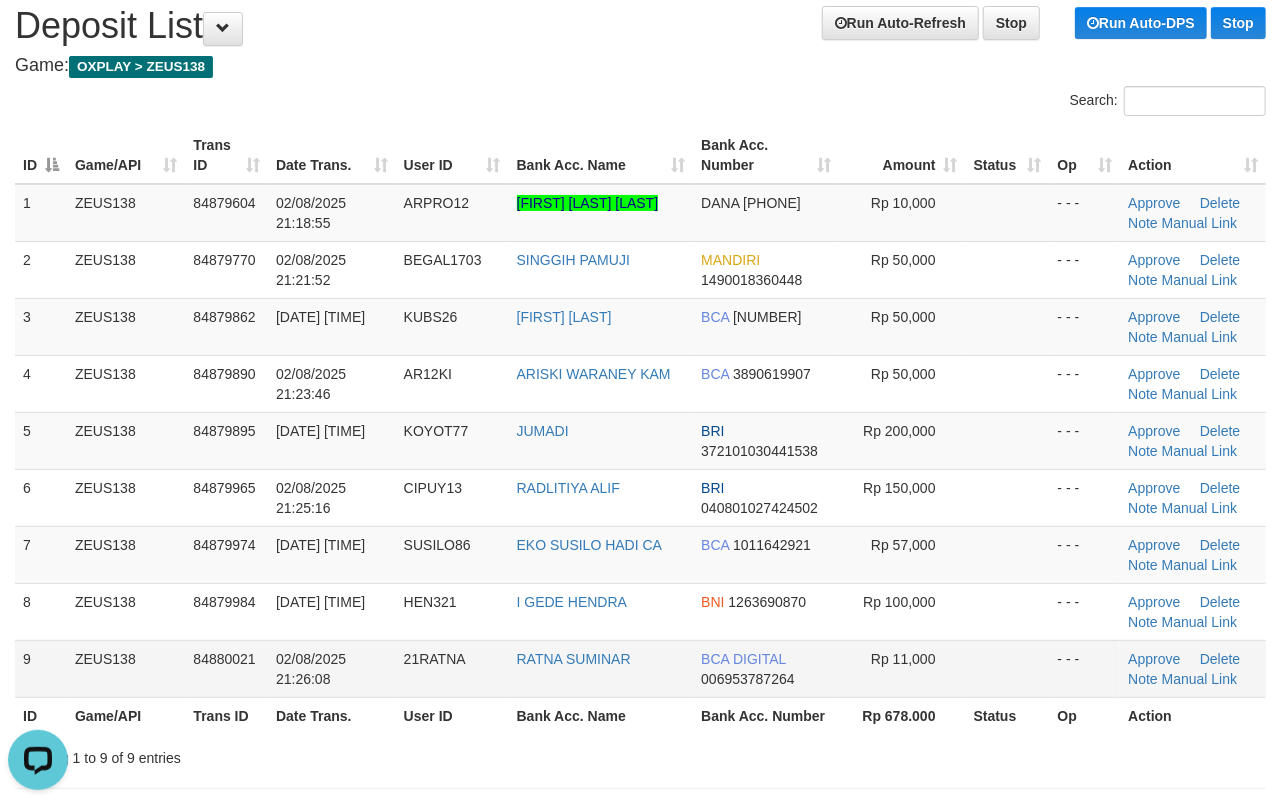 click on "Rp 11,000" at bounding box center (902, 668) 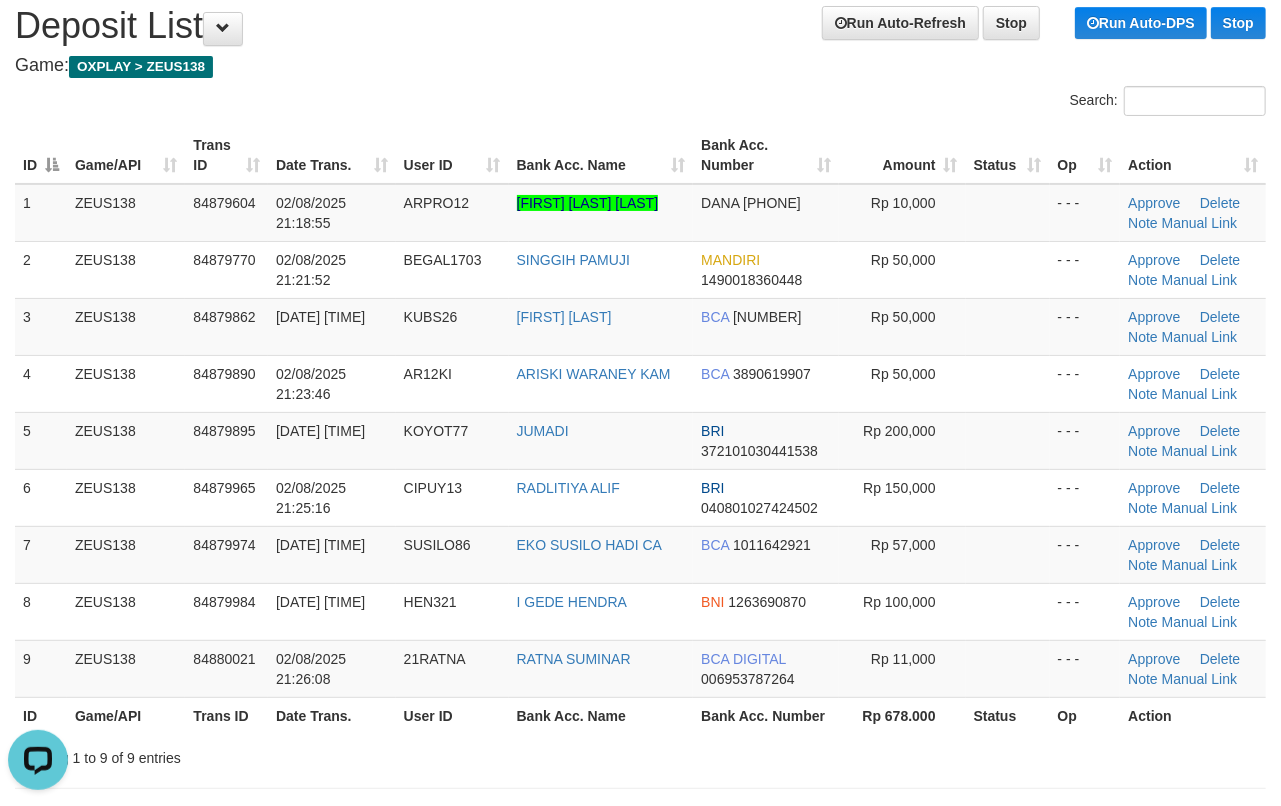 drag, startPoint x: 1044, startPoint y: 768, endPoint x: 1290, endPoint y: 728, distance: 249.23082 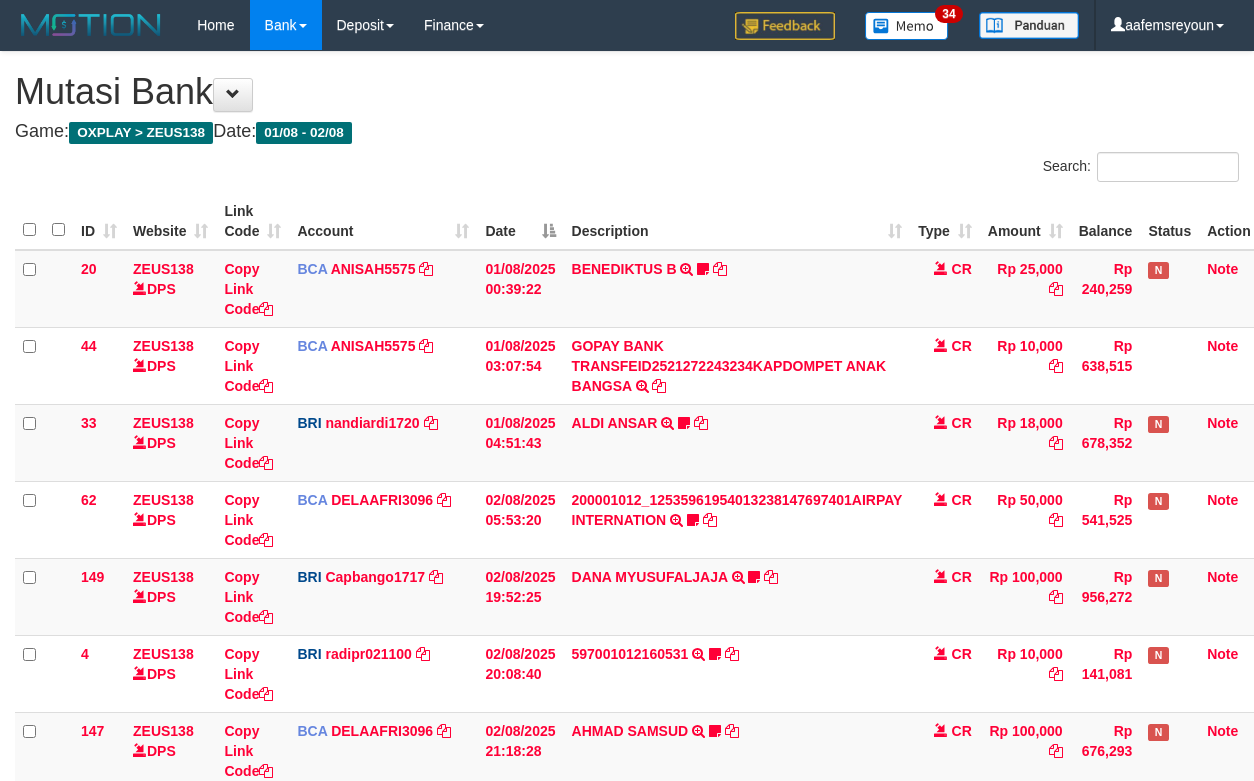 scroll, scrollTop: 226, scrollLeft: 0, axis: vertical 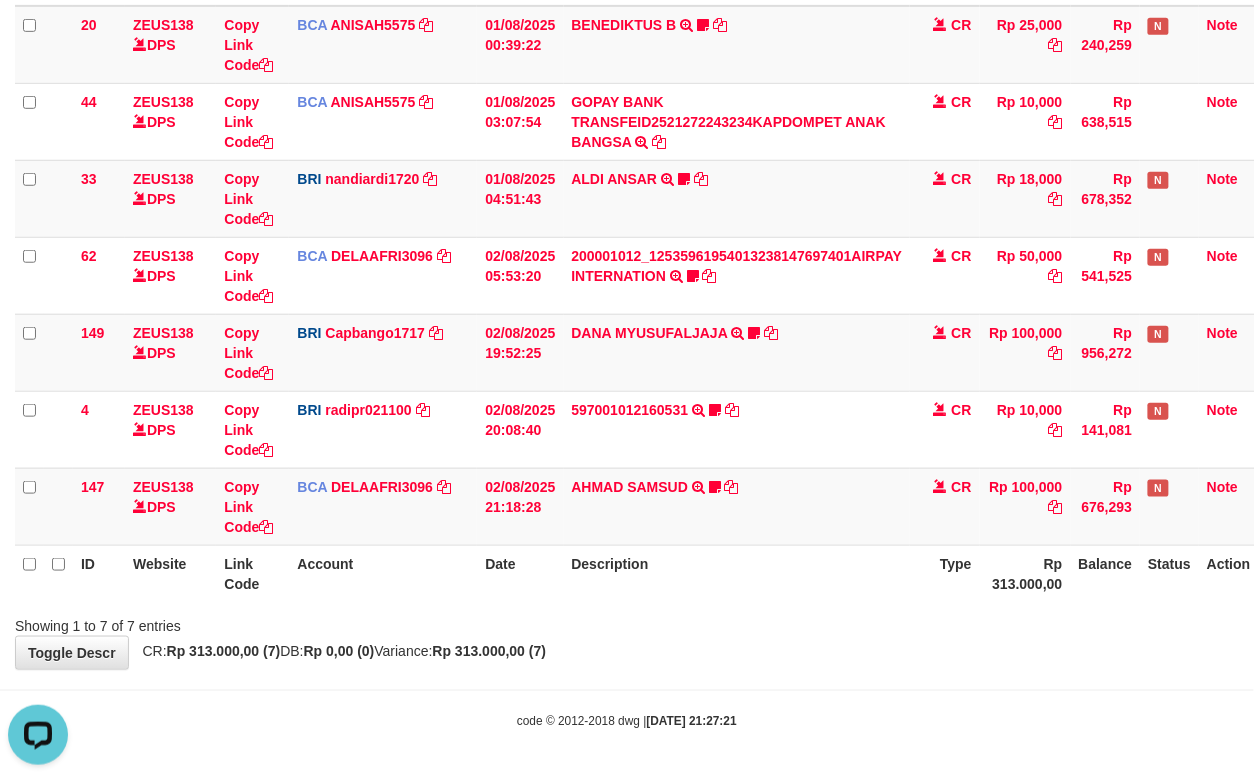 drag, startPoint x: 509, startPoint y: 602, endPoint x: 472, endPoint y: 596, distance: 37.48333 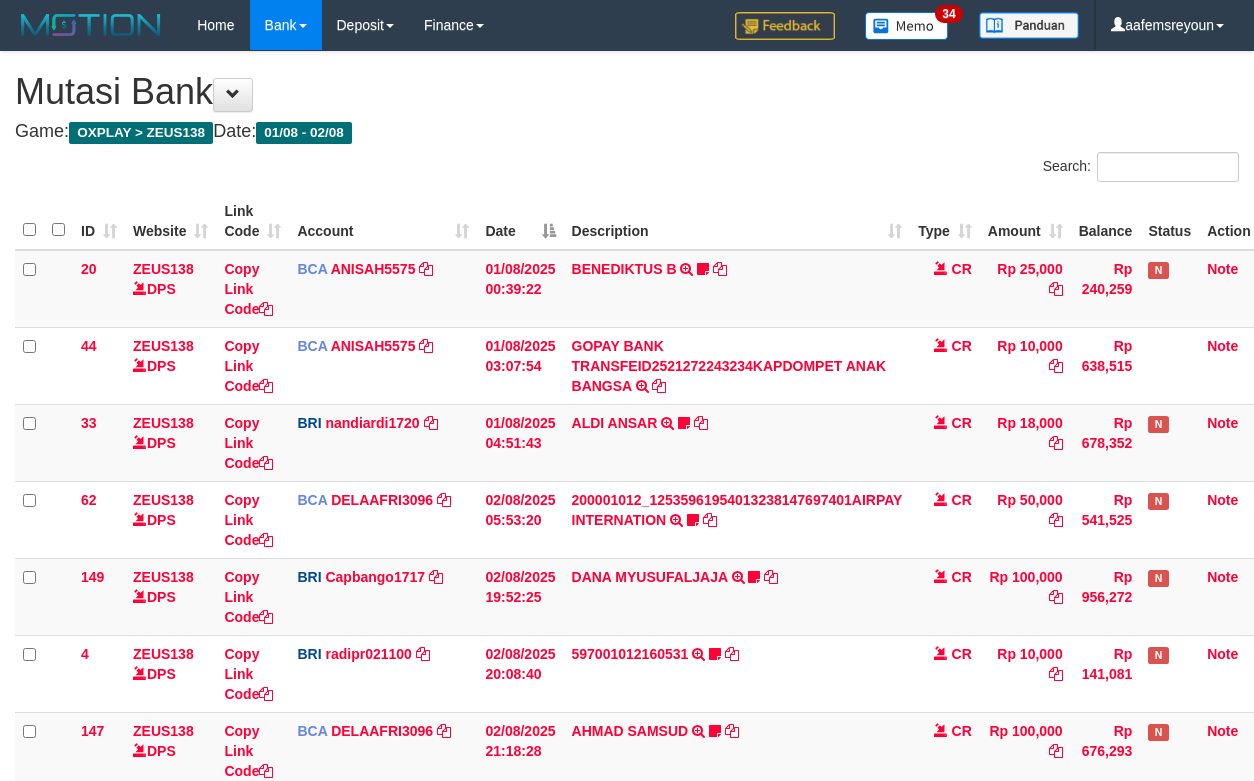 scroll, scrollTop: 120, scrollLeft: 0, axis: vertical 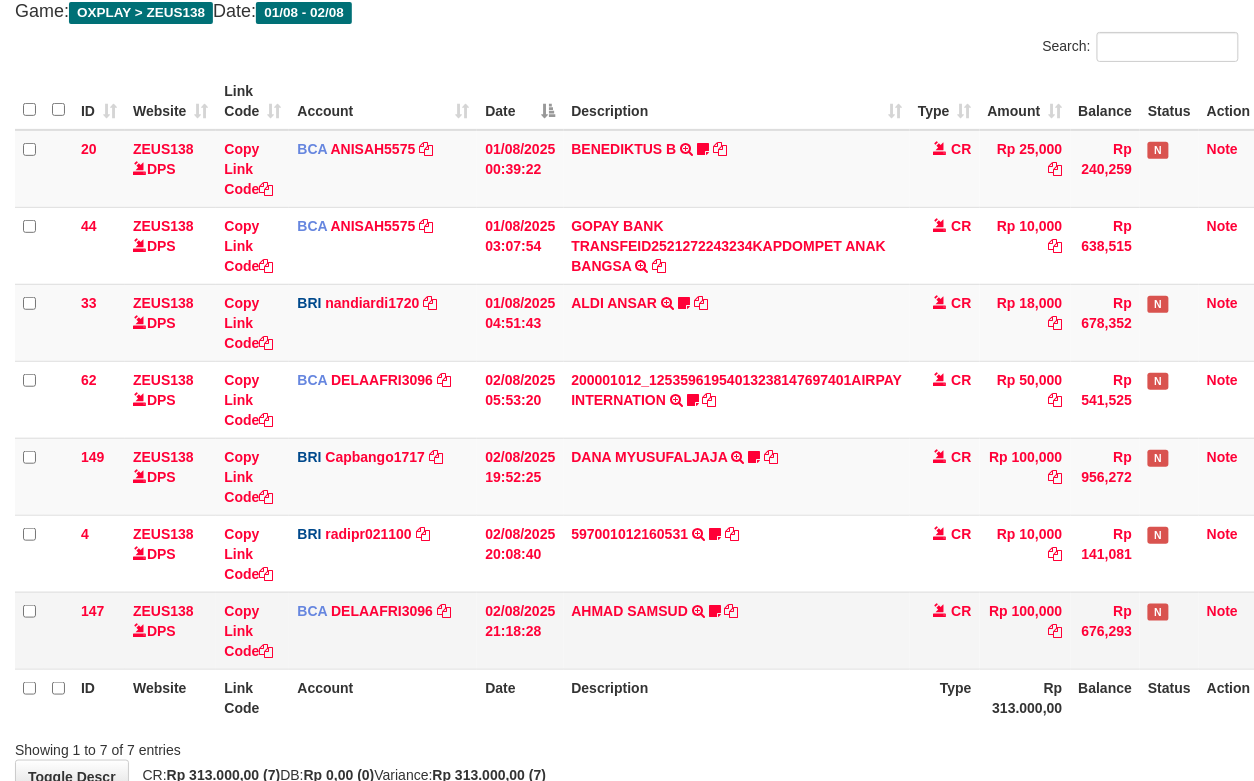 click on "[DATE] [TIME]            TRSF E-BANKING CR 0208/FTSCY/WS95051
[AMOUNT][DATE][TRANSACTION_ID] TRFDN-[FIRST] [LAST]ESPAY DEBIT INDONE    SYAM945" at bounding box center [737, 630] 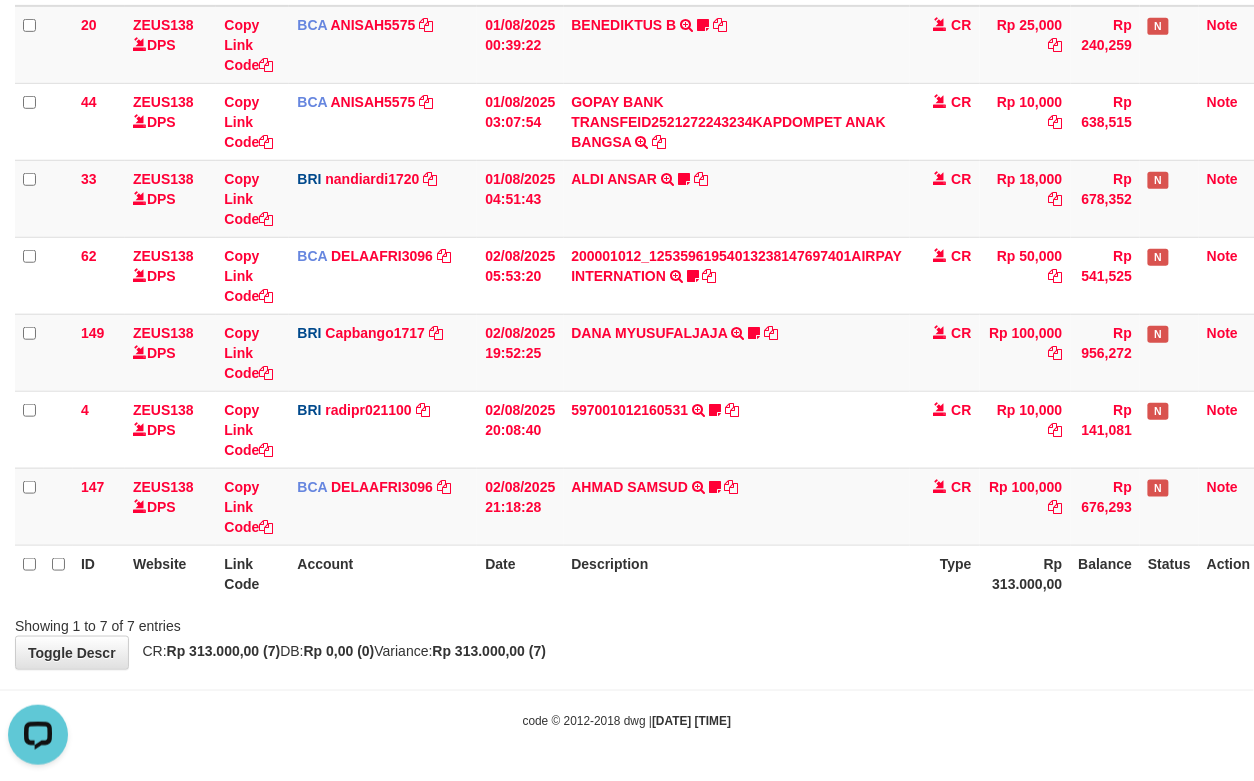 scroll, scrollTop: 0, scrollLeft: 0, axis: both 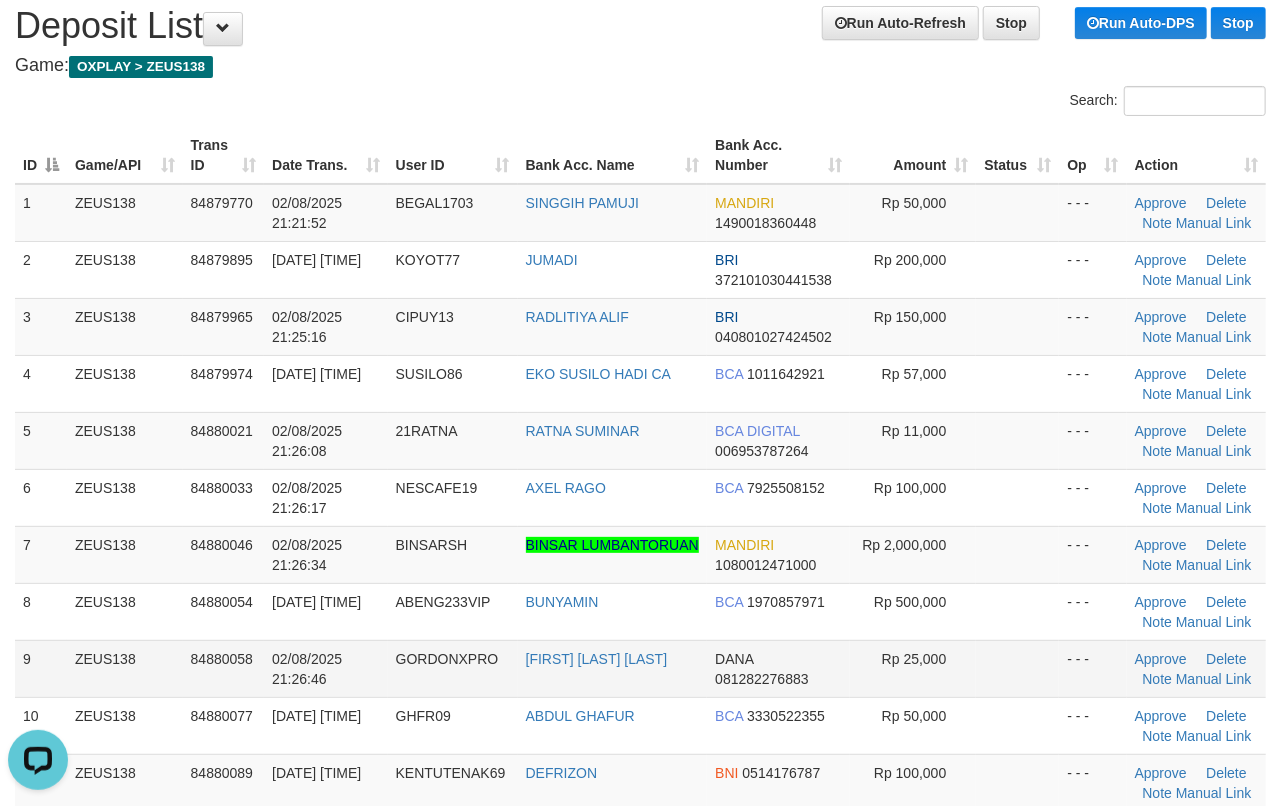 click at bounding box center (1017, 668) 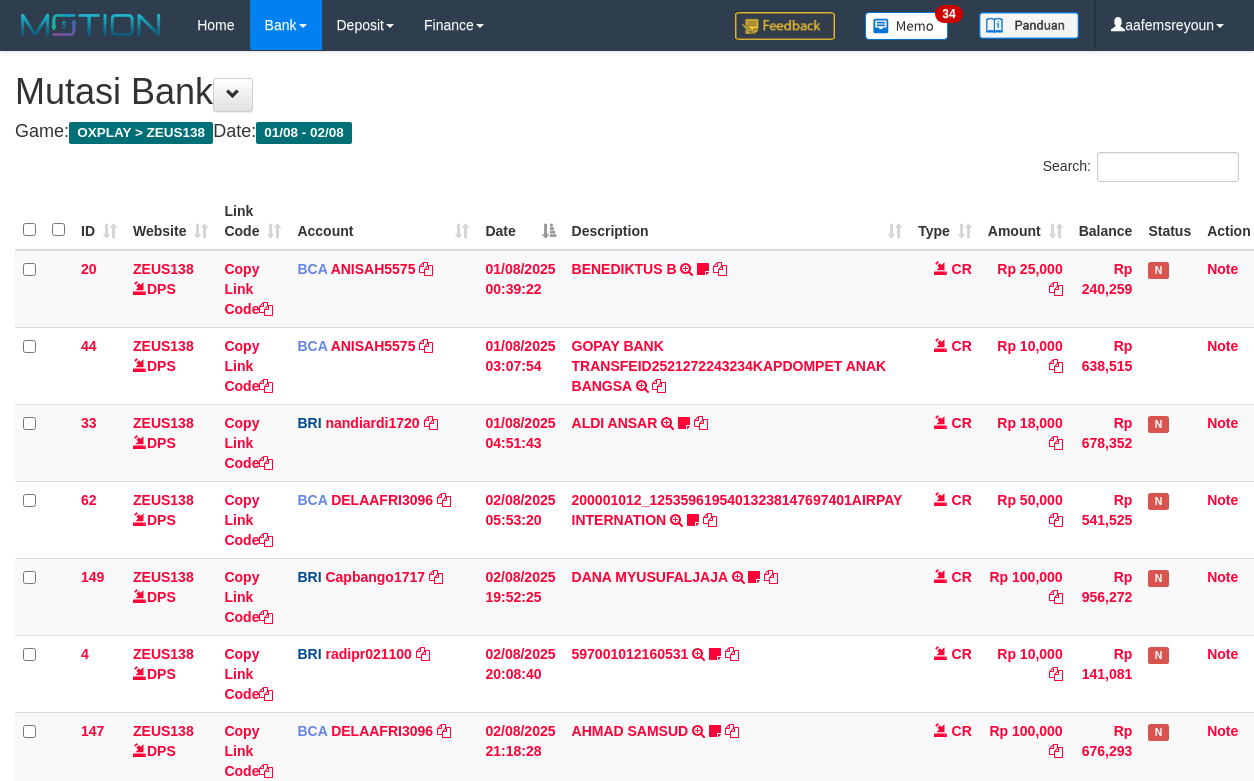 scroll, scrollTop: 120, scrollLeft: 0, axis: vertical 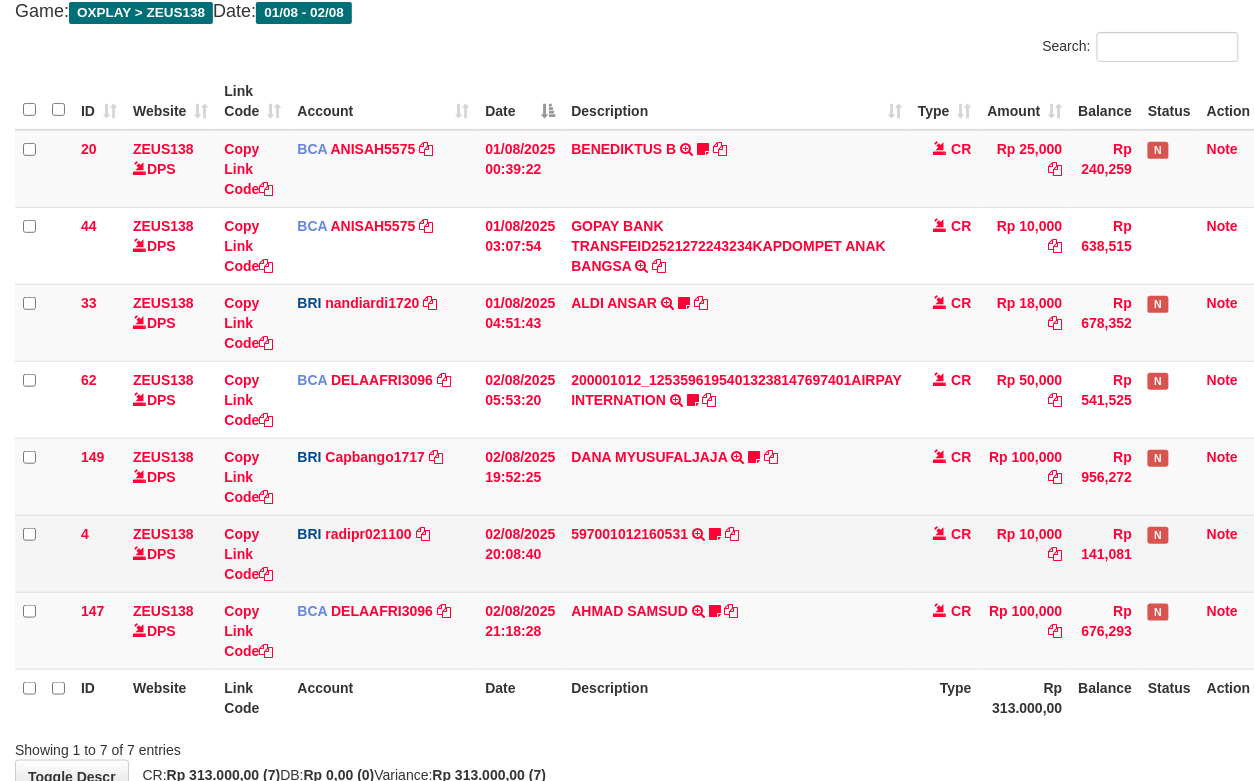 drag, startPoint x: 938, startPoint y: 582, endPoint x: 1054, endPoint y: 569, distance: 116.72617 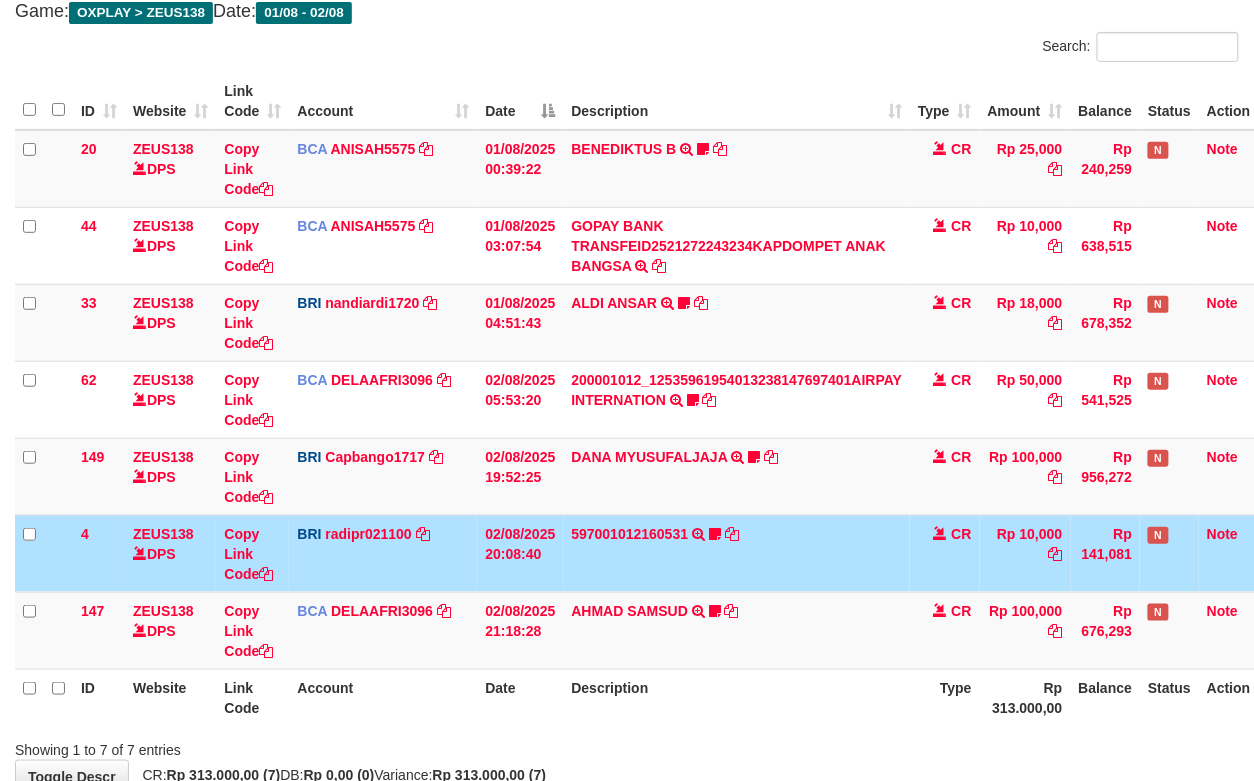 scroll, scrollTop: 246, scrollLeft: 0, axis: vertical 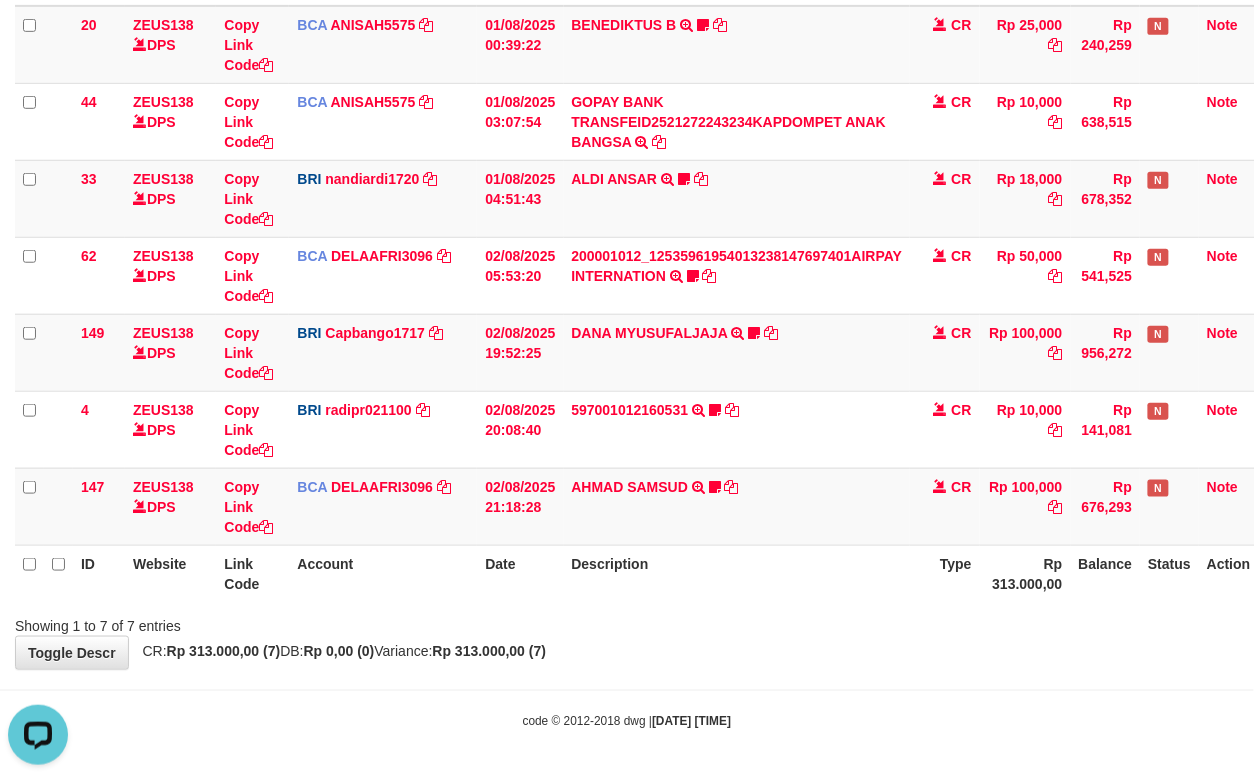drag, startPoint x: 834, startPoint y: 718, endPoint x: 318, endPoint y: 685, distance: 517.05414 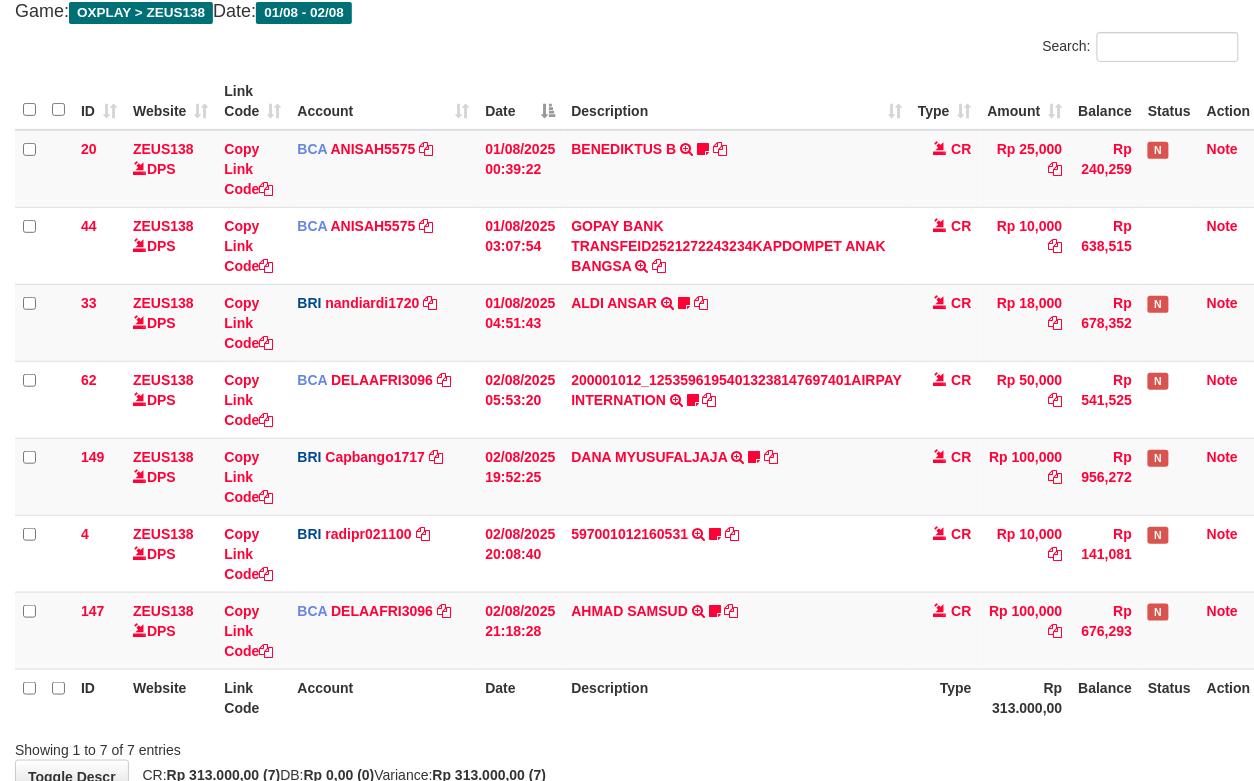 scroll, scrollTop: 246, scrollLeft: 0, axis: vertical 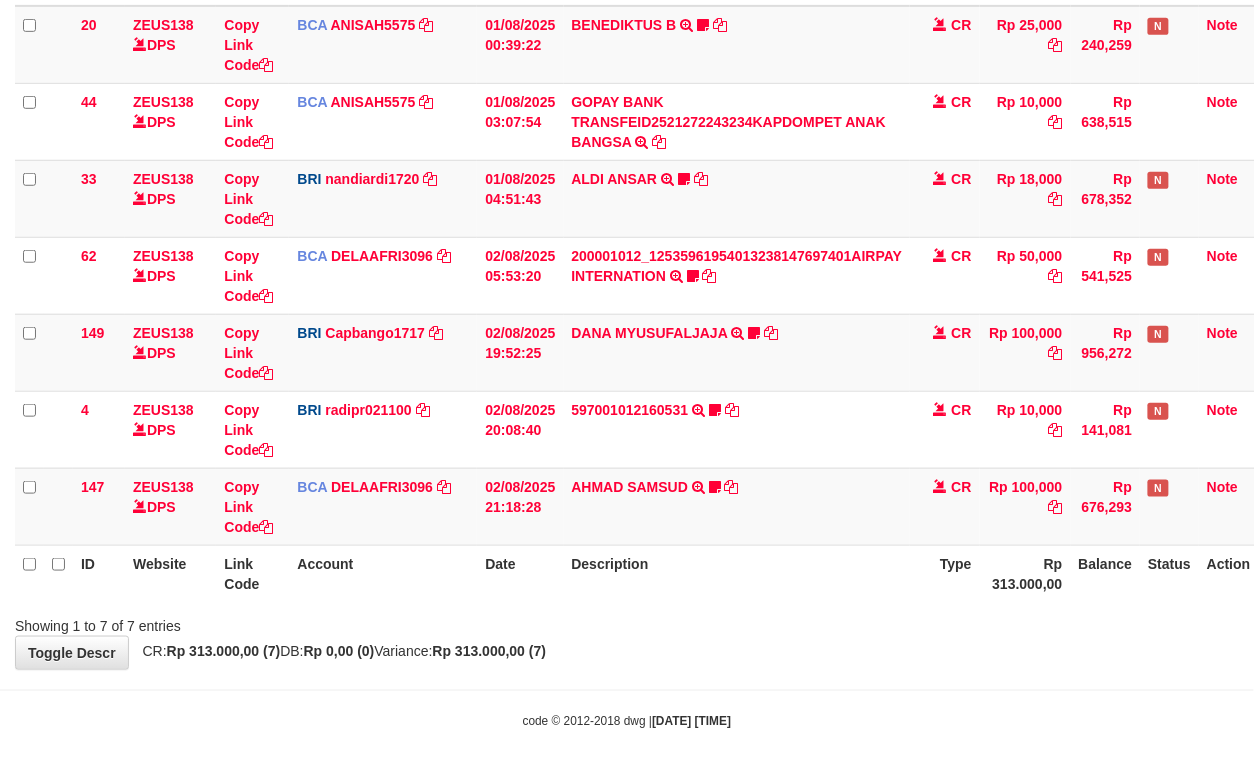 drag, startPoint x: 560, startPoint y: 689, endPoint x: 1261, endPoint y: 437, distance: 744.91943 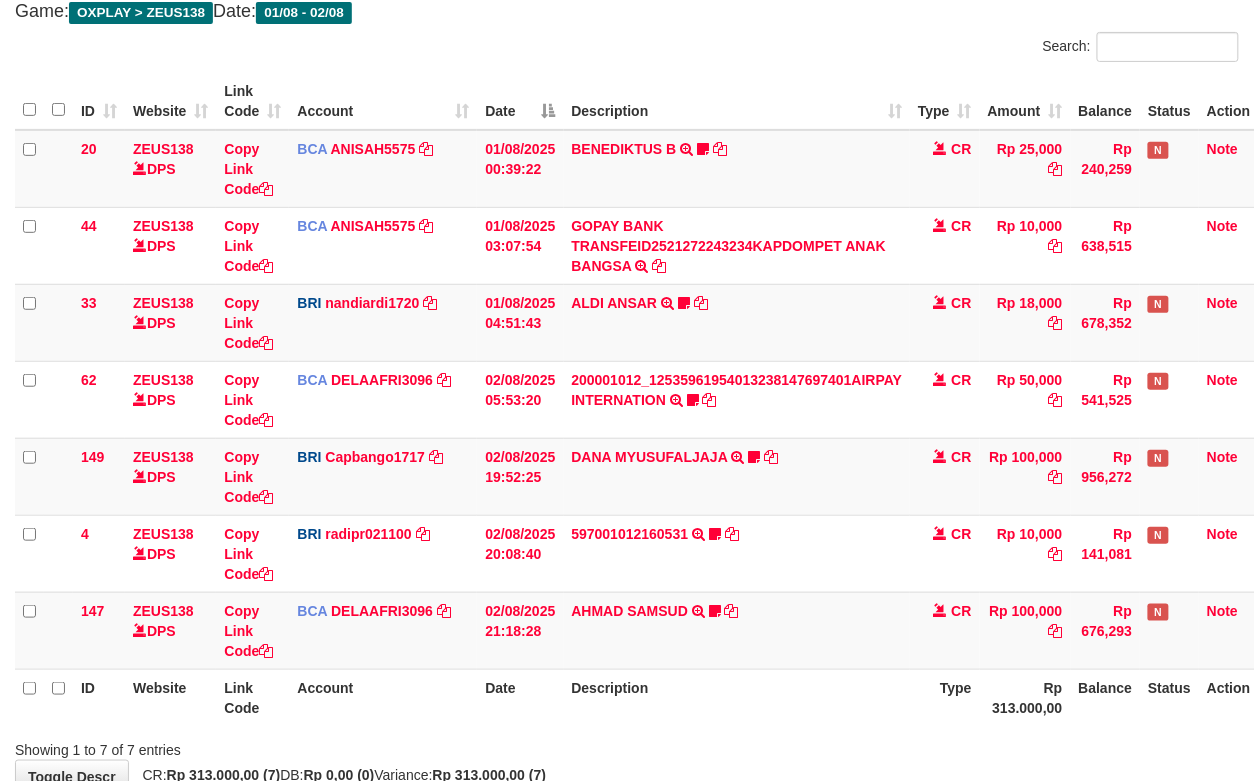 scroll, scrollTop: 246, scrollLeft: 0, axis: vertical 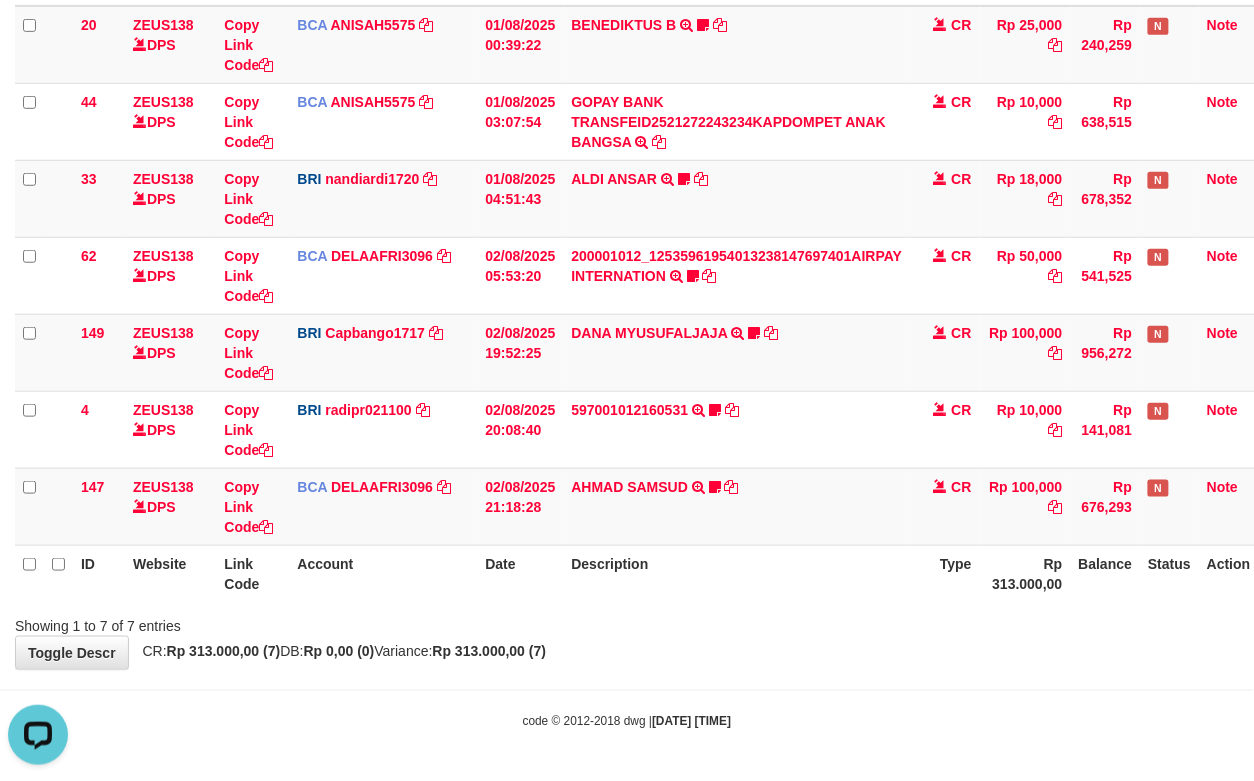 click on "**********" at bounding box center (627, 238) 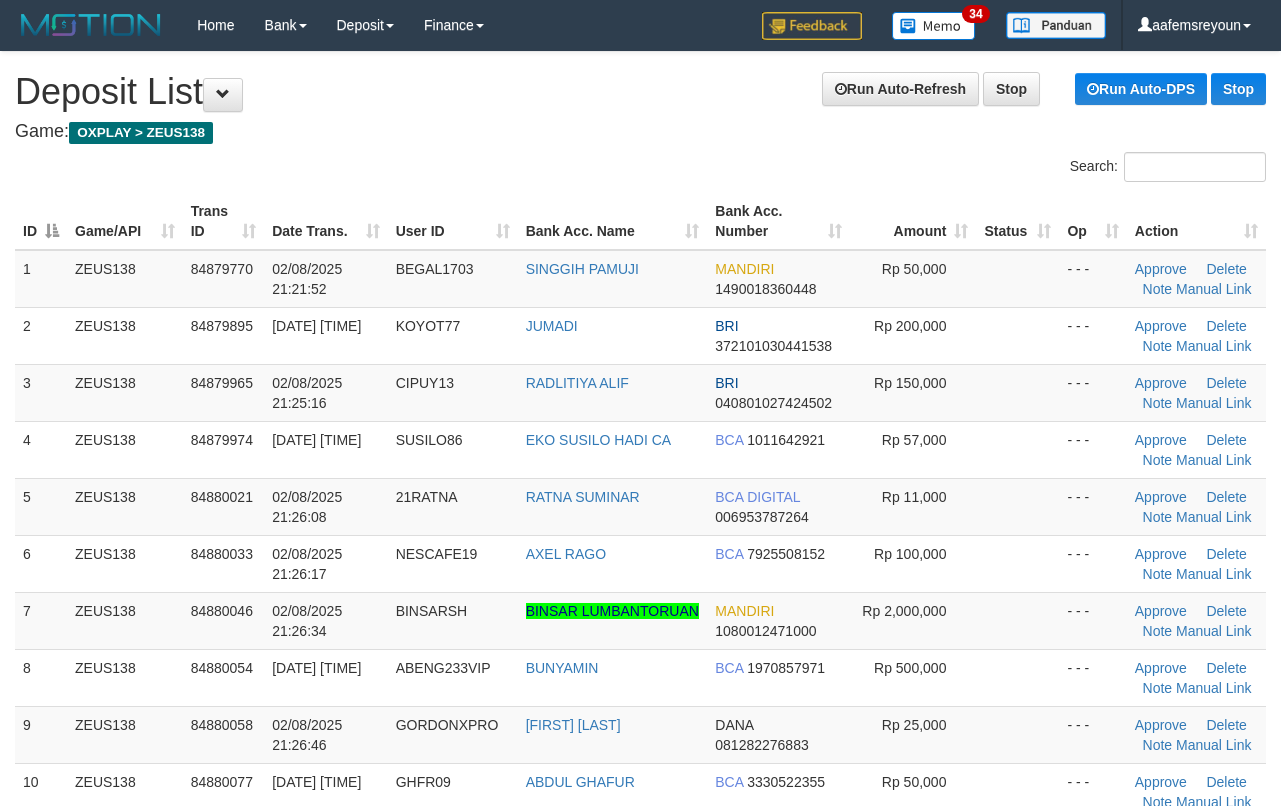 scroll, scrollTop: 66, scrollLeft: 0, axis: vertical 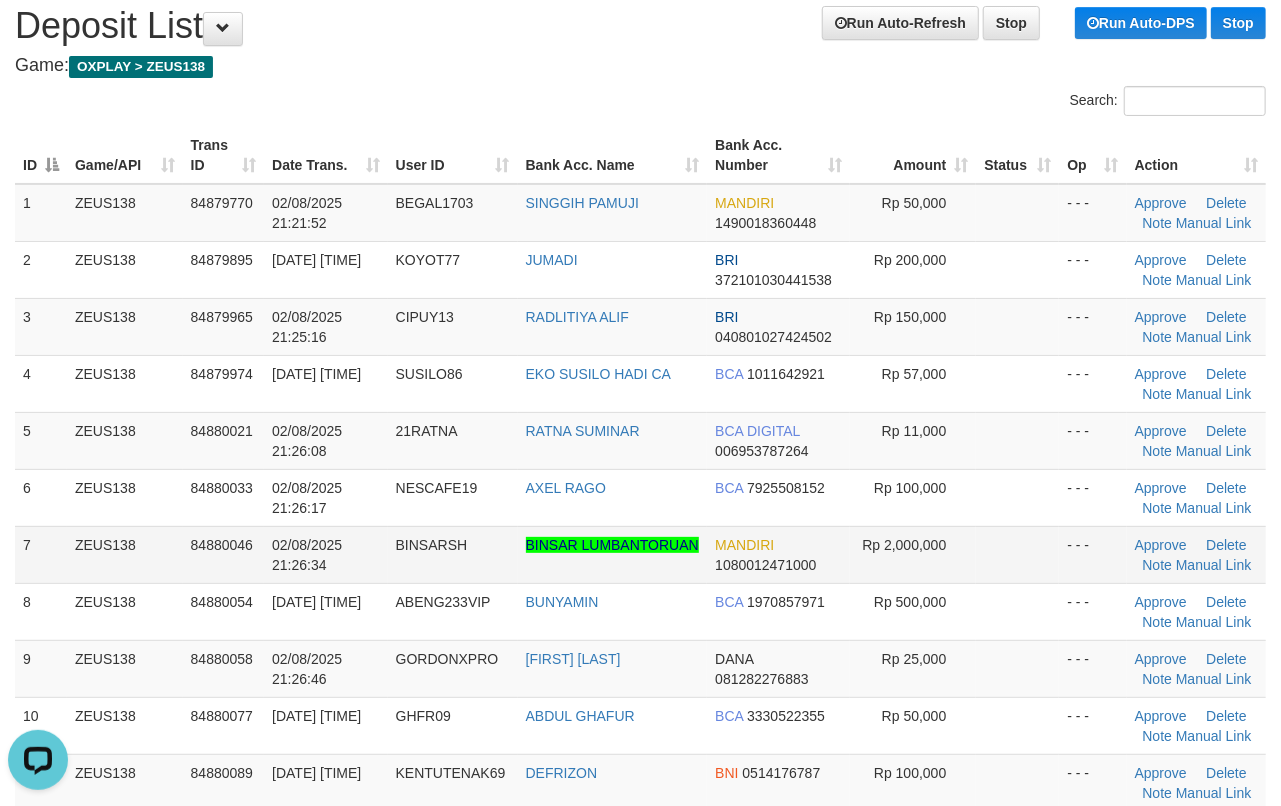 click on "- - -" at bounding box center (1092, 554) 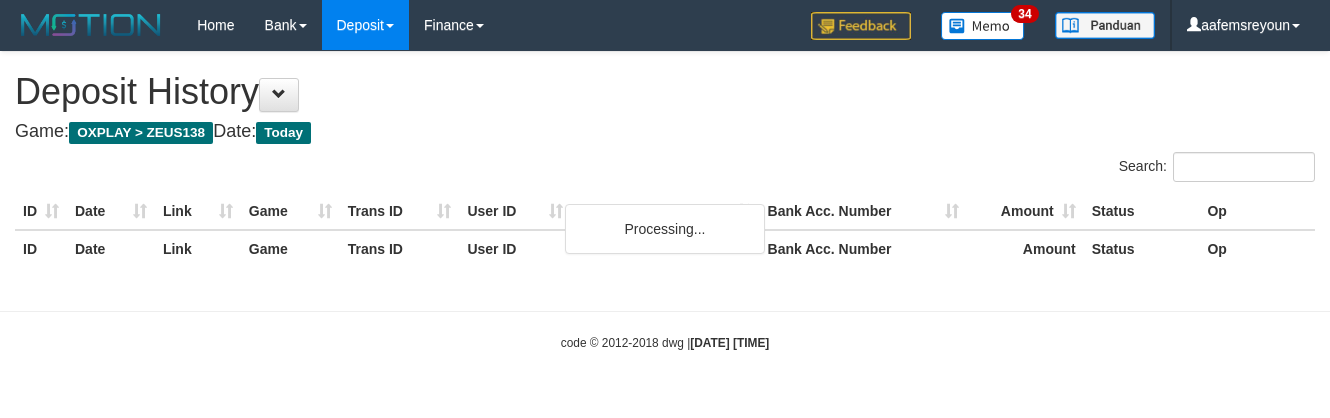 scroll, scrollTop: 0, scrollLeft: 0, axis: both 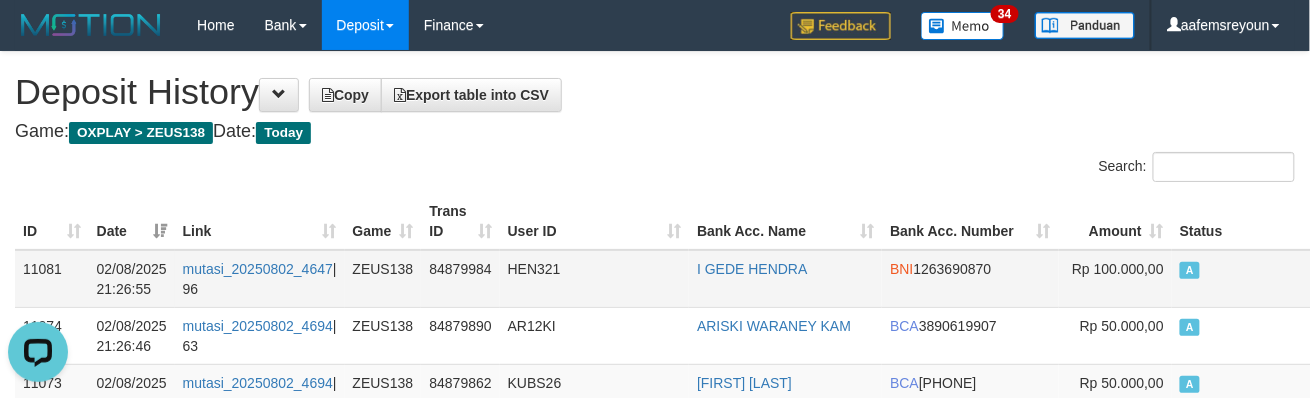 click on "HEN321" at bounding box center [594, 279] 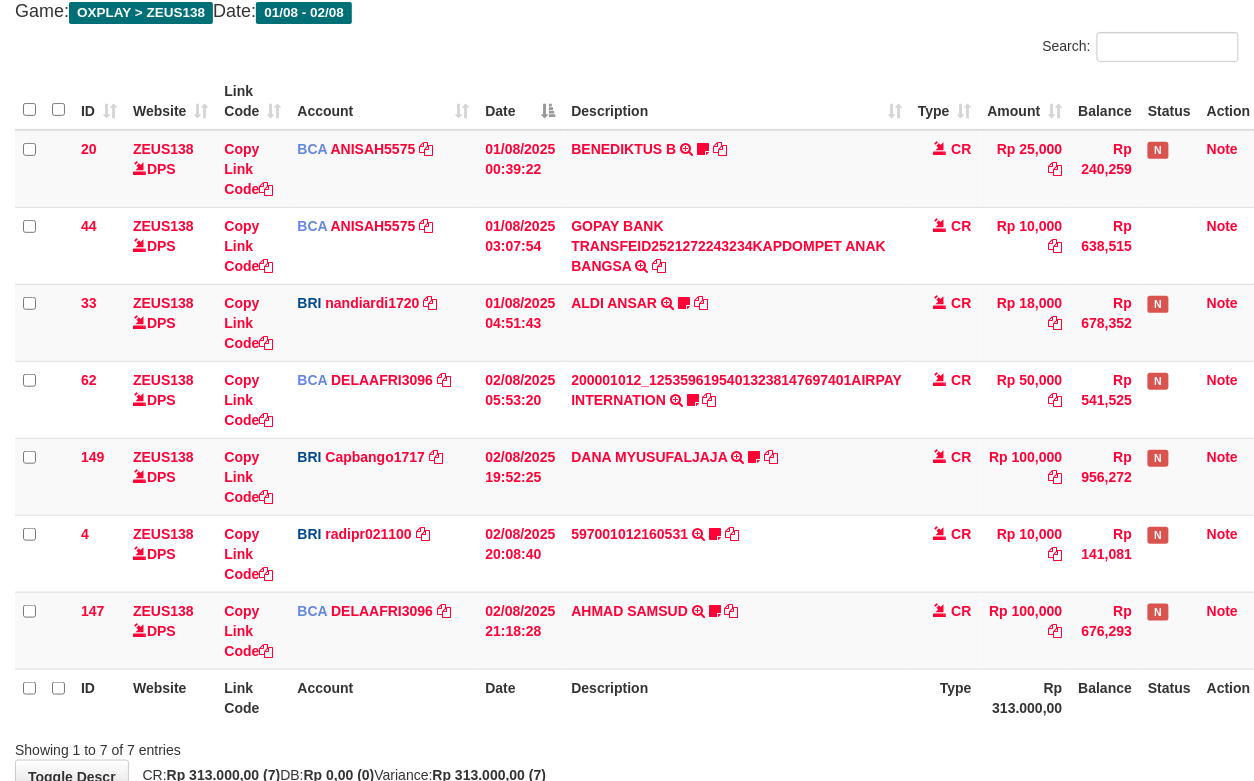 click on "Description" at bounding box center [737, 697] 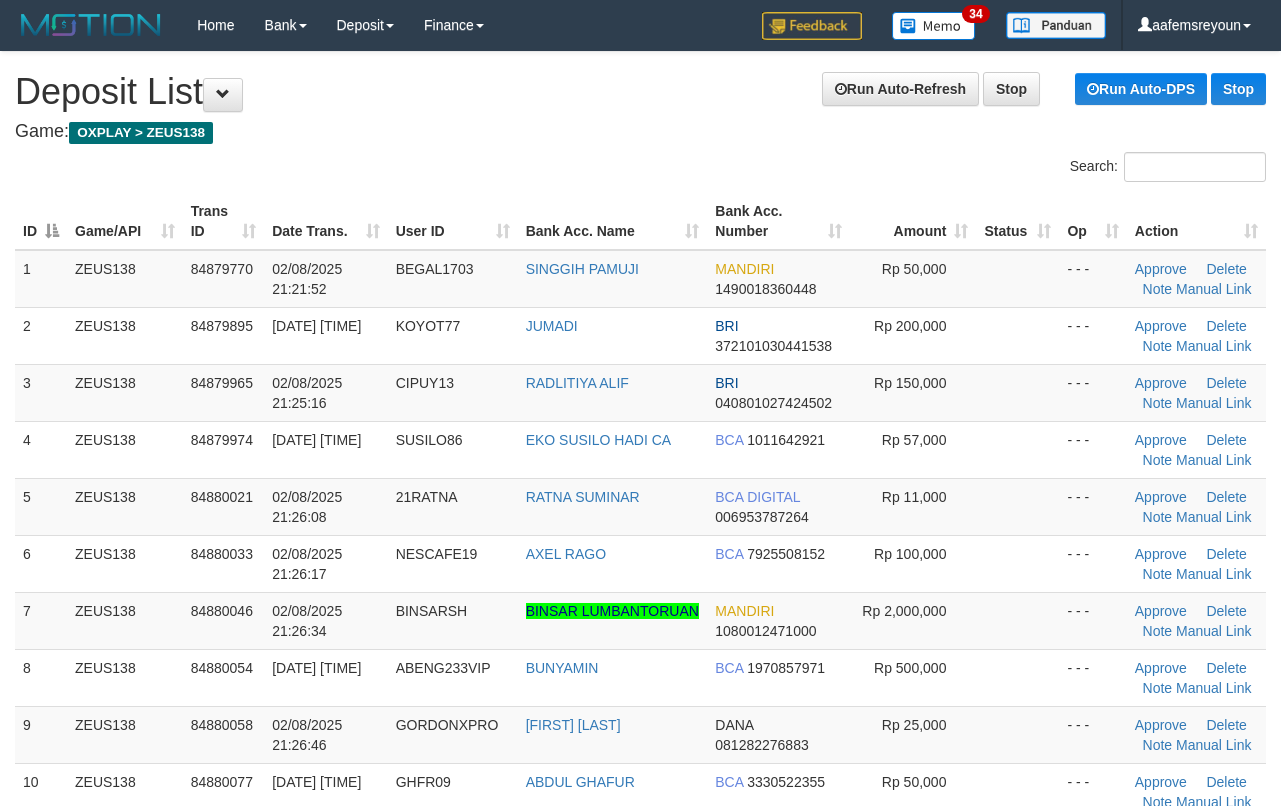 scroll, scrollTop: 66, scrollLeft: 0, axis: vertical 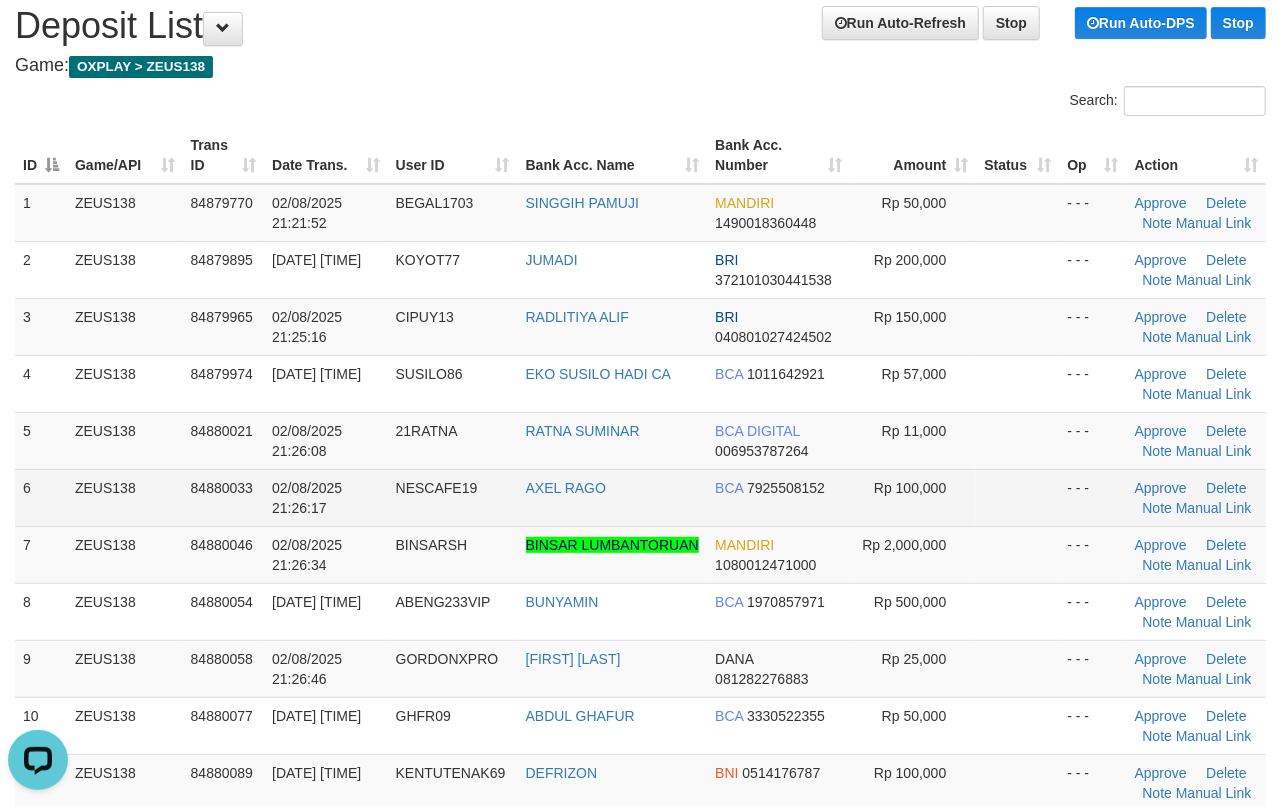 drag, startPoint x: 996, startPoint y: 513, endPoint x: 986, endPoint y: 510, distance: 10.440307 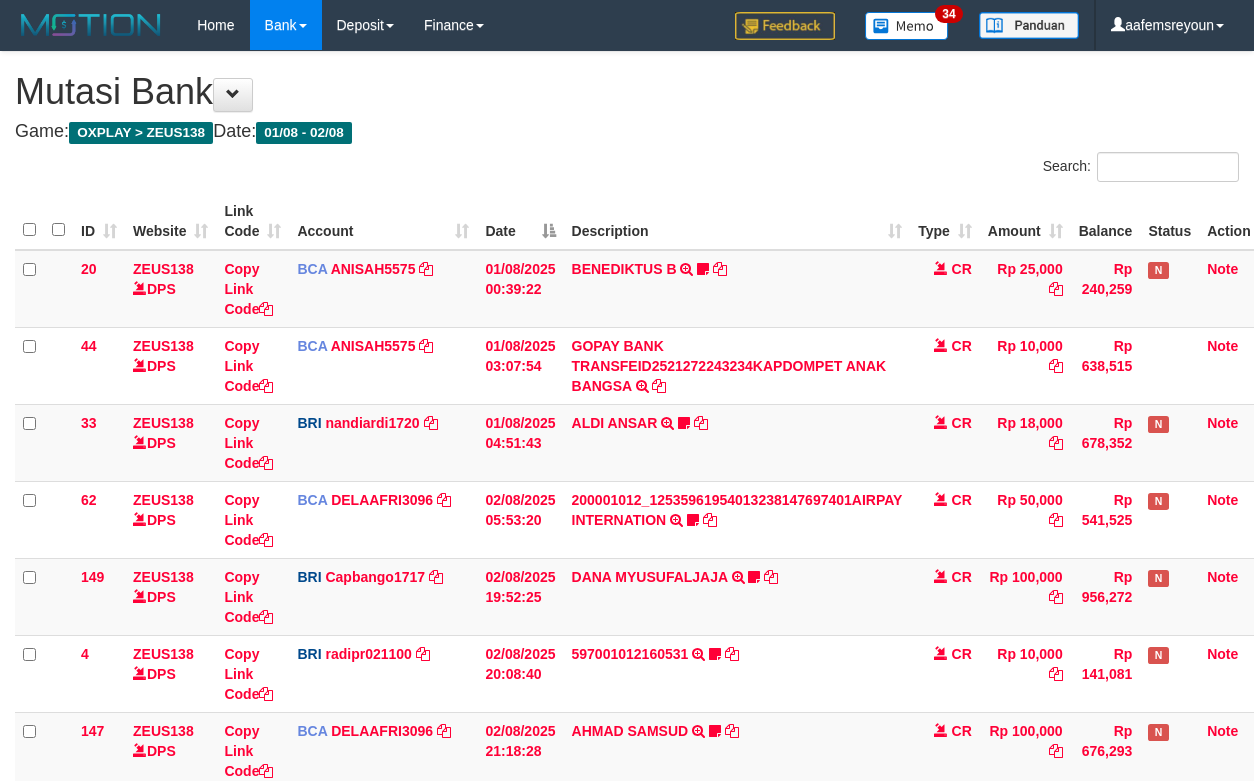 scroll, scrollTop: 120, scrollLeft: 0, axis: vertical 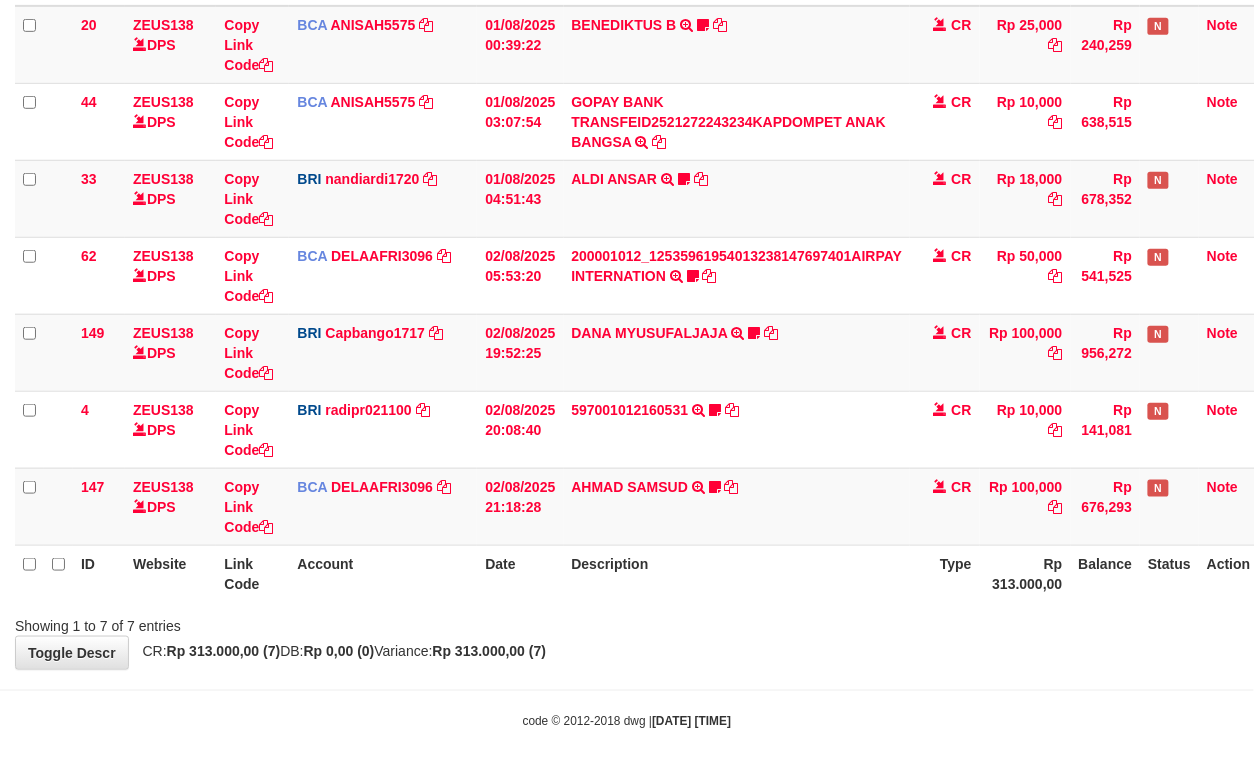 click on "Account" at bounding box center (383, 573) 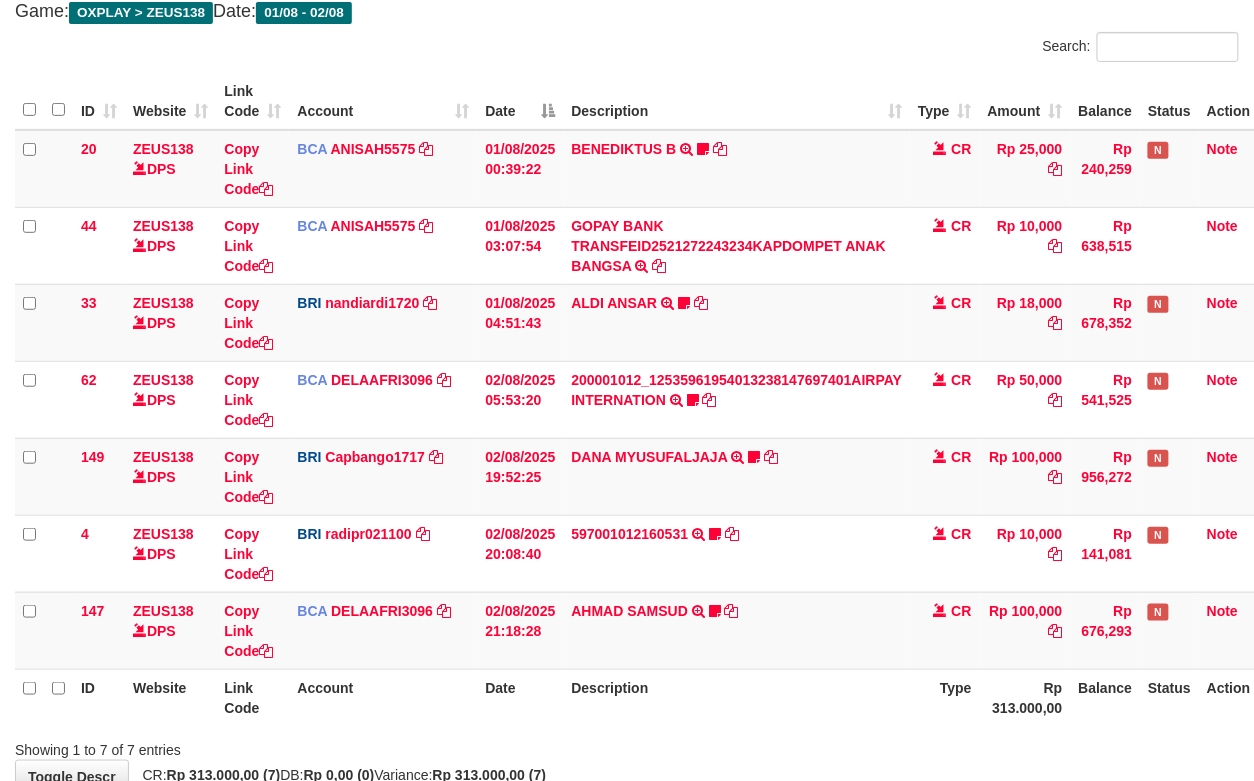 scroll, scrollTop: 246, scrollLeft: 0, axis: vertical 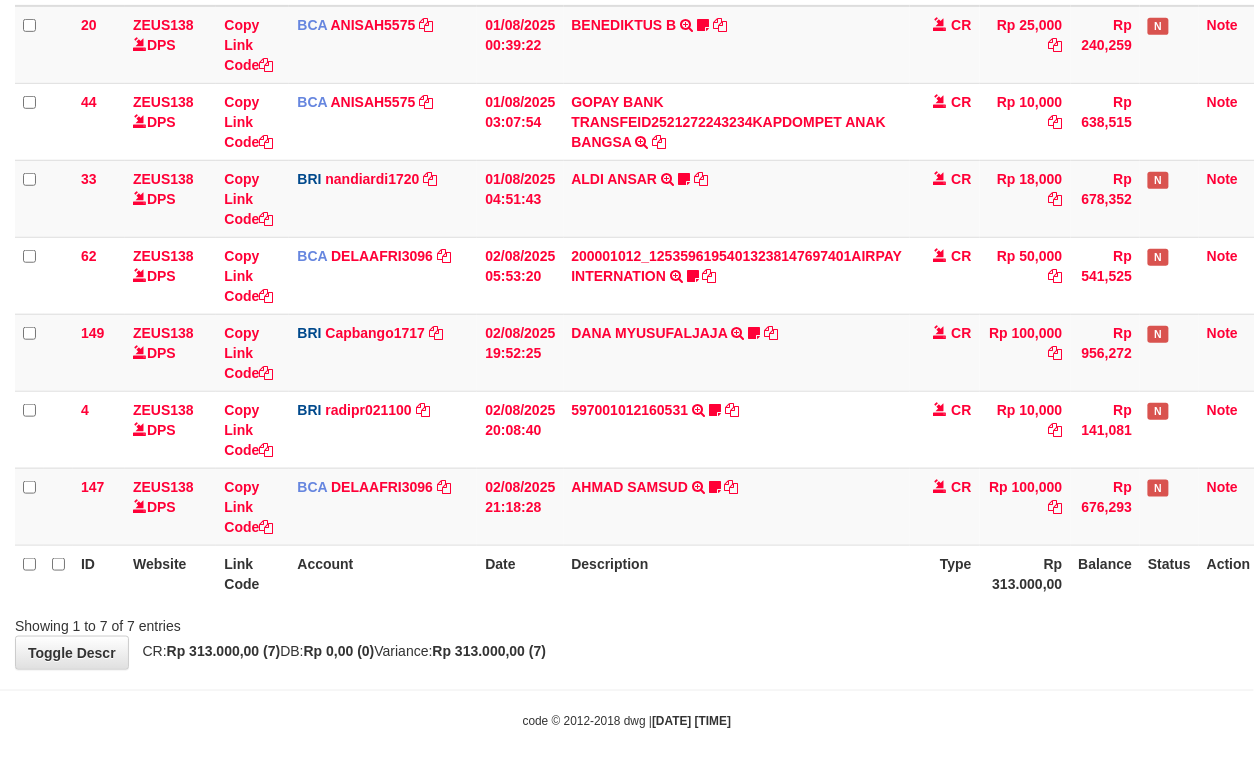 drag, startPoint x: 744, startPoint y: 644, endPoint x: 1265, endPoint y: 576, distance: 525.4189 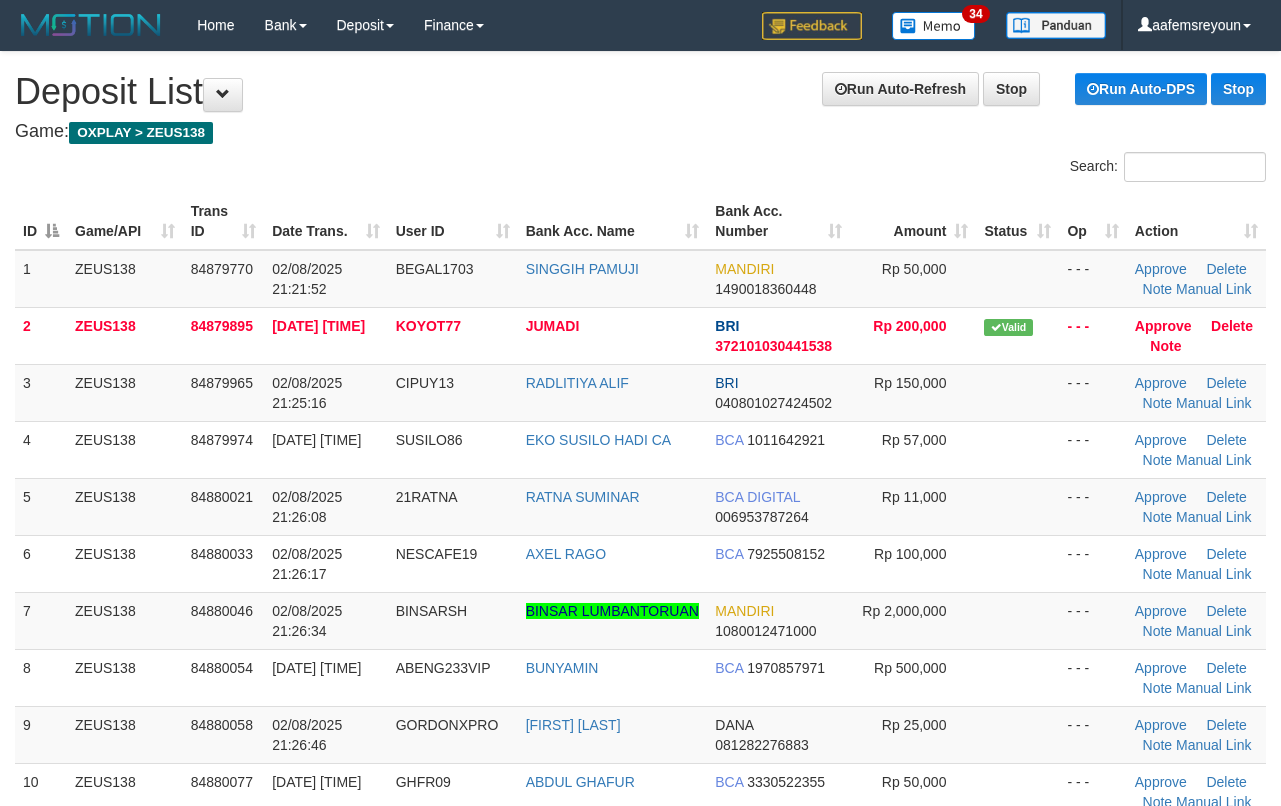 scroll, scrollTop: 66, scrollLeft: 0, axis: vertical 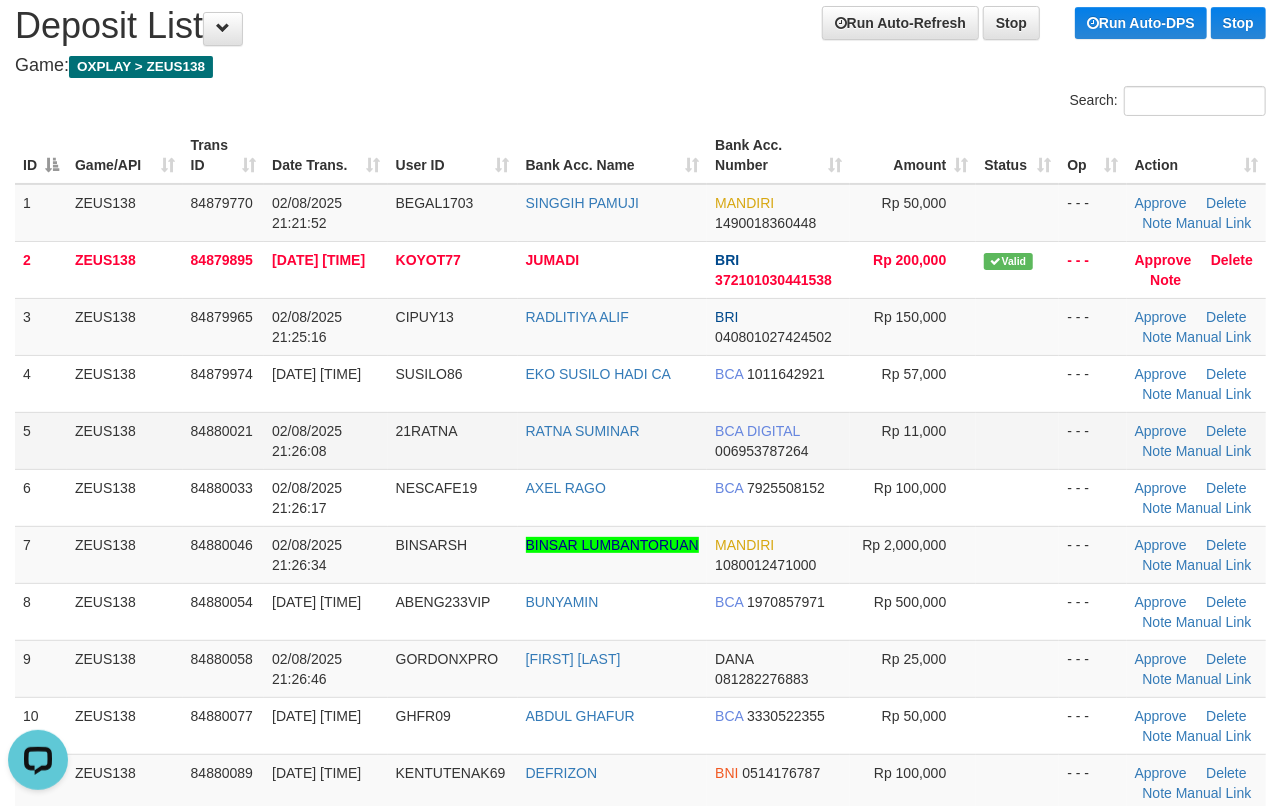 click on "Rp 11,000" at bounding box center [913, 440] 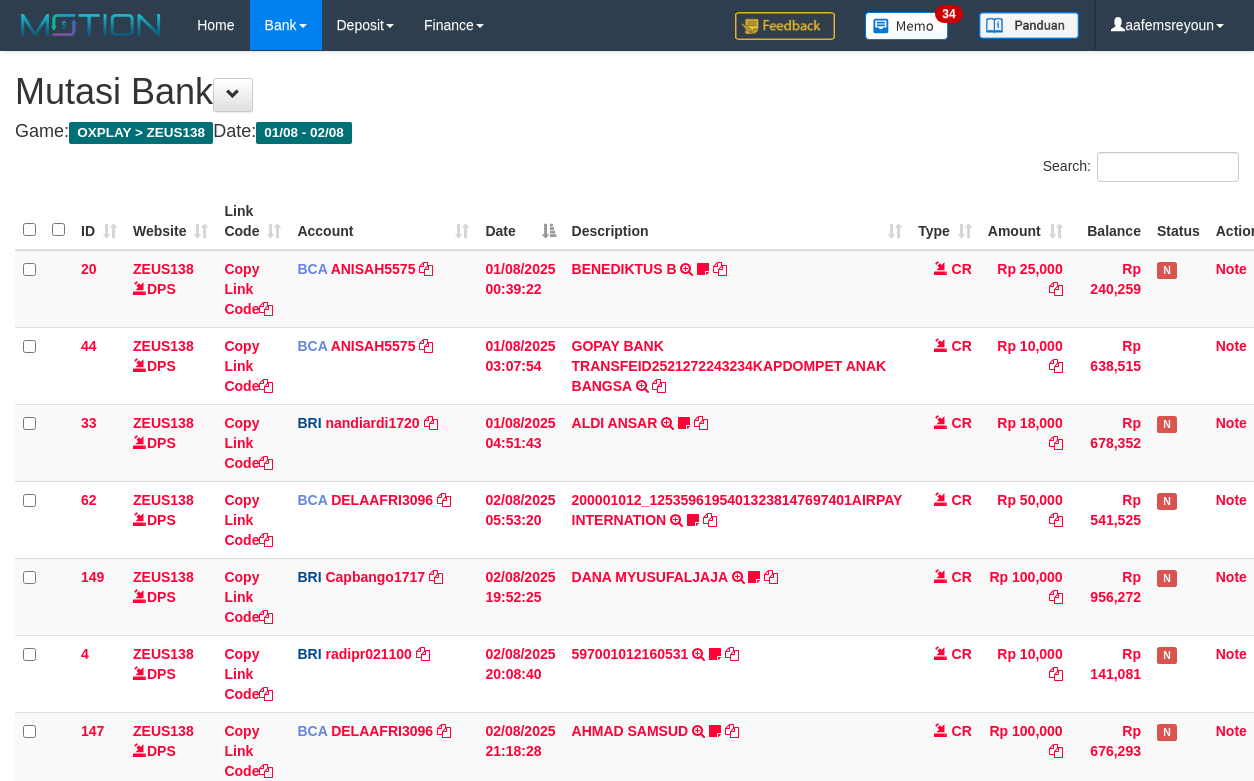 scroll, scrollTop: 205, scrollLeft: 0, axis: vertical 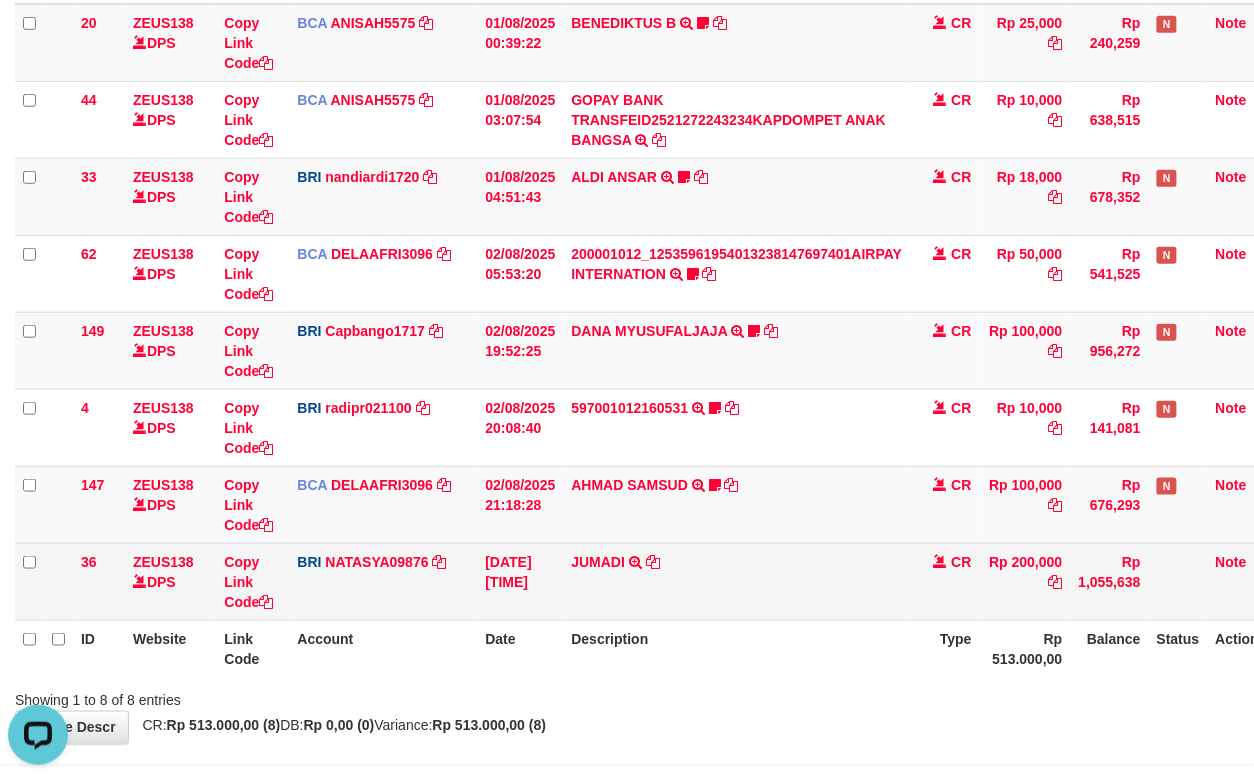 click on "JUMADI         TRANSFER NBMB JUMADI TO SITI NURLITA SAPITRI" at bounding box center (737, 581) 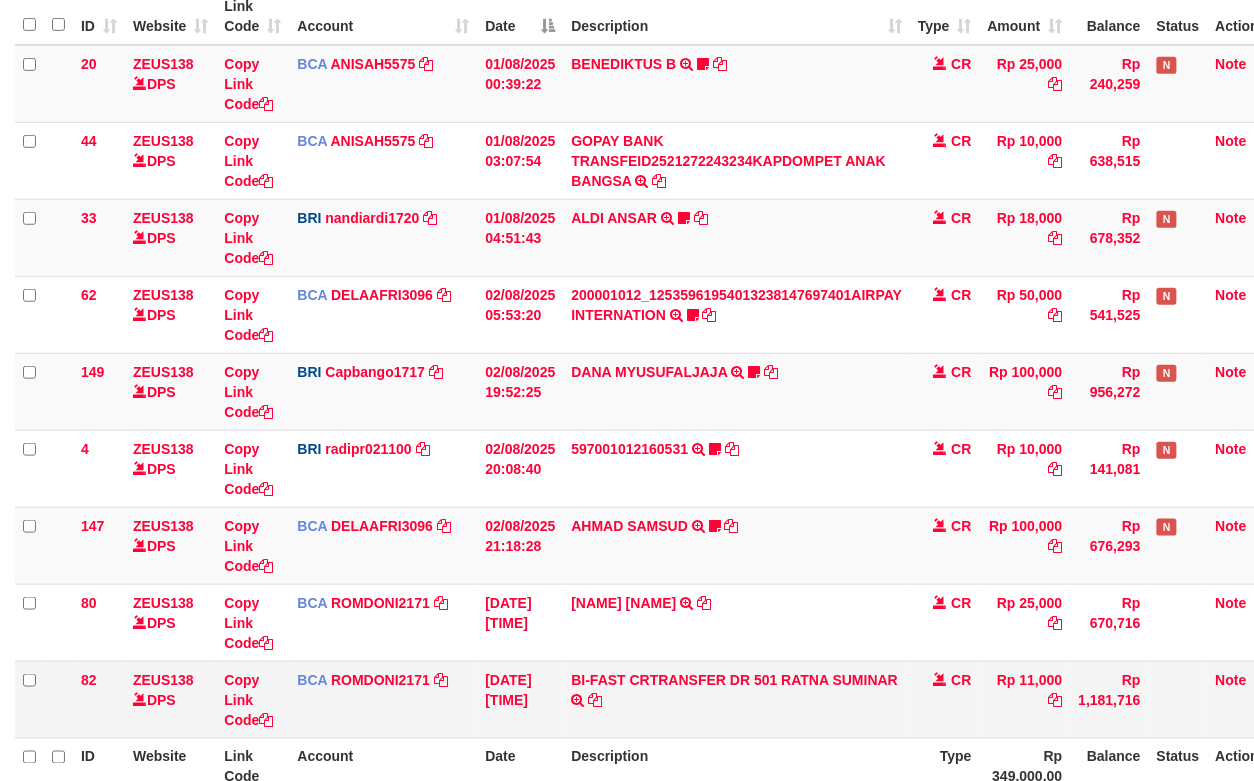 scroll, scrollTop: 246, scrollLeft: 0, axis: vertical 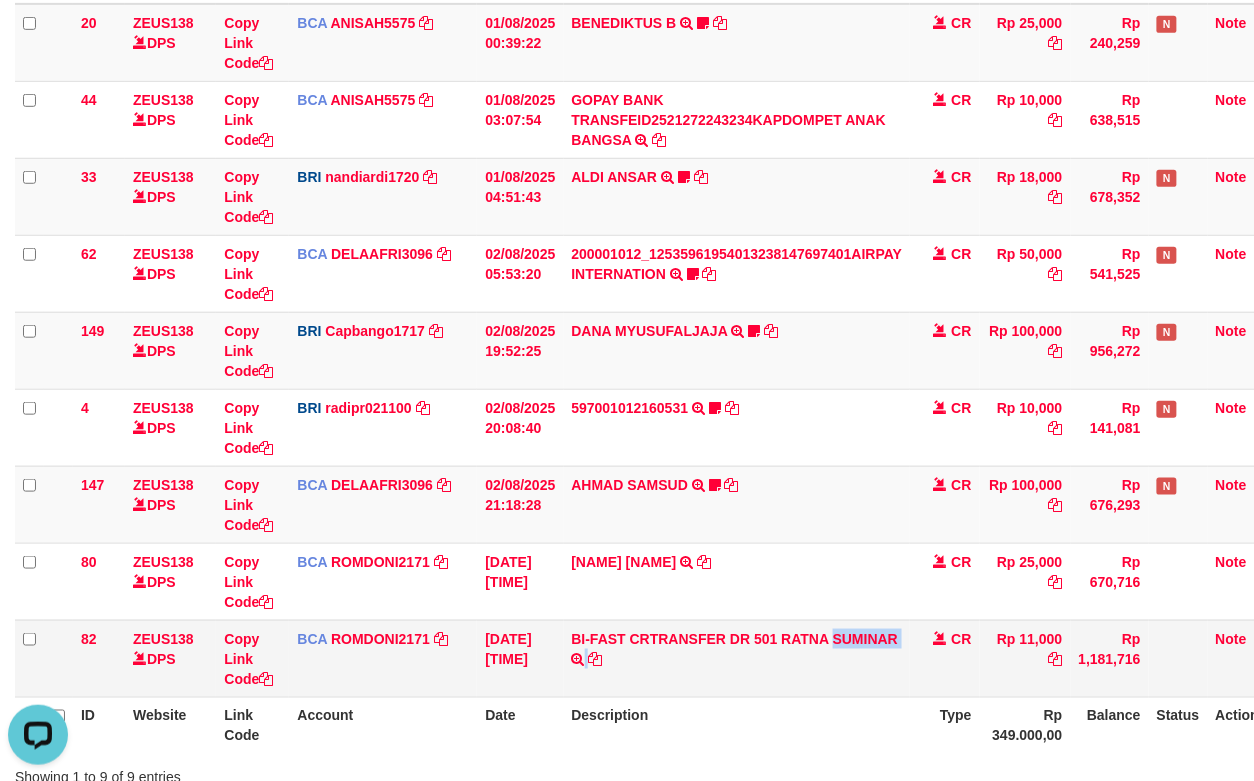 drag, startPoint x: 784, startPoint y: 657, endPoint x: 784, endPoint y: 645, distance: 12 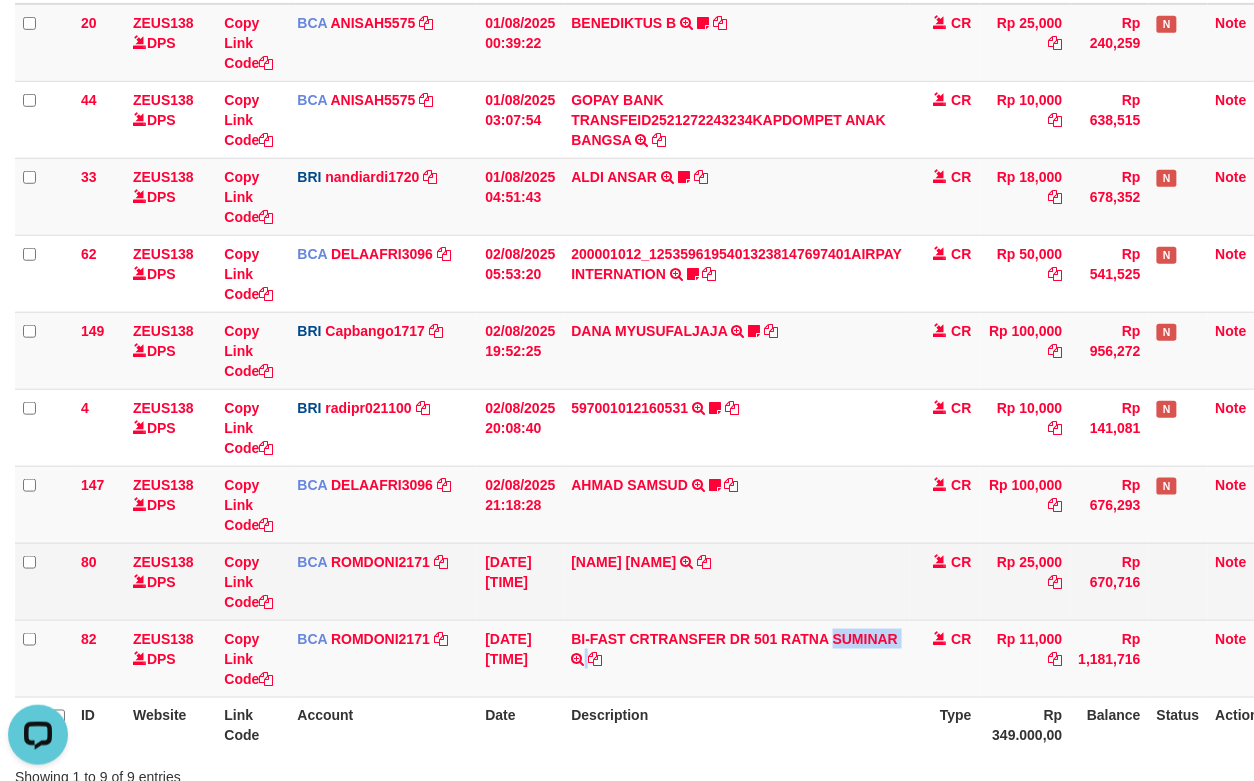 copy on "RATNA SUMINAR" 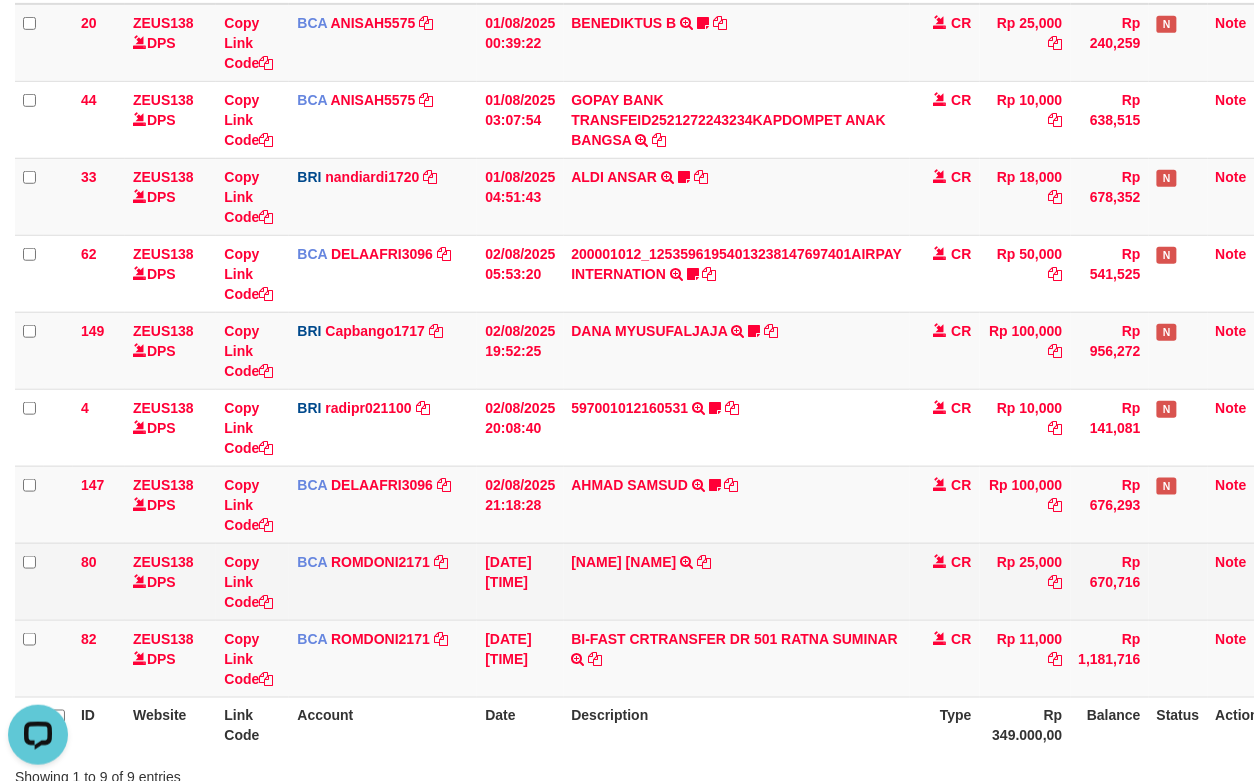drag, startPoint x: 534, startPoint y: 570, endPoint x: 365, endPoint y: 546, distance: 170.69563 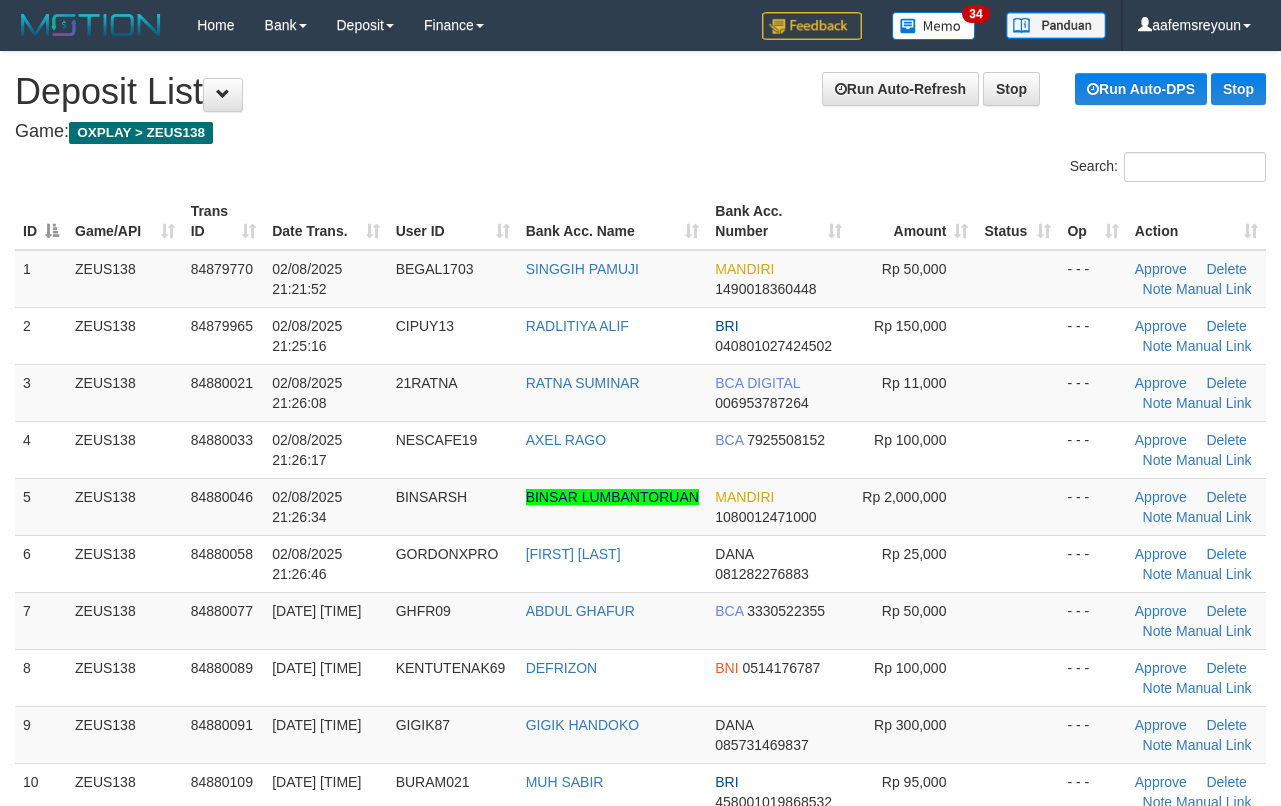 scroll, scrollTop: 66, scrollLeft: 0, axis: vertical 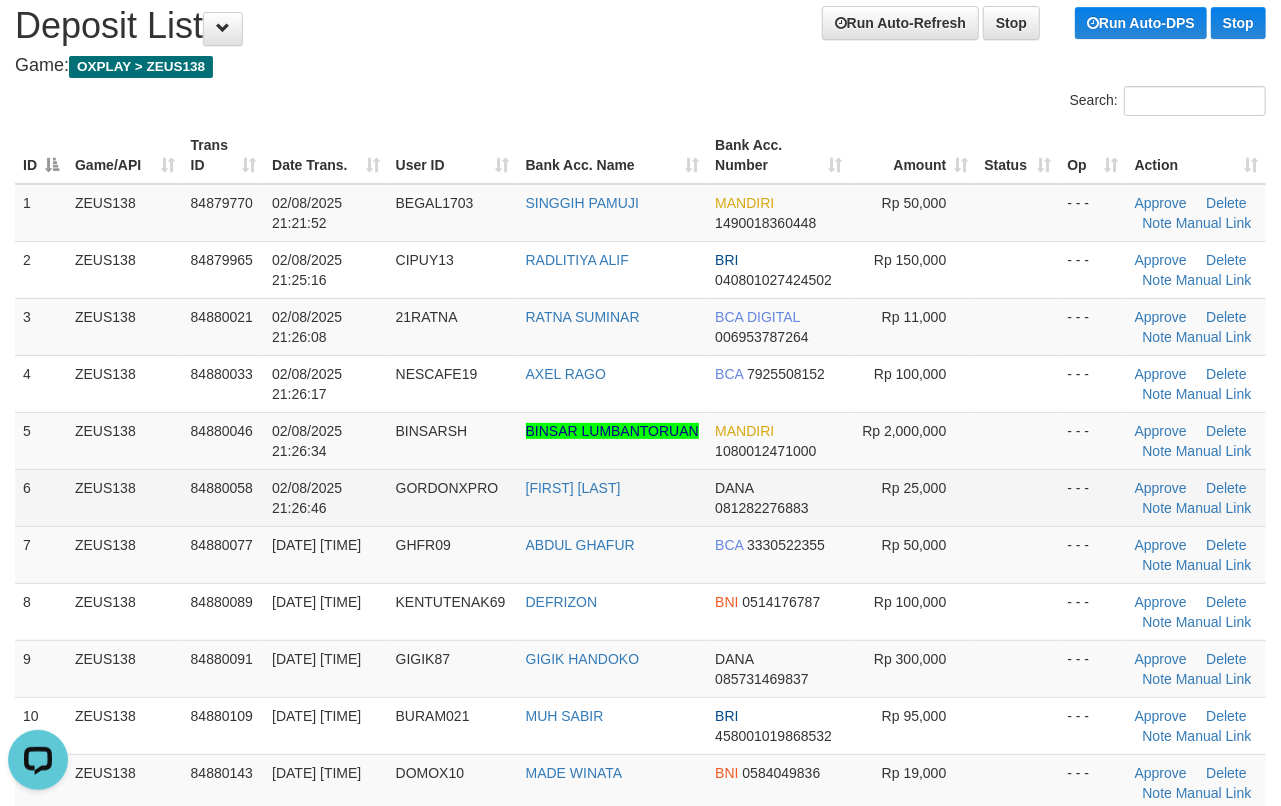 click on "- - -" at bounding box center (1092, 497) 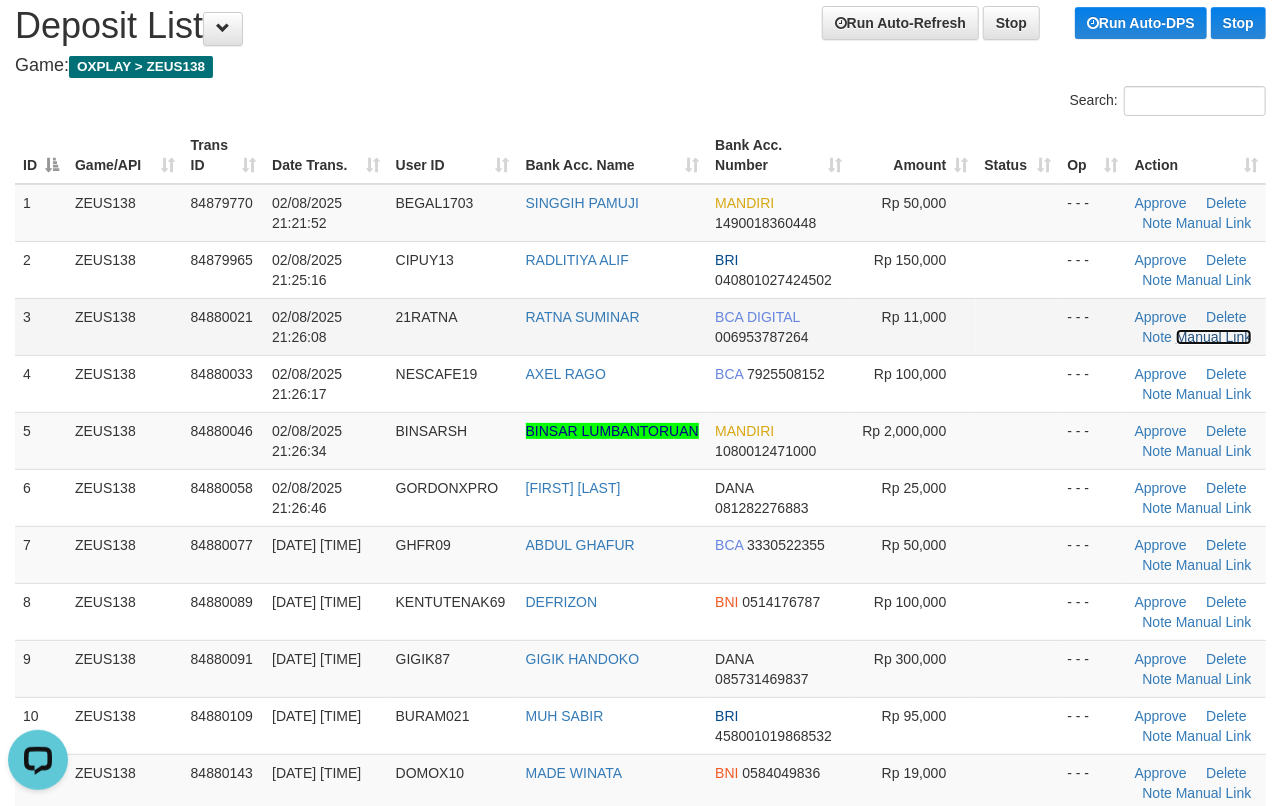 click on "Manual Link" at bounding box center [1214, 337] 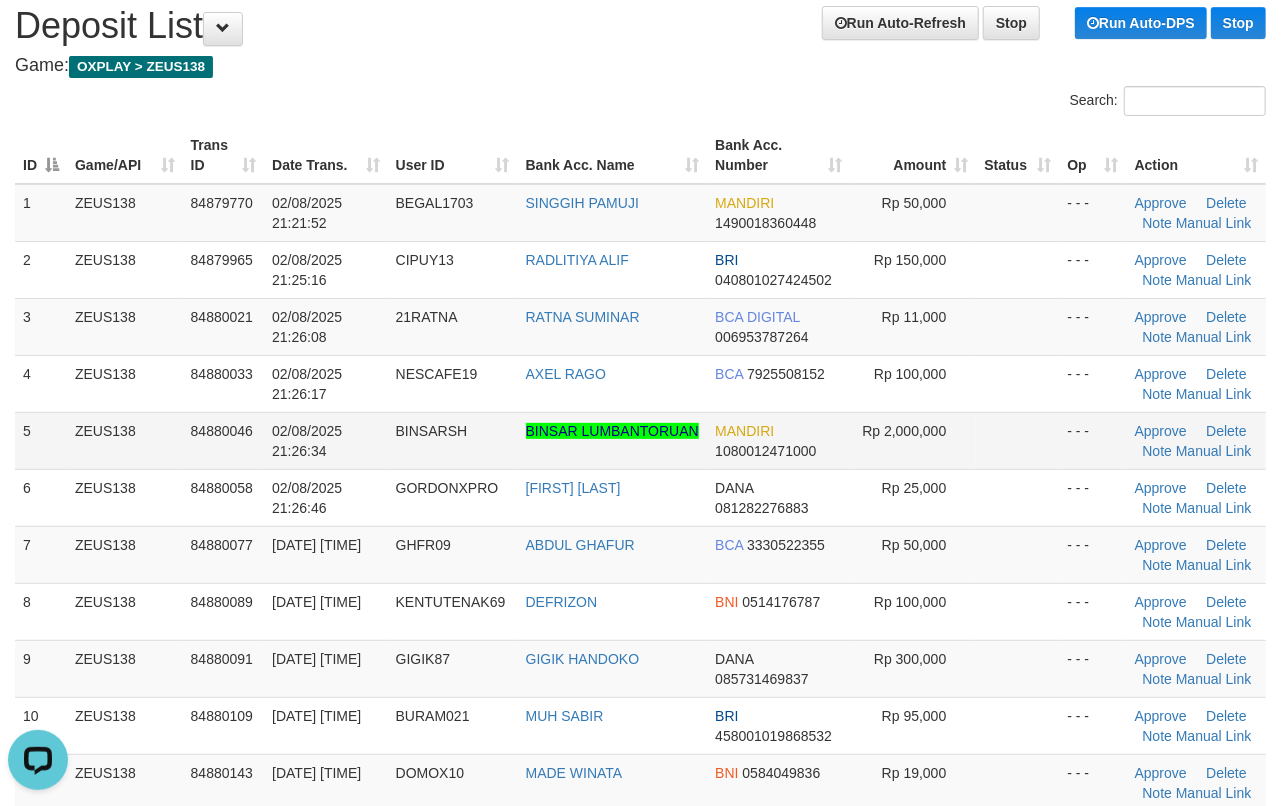 click on "MANDIRI
1080012471000" at bounding box center [778, 440] 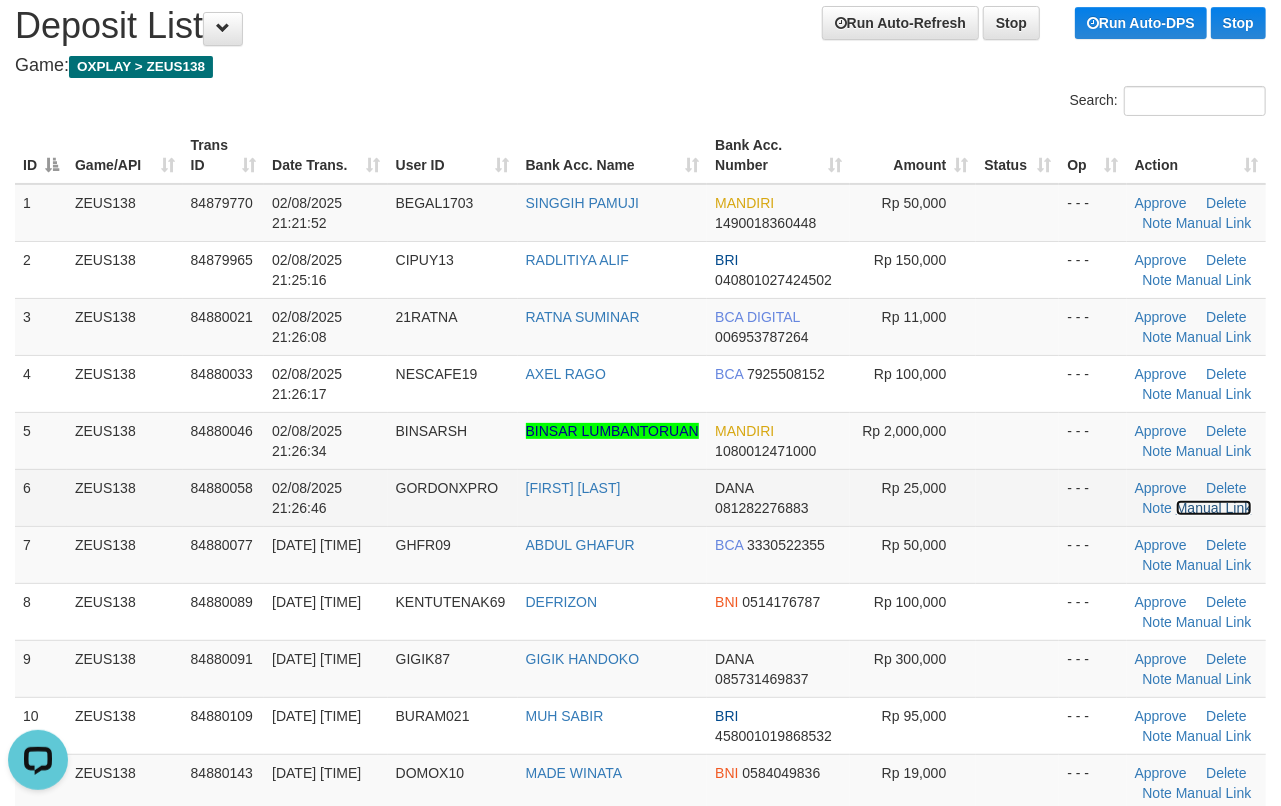 click on "Manual Link" at bounding box center (1214, 508) 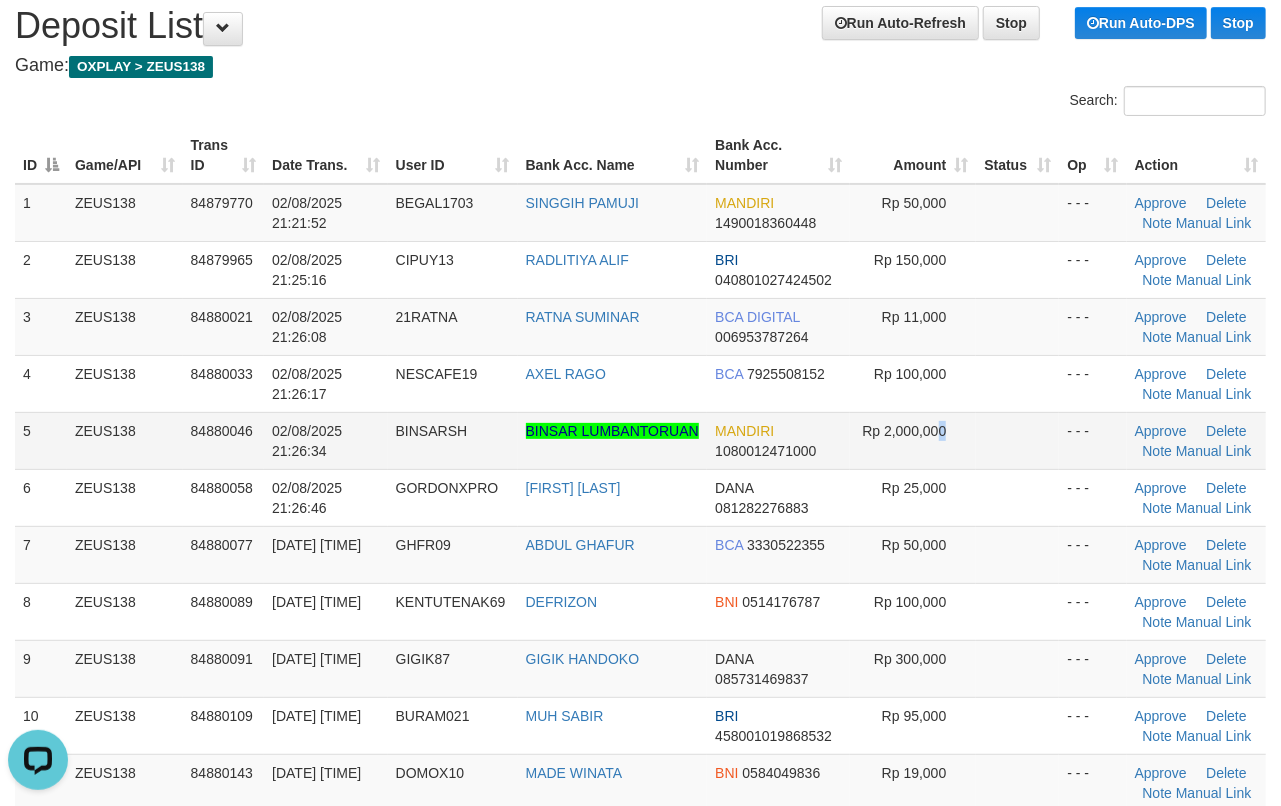 click on "Rp 2,000,000" at bounding box center [913, 440] 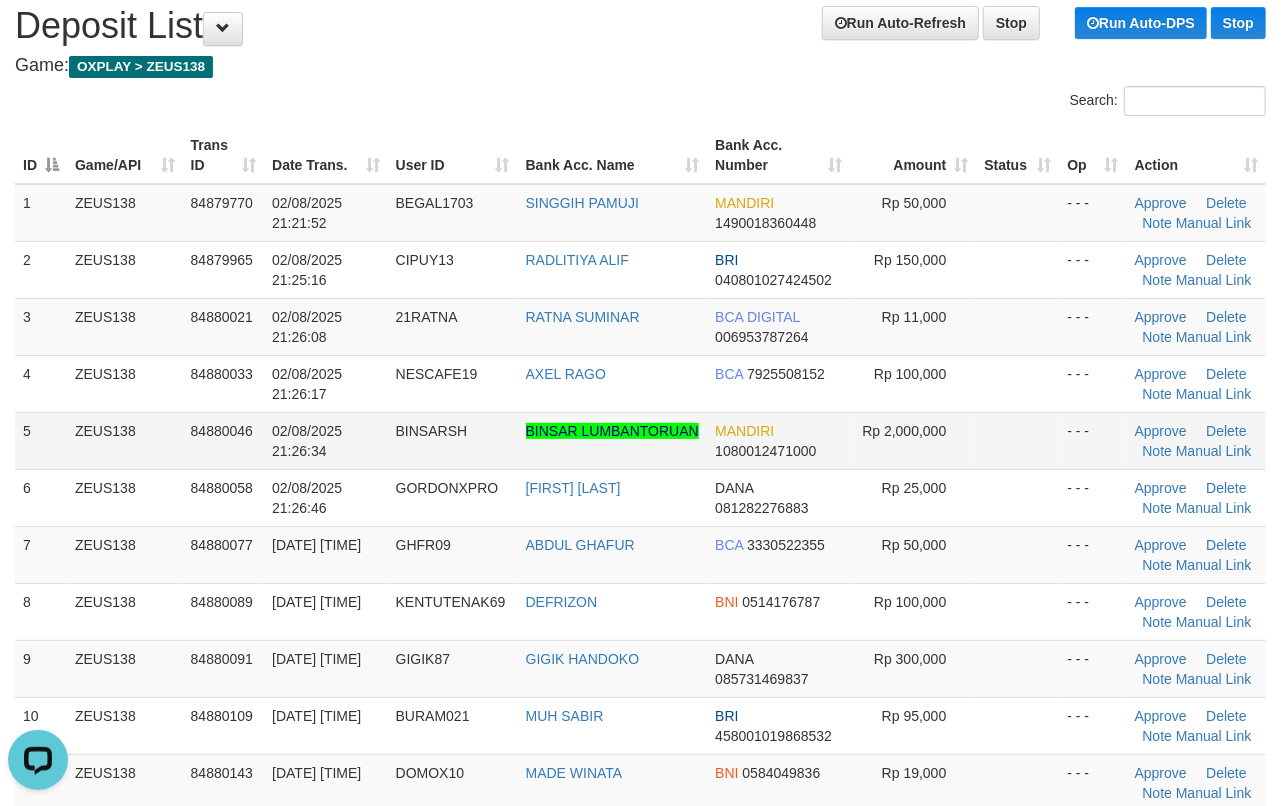 click on "Rp 2,000,000" at bounding box center (913, 440) 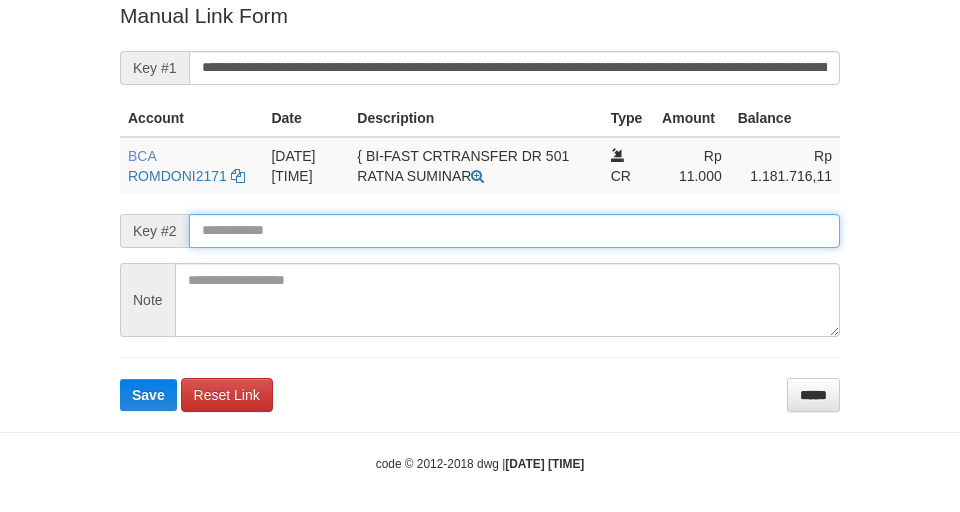 click on "Save" at bounding box center [148, 395] 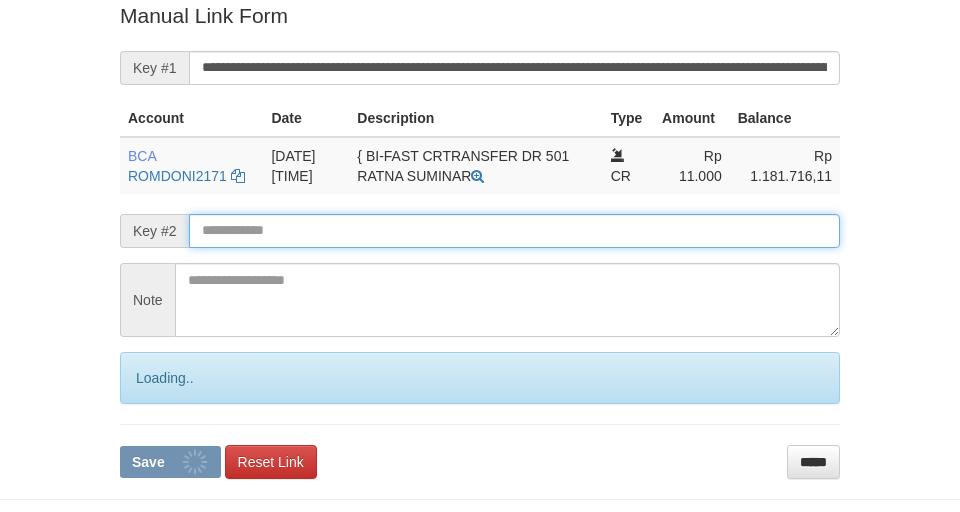 click at bounding box center (514, 231) 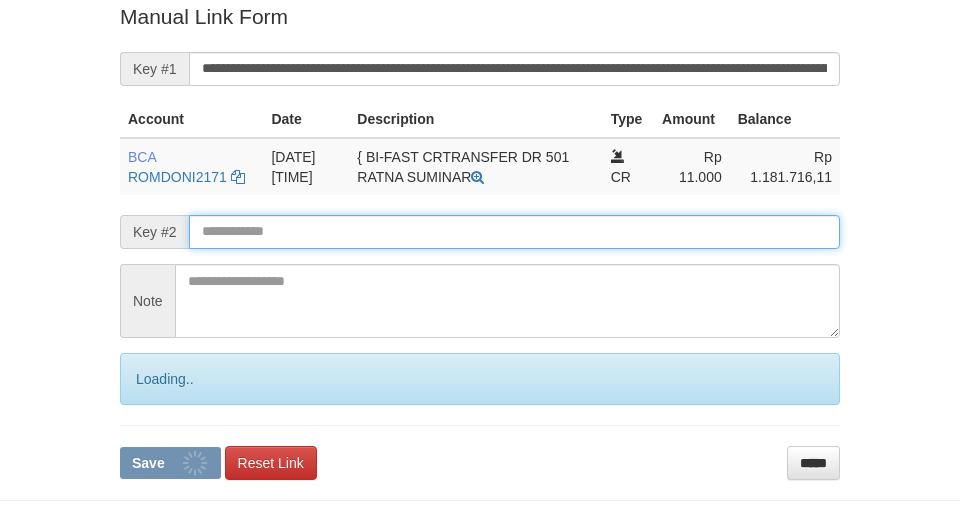 click on "Save" at bounding box center (170, 463) 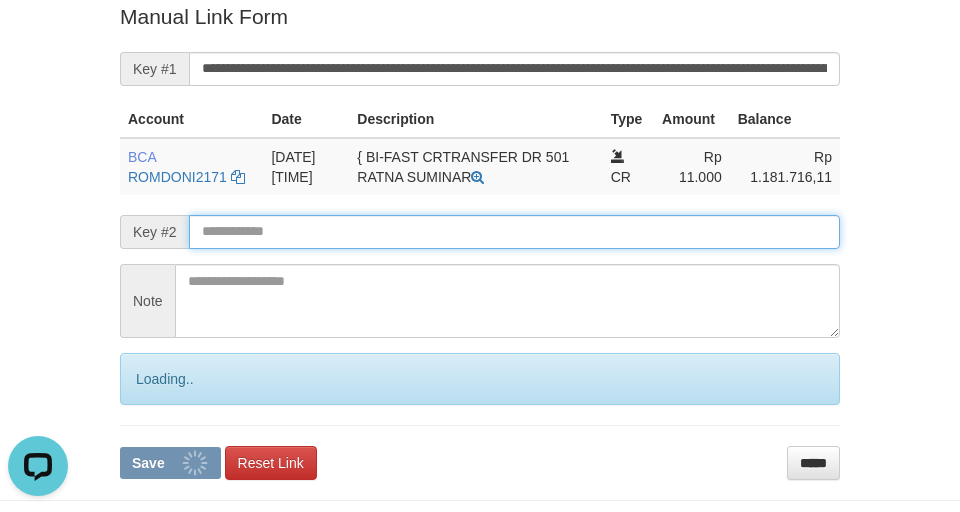 scroll, scrollTop: 0, scrollLeft: 0, axis: both 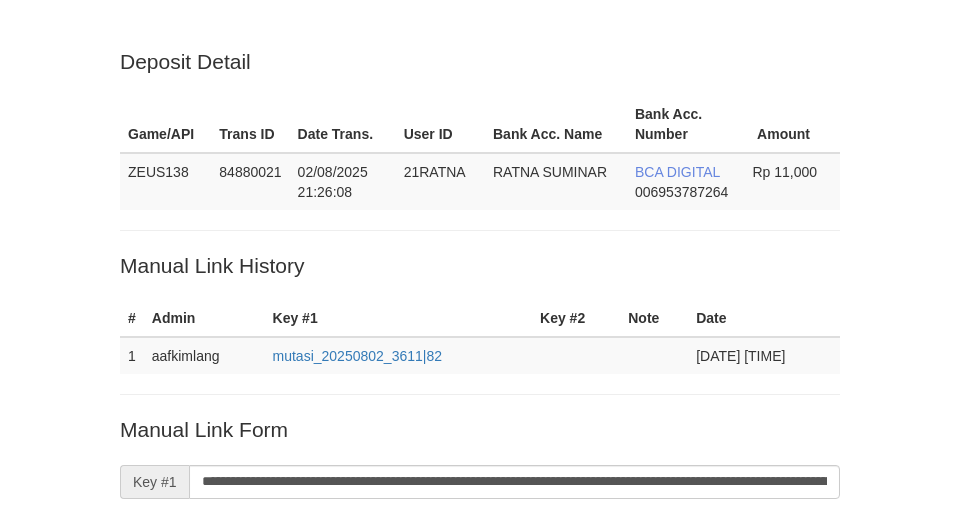 click on "Save" at bounding box center [148, 809] 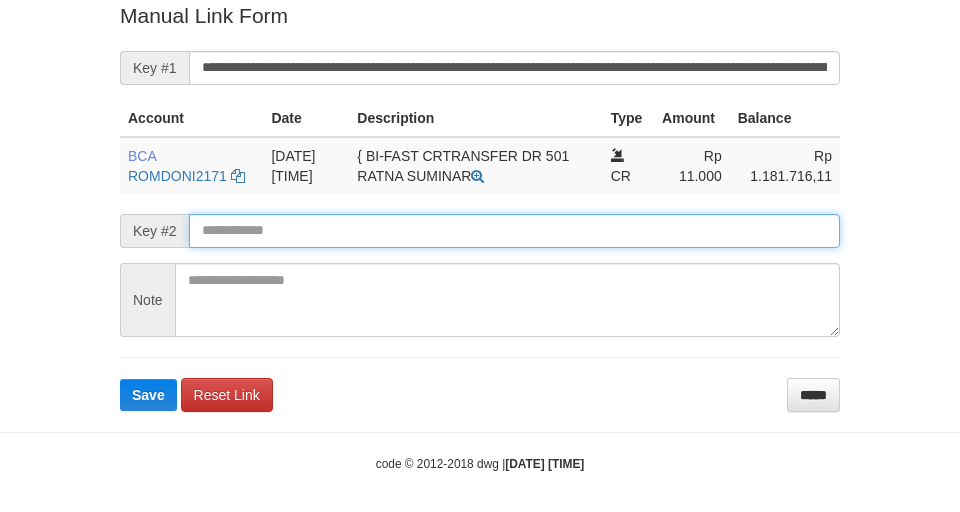 drag, startPoint x: 0, startPoint y: 0, endPoint x: 574, endPoint y: 228, distance: 617.6245 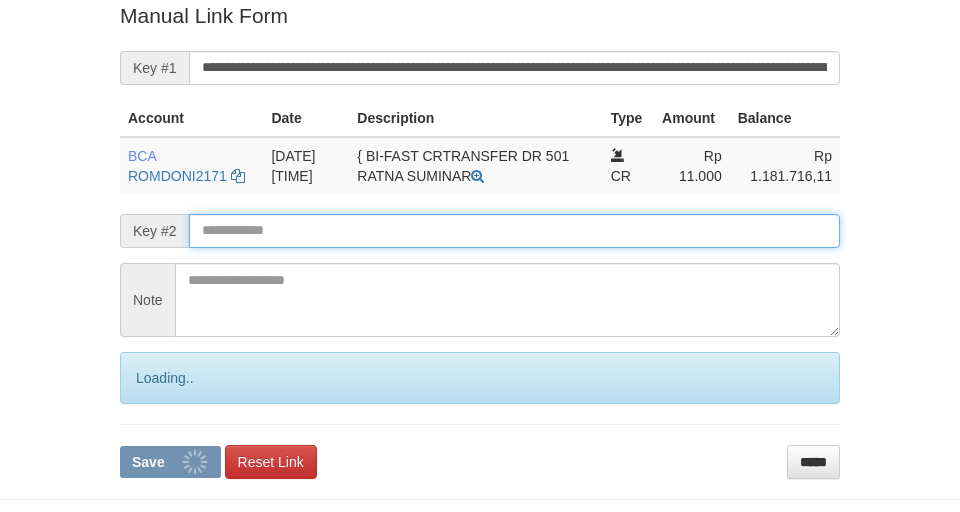 scroll, scrollTop: 413, scrollLeft: 0, axis: vertical 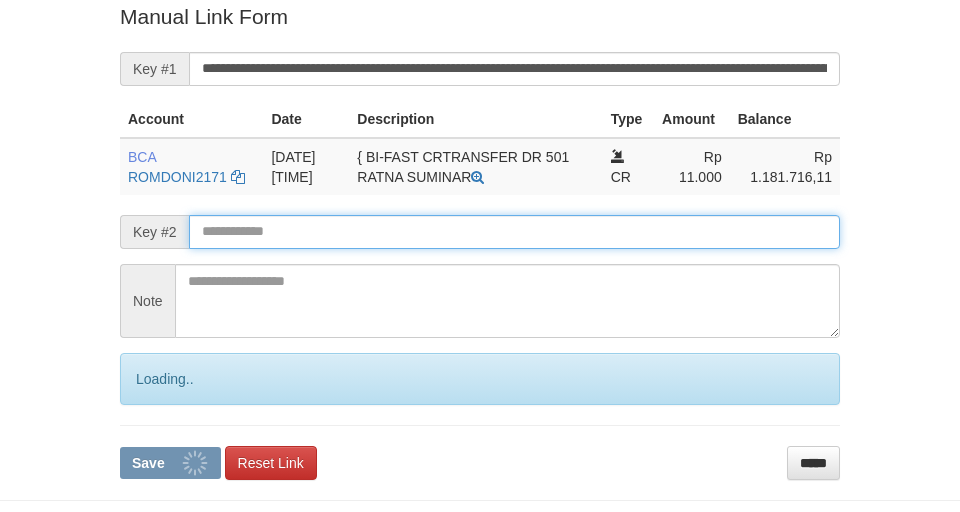 click on "Save" at bounding box center [170, 463] 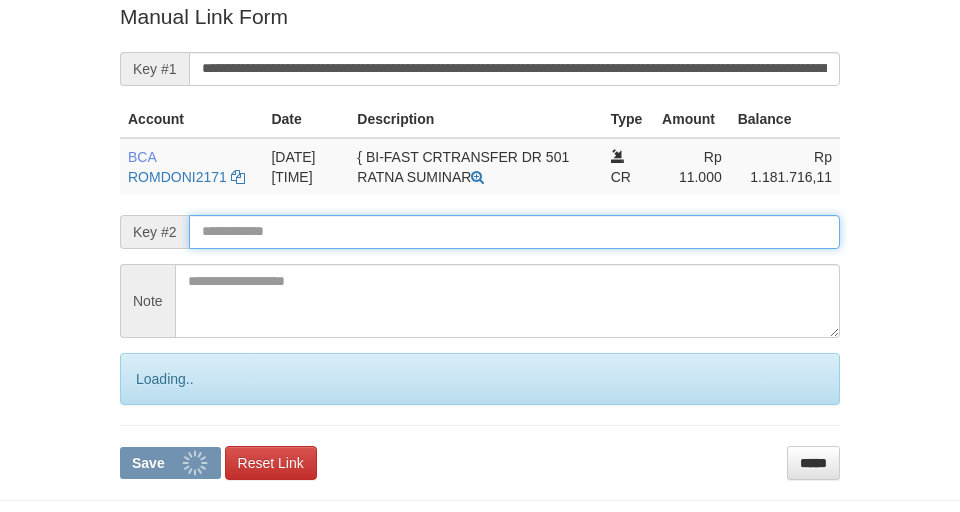 click on "Save" at bounding box center (170, 463) 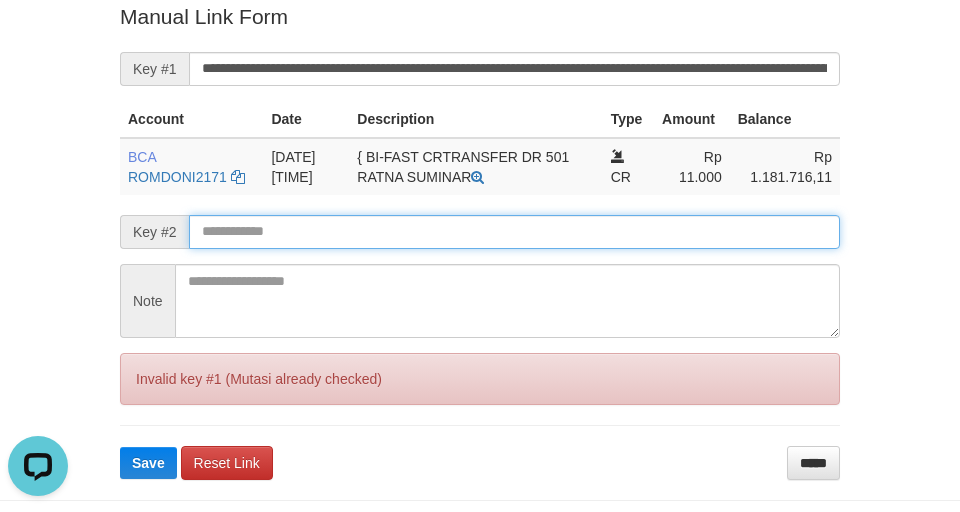 scroll, scrollTop: 0, scrollLeft: 0, axis: both 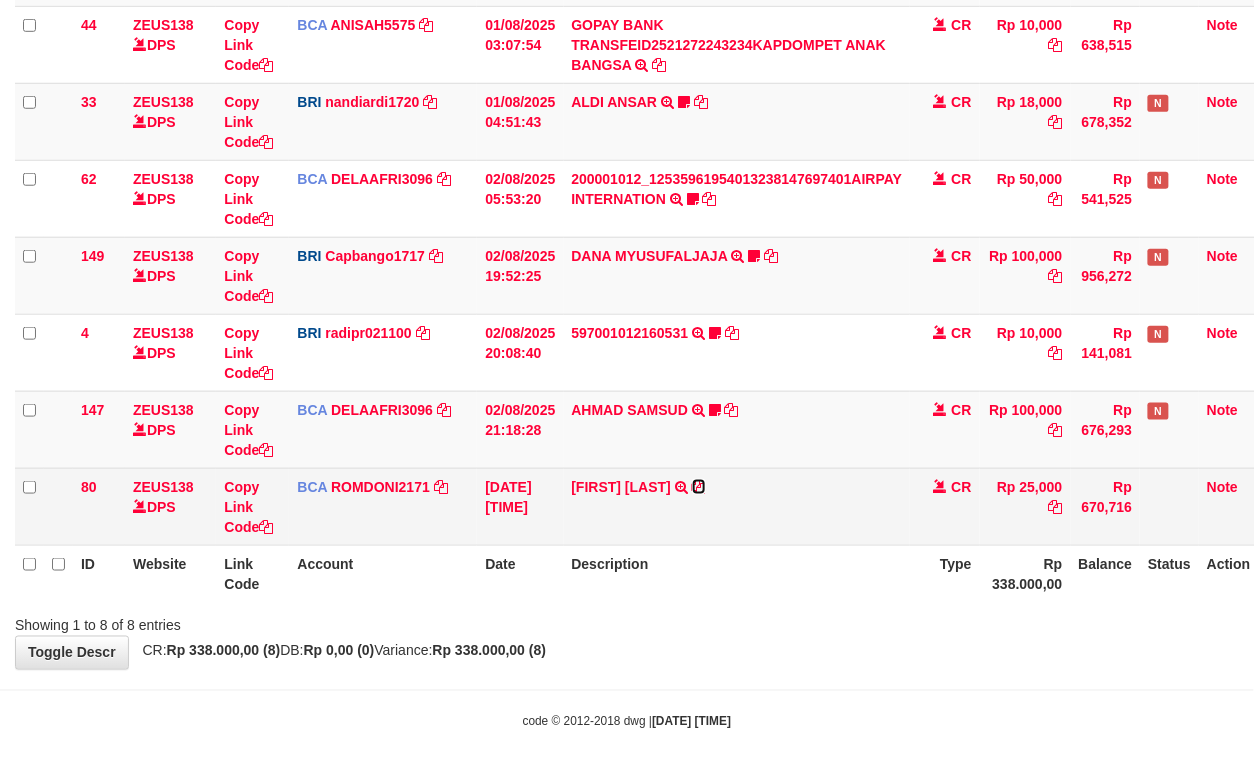 click at bounding box center [699, 487] 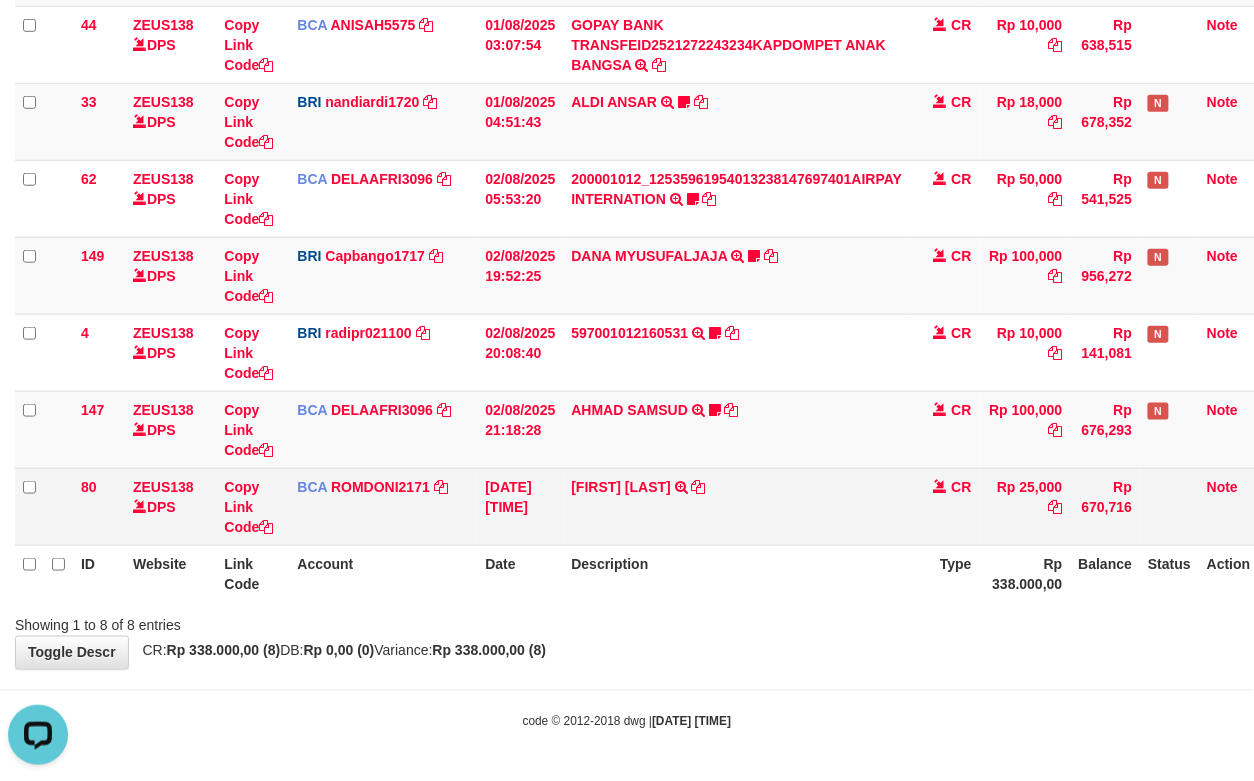 scroll, scrollTop: 0, scrollLeft: 0, axis: both 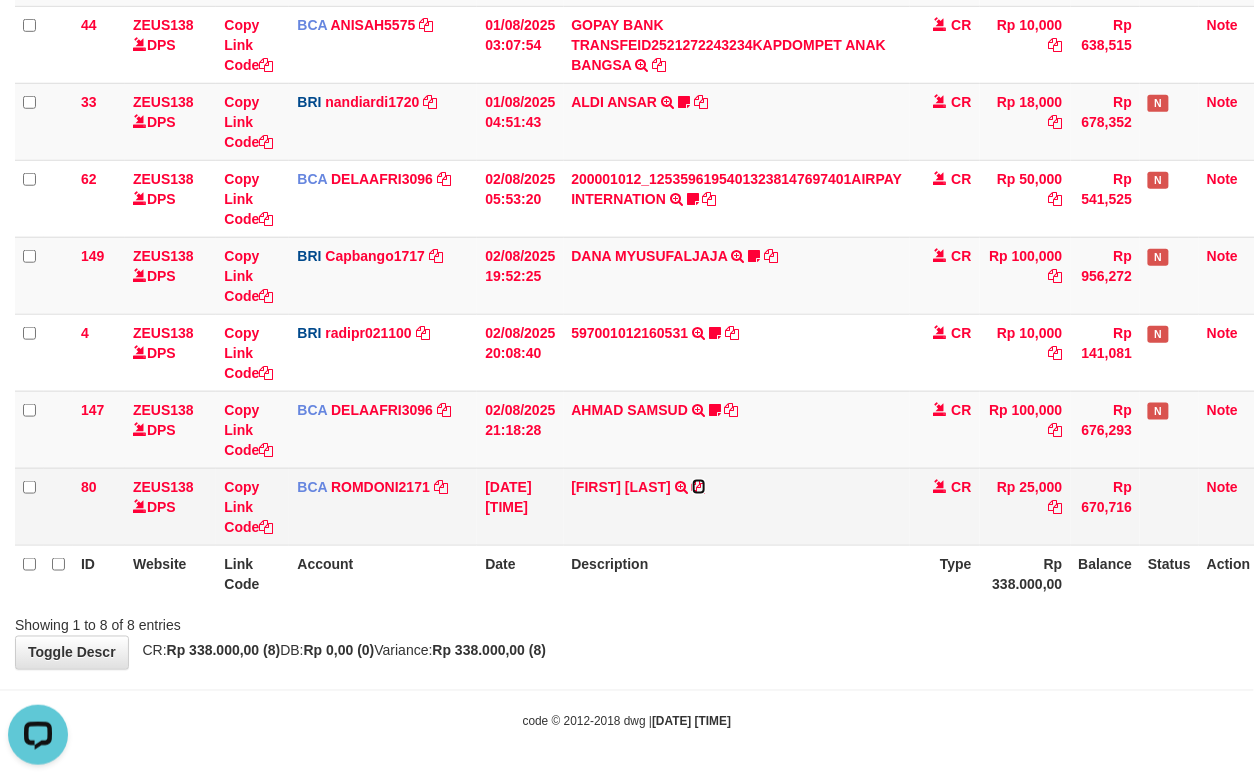 click at bounding box center [699, 487] 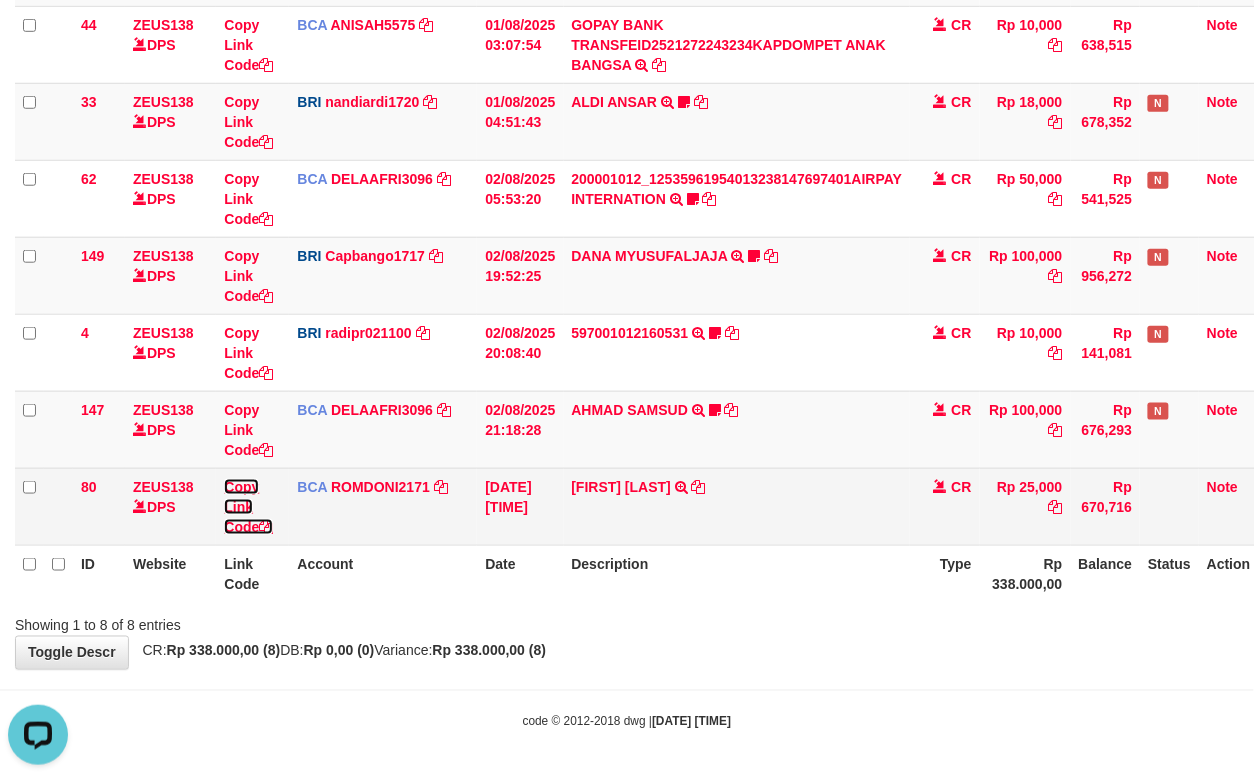 click on "Copy Link Code" at bounding box center (248, 507) 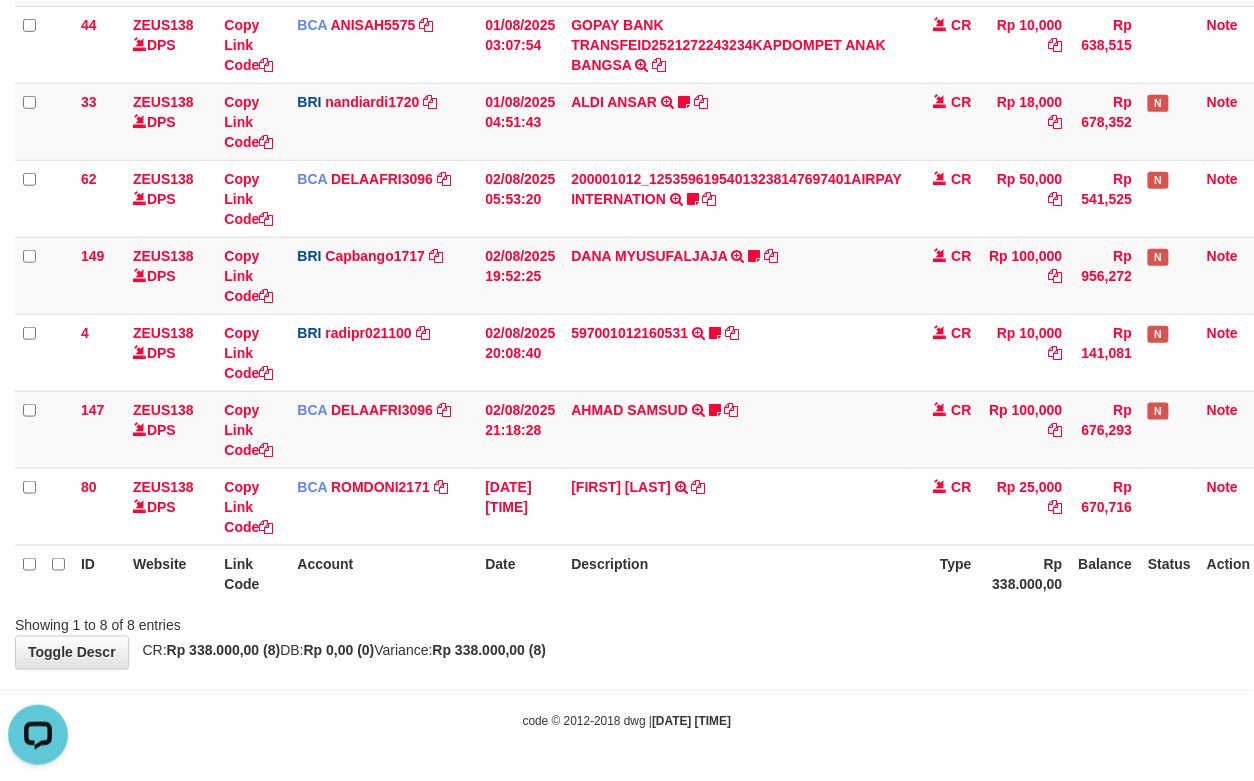 scroll, scrollTop: 274, scrollLeft: 0, axis: vertical 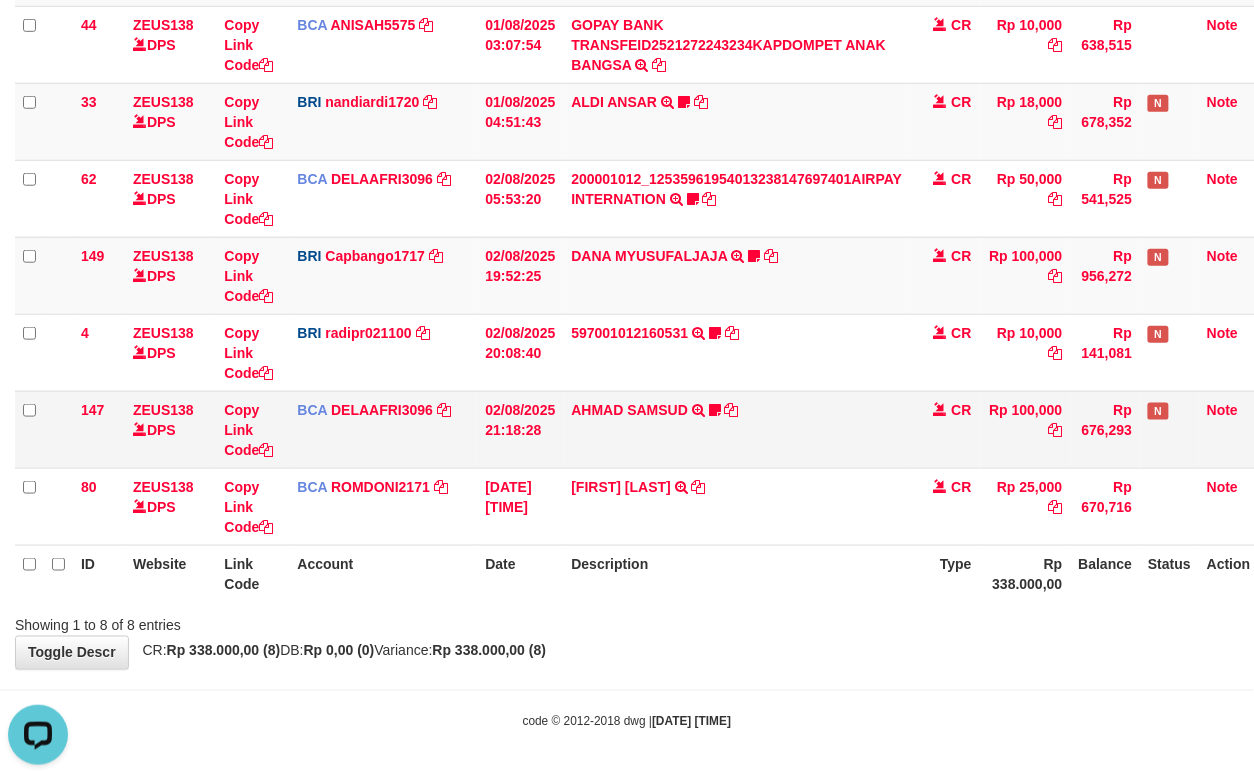 click on "BCA
DELAAFRI3096
DPS
DELA AFRIANI
mutasi_20250802_3552 | 147
mutasi_20250802_3552 | 147" at bounding box center [383, 429] 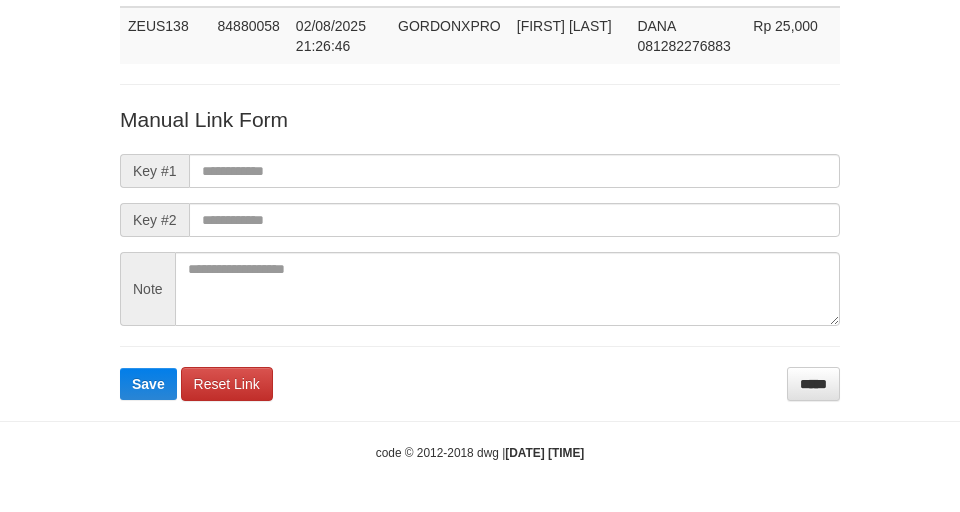 scroll, scrollTop: 146, scrollLeft: 0, axis: vertical 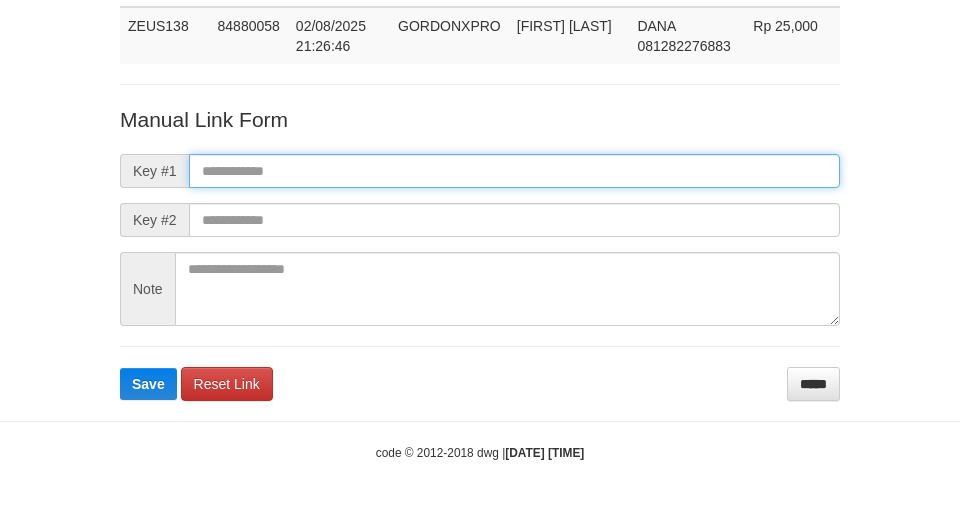 click at bounding box center (514, 171) 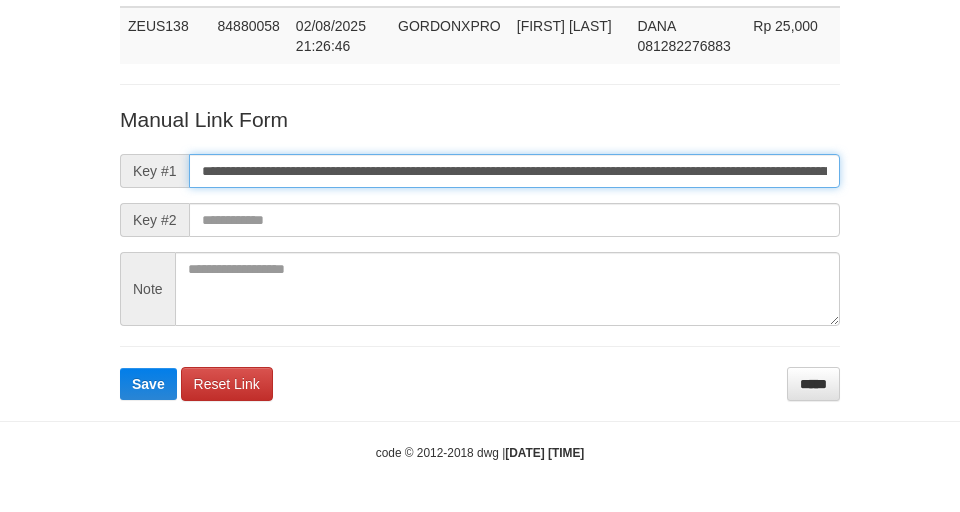 scroll, scrollTop: 0, scrollLeft: 1176, axis: horizontal 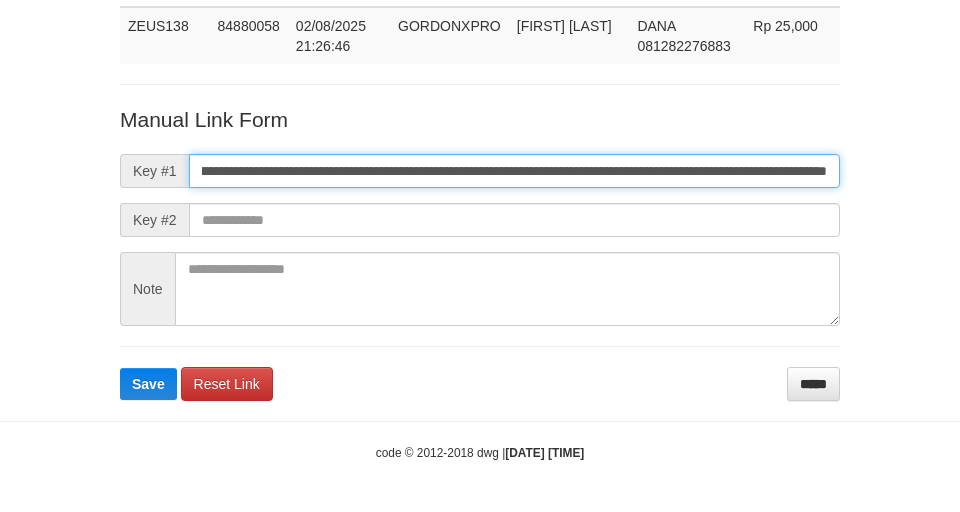 type on "**********" 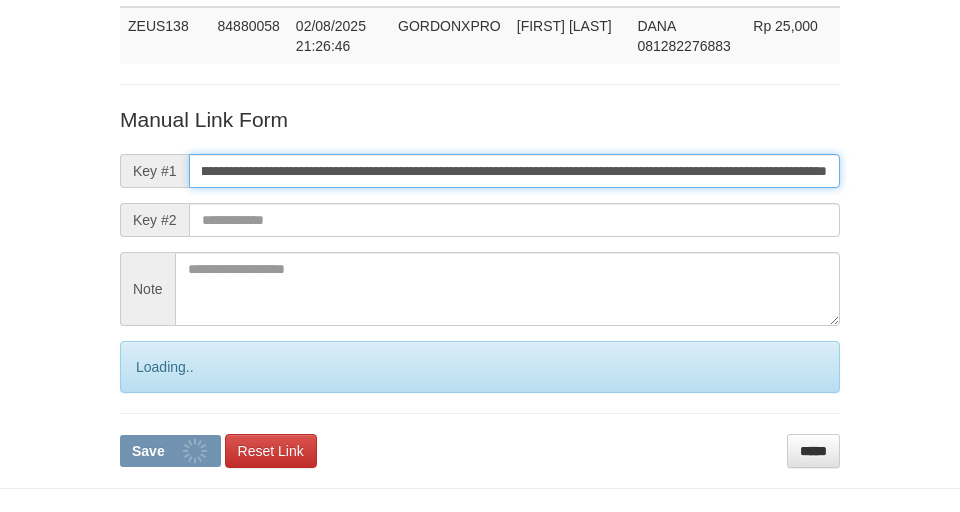 click on "Save" at bounding box center [170, 451] 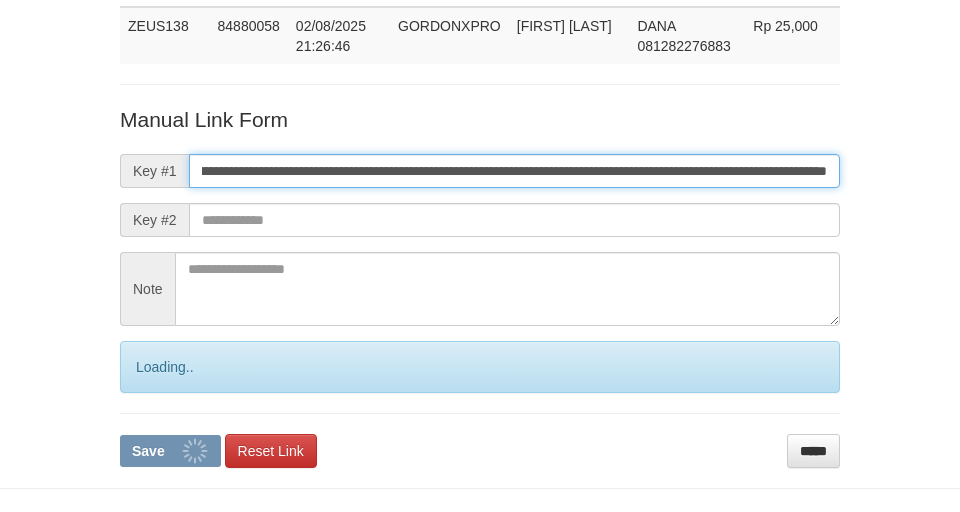 click on "Save" at bounding box center (170, 451) 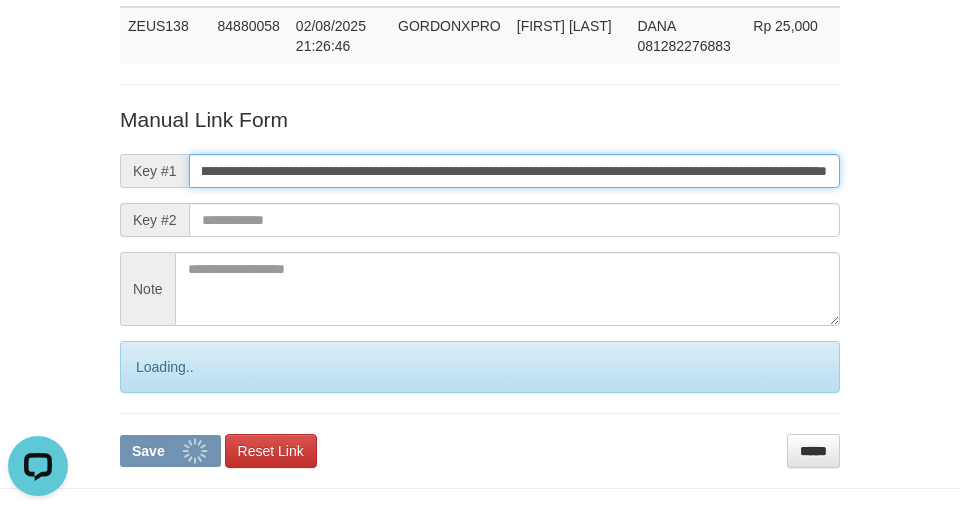 scroll, scrollTop: 0, scrollLeft: 0, axis: both 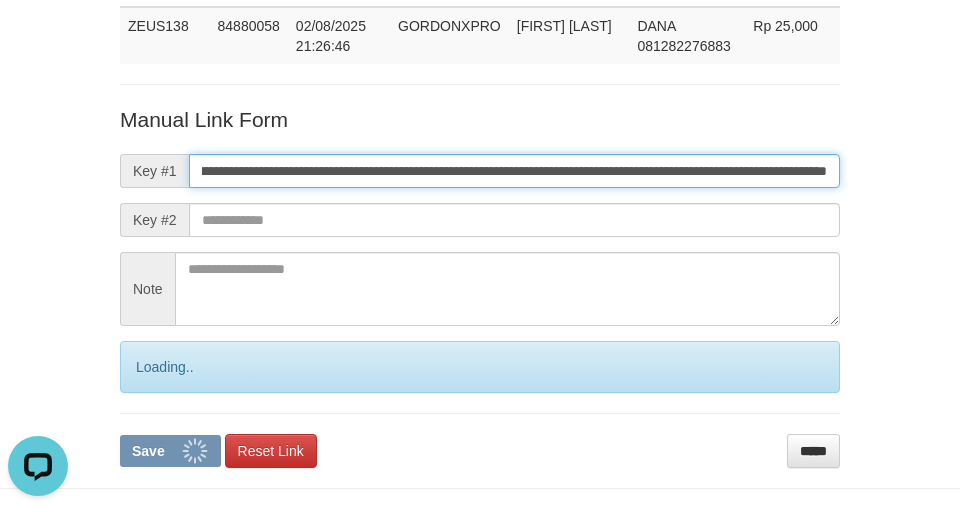 click on "Save" at bounding box center [170, 451] 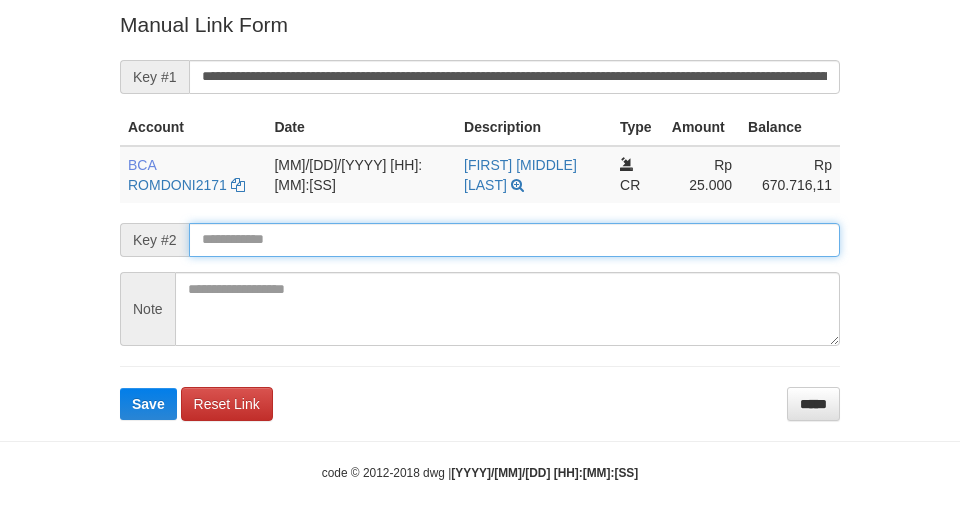 click on "Save" at bounding box center [148, 404] 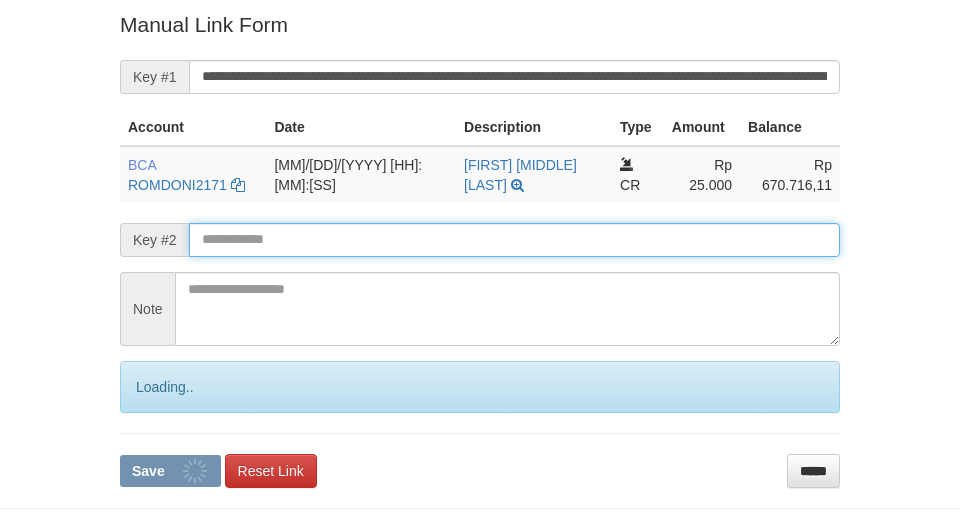 click at bounding box center (514, 240) 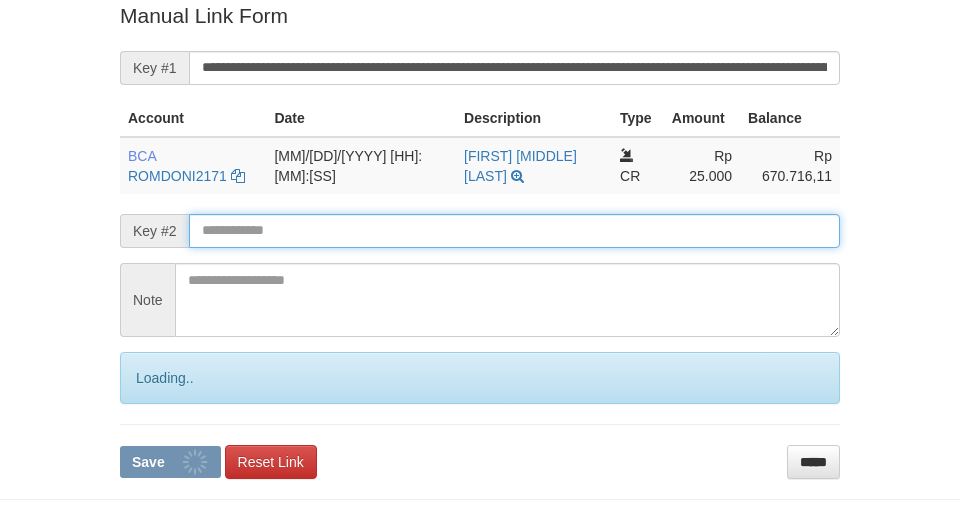 click on "Save" at bounding box center (170, 462) 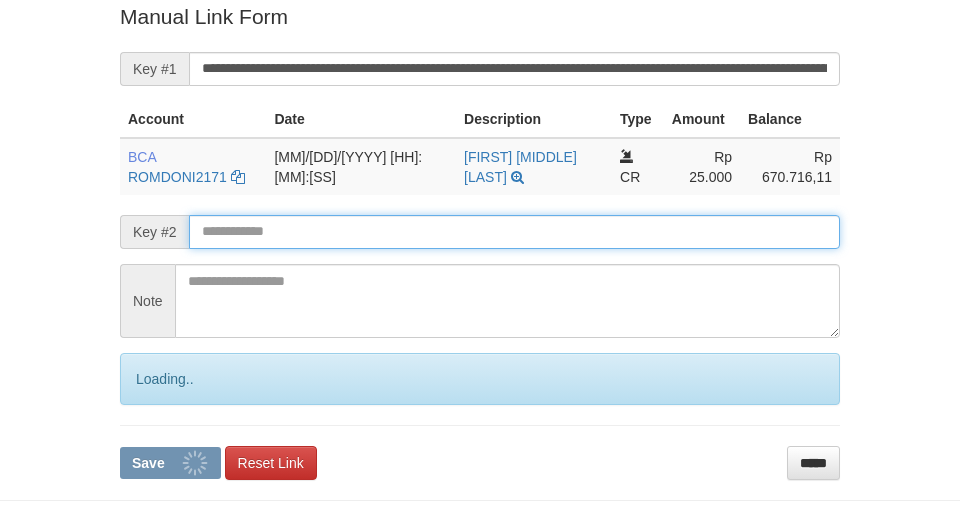 click on "Save" at bounding box center (170, 463) 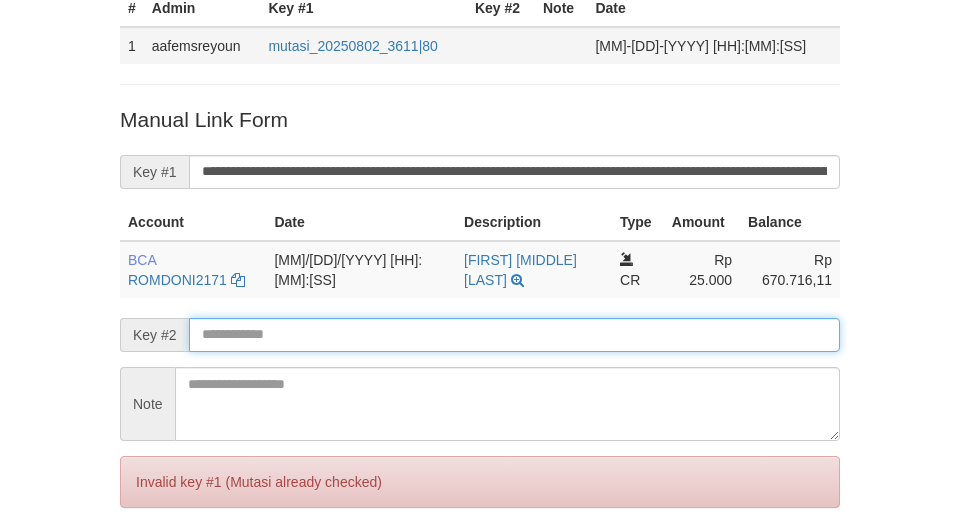 scroll, scrollTop: 280, scrollLeft: 0, axis: vertical 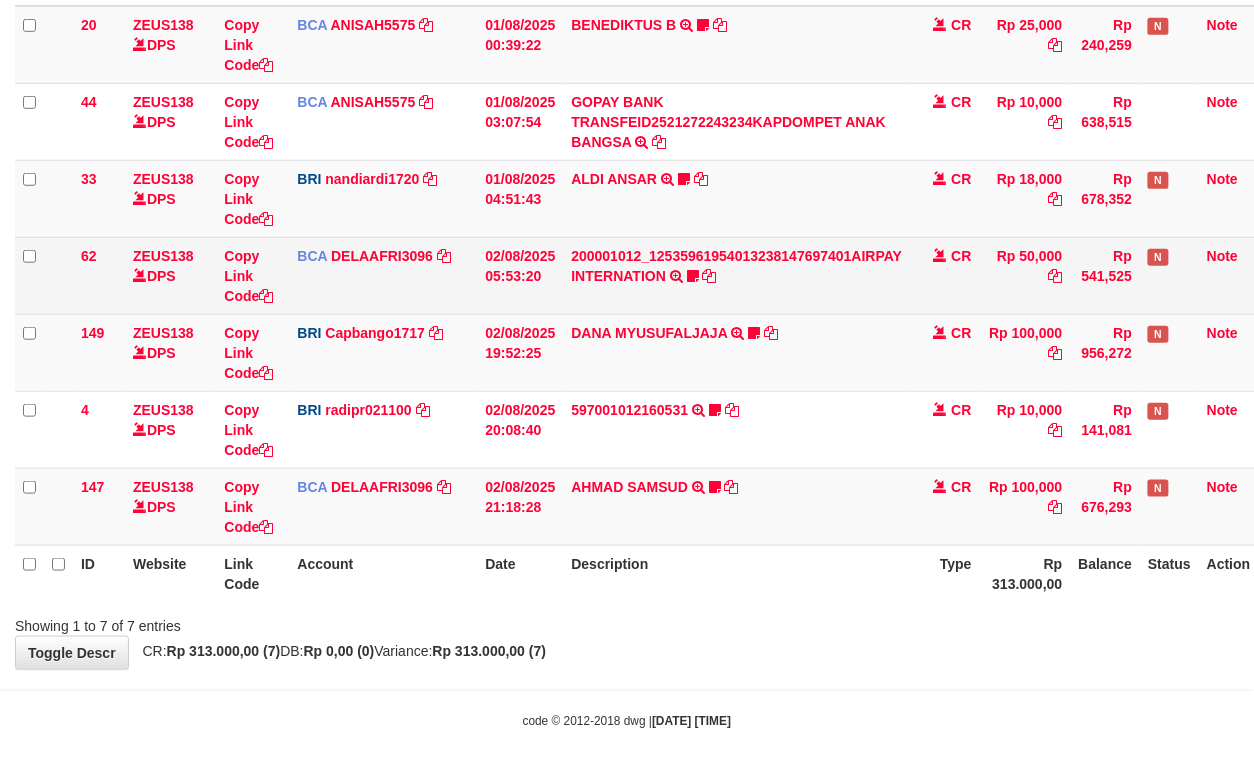 drag, startPoint x: 750, startPoint y: 521, endPoint x: 1029, endPoint y: 248, distance: 390.346 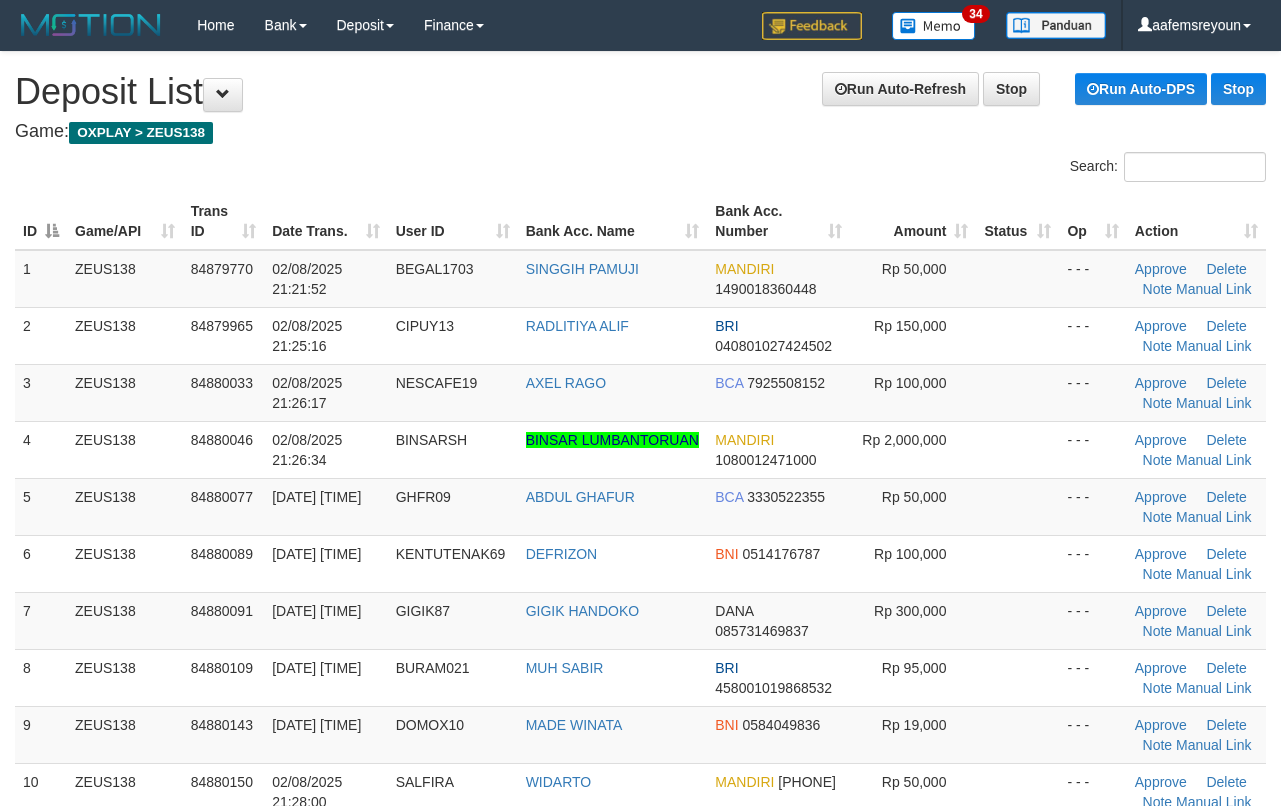scroll, scrollTop: 66, scrollLeft: 0, axis: vertical 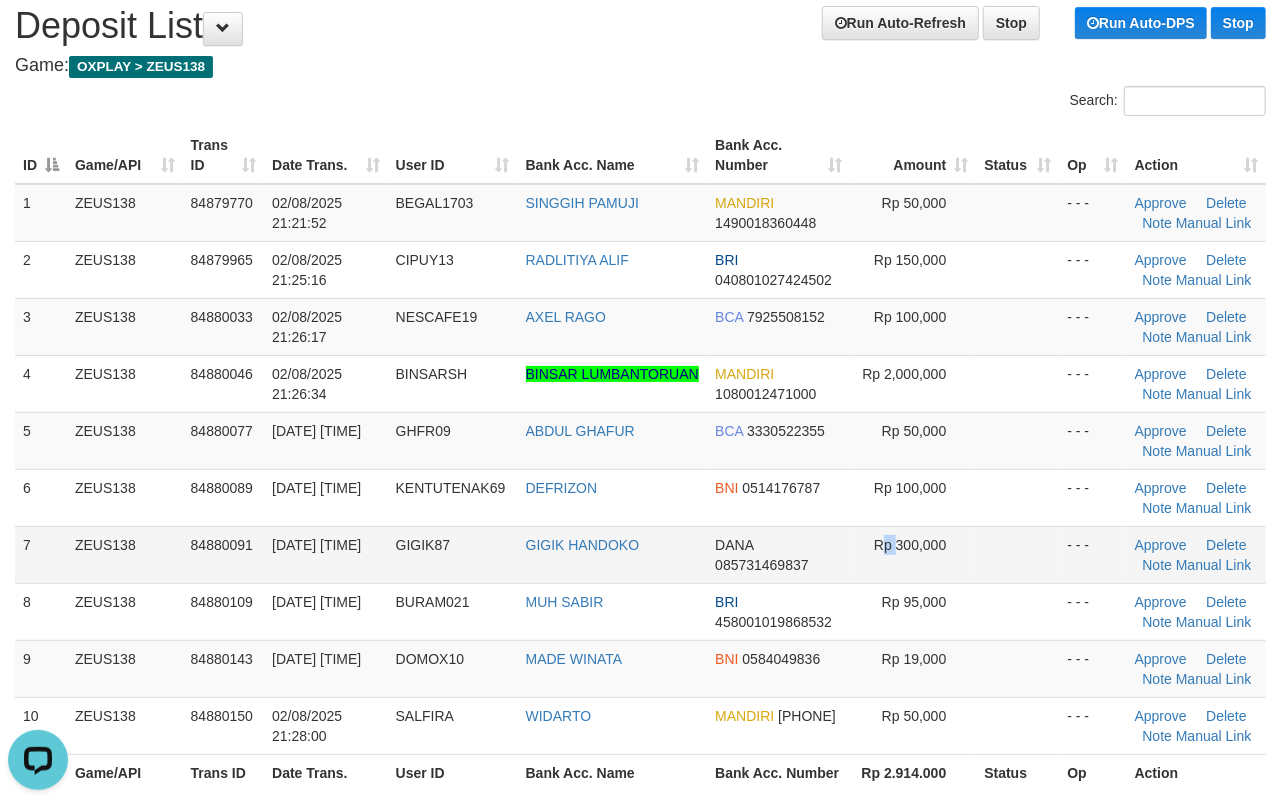 drag, startPoint x: 897, startPoint y: 582, endPoint x: 884, endPoint y: 581, distance: 13.038404 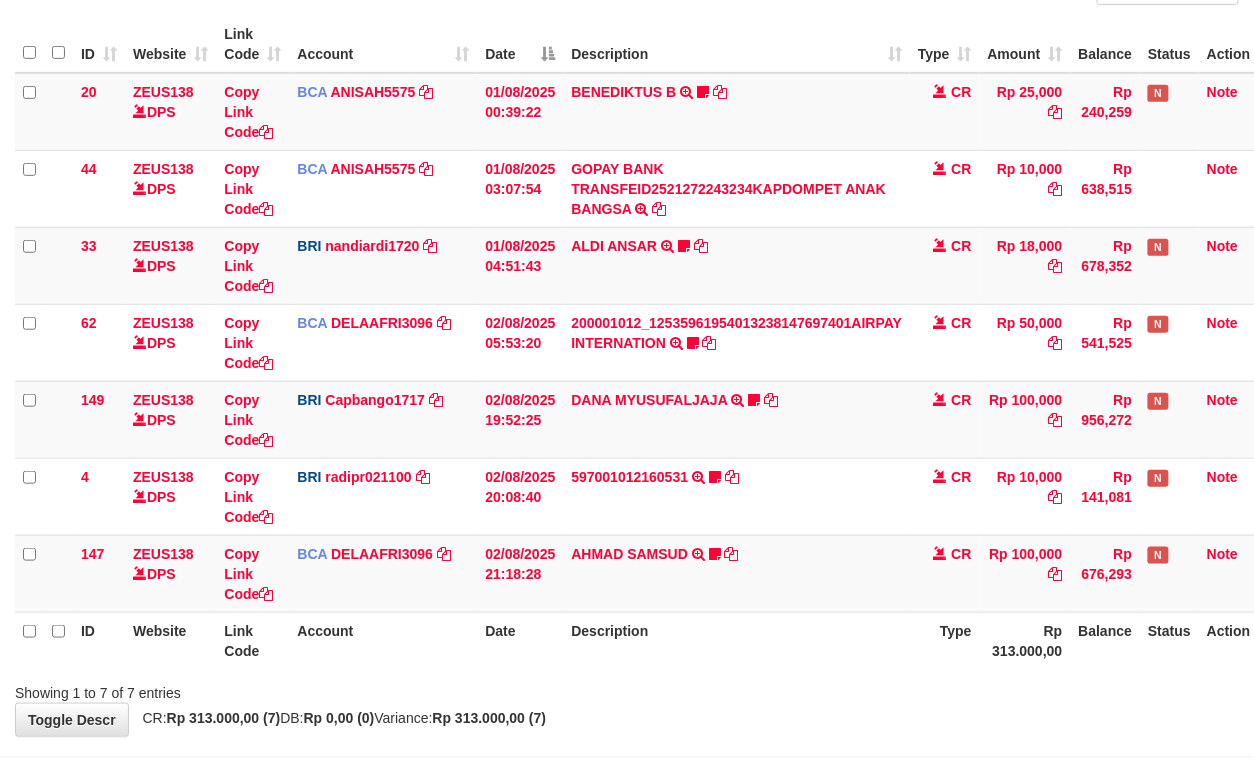 scroll, scrollTop: 246, scrollLeft: 0, axis: vertical 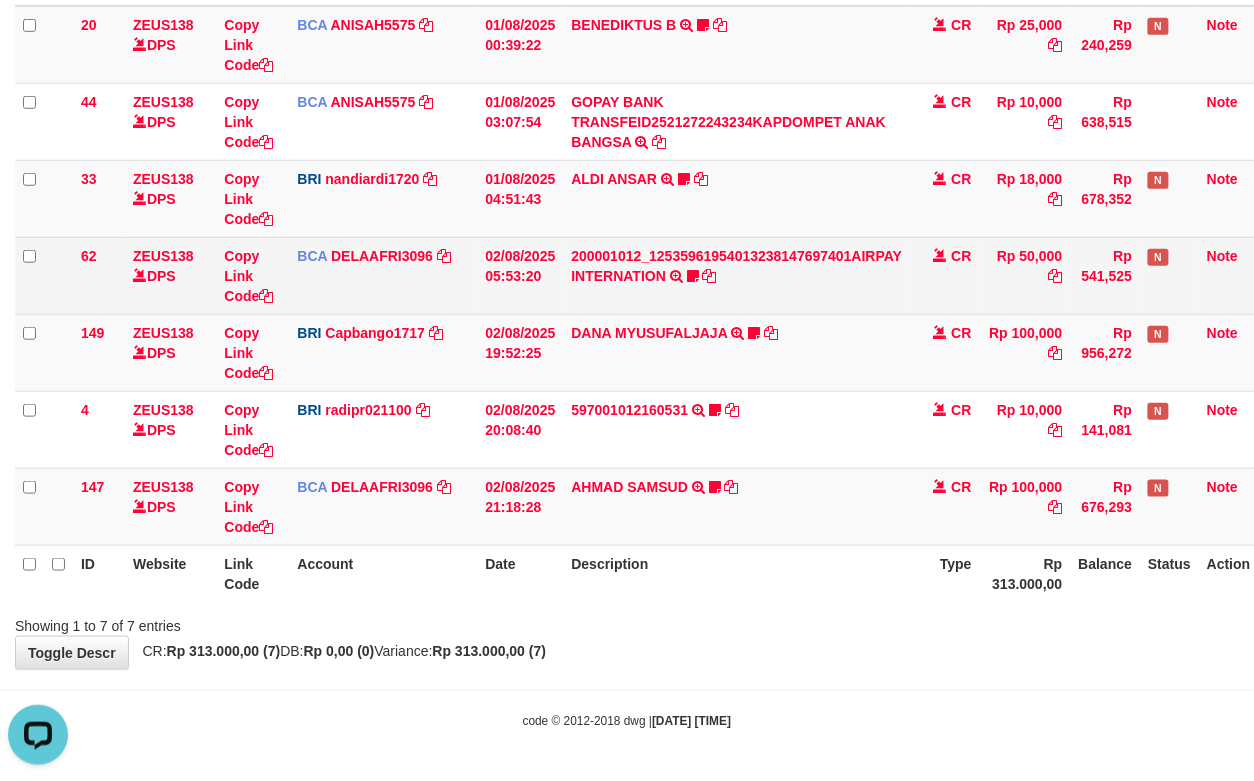 click on "CR" at bounding box center (945, 275) 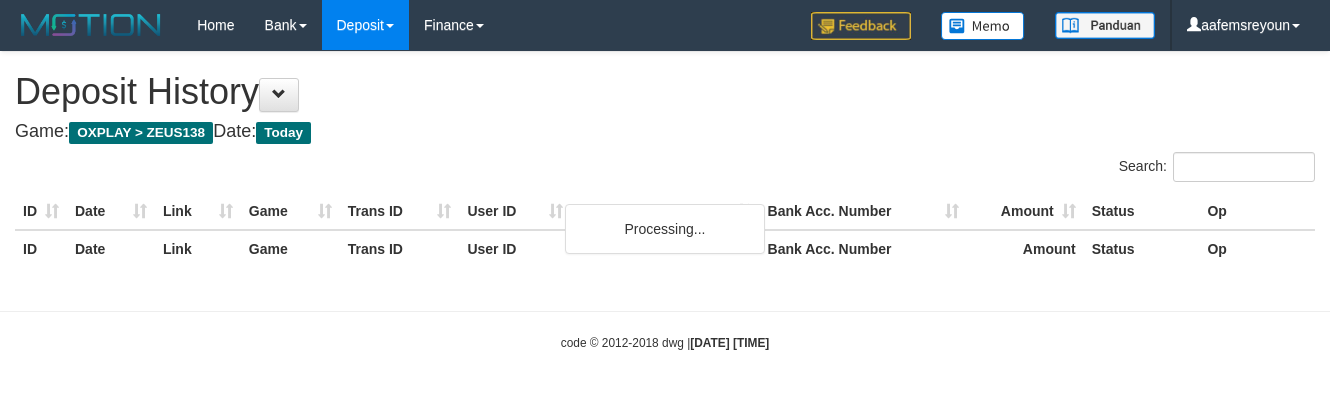 scroll, scrollTop: 0, scrollLeft: 0, axis: both 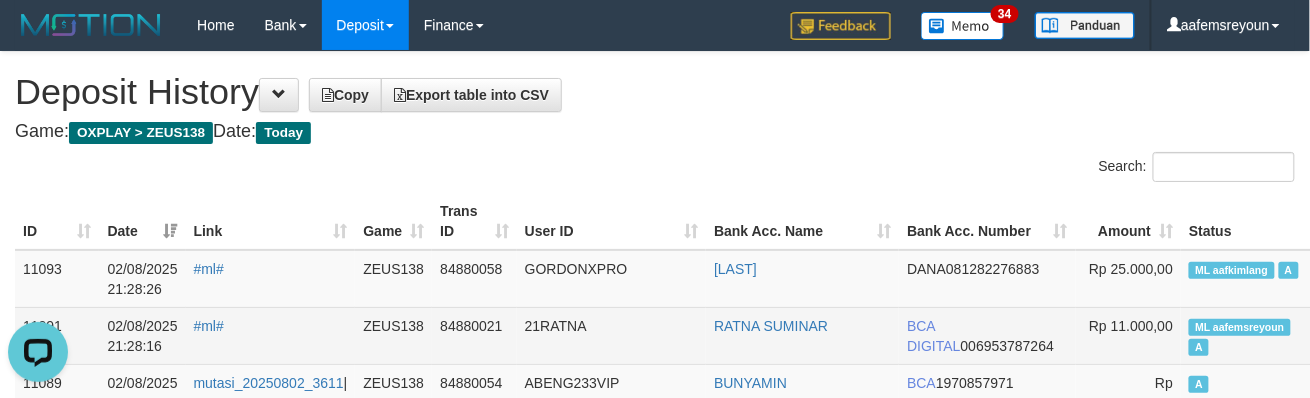 click on "ML aafemsreyoun   A" at bounding box center (1250, 335) 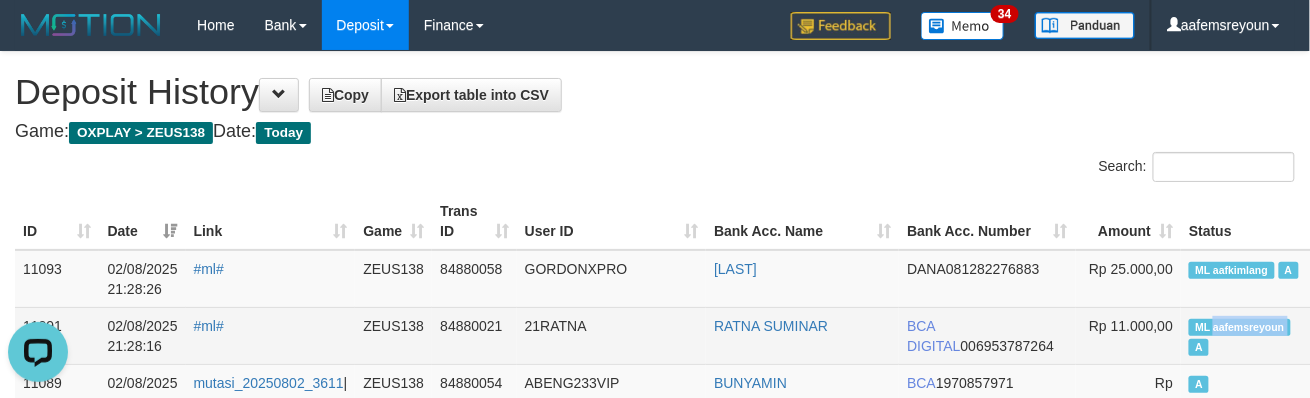 click on "ML aafemsreyoun   A" at bounding box center (1250, 335) 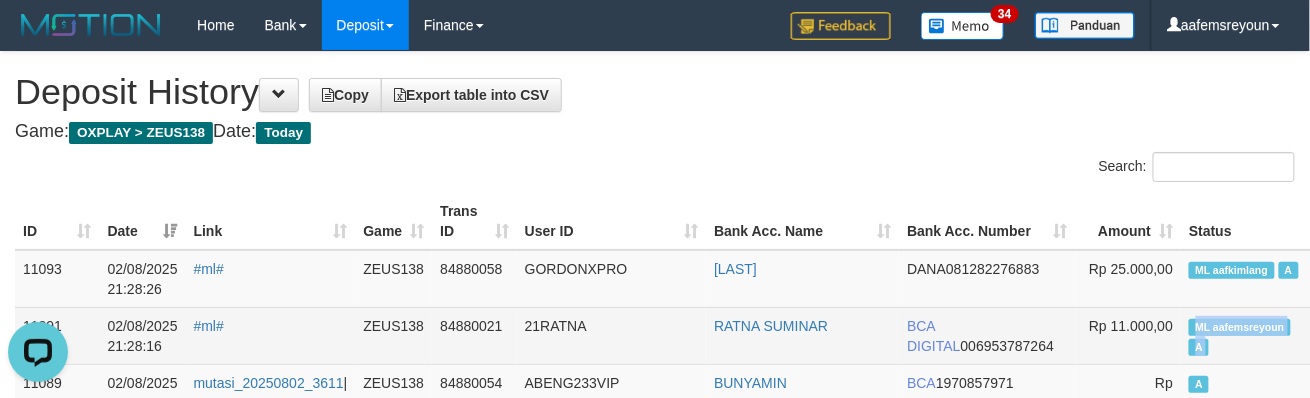 copy on "ML aafemsreyoun   A" 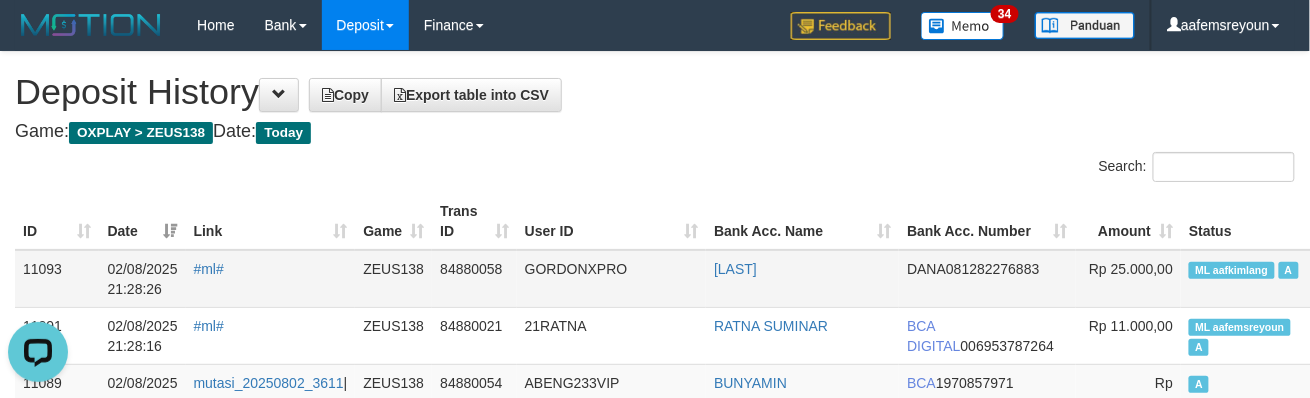 click on "ML aafkimlang" at bounding box center [1231, 270] 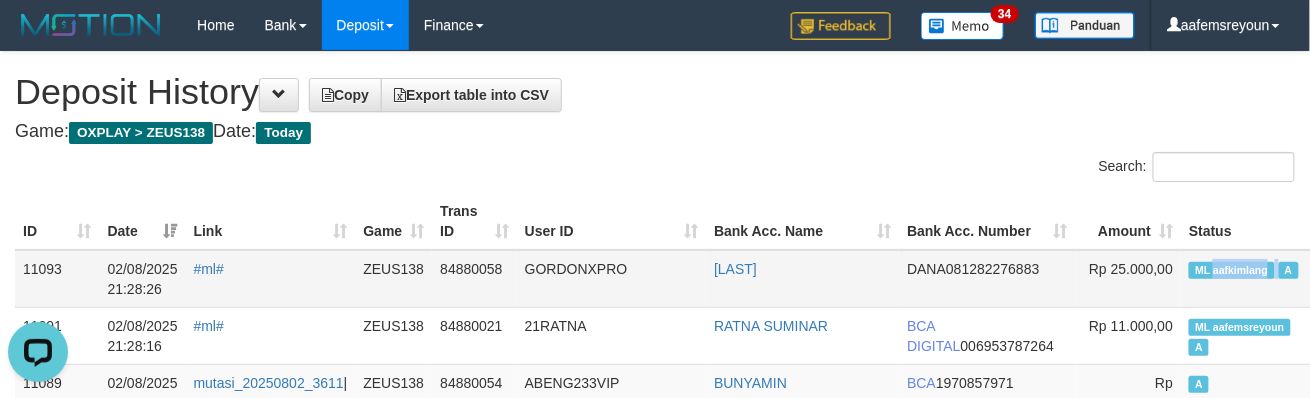 click on "ML aafkimlang" at bounding box center [1231, 270] 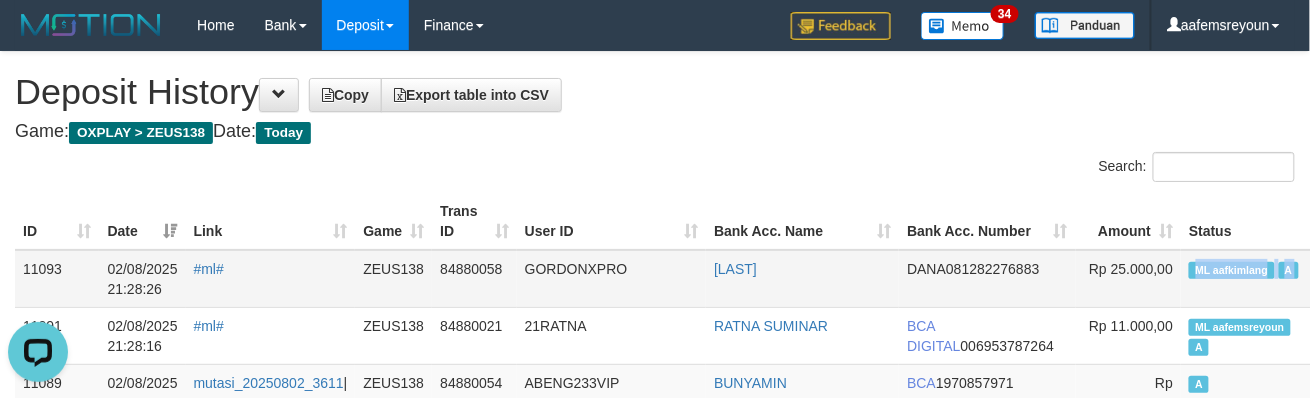 click on "ML aafkimlang" at bounding box center [1231, 270] 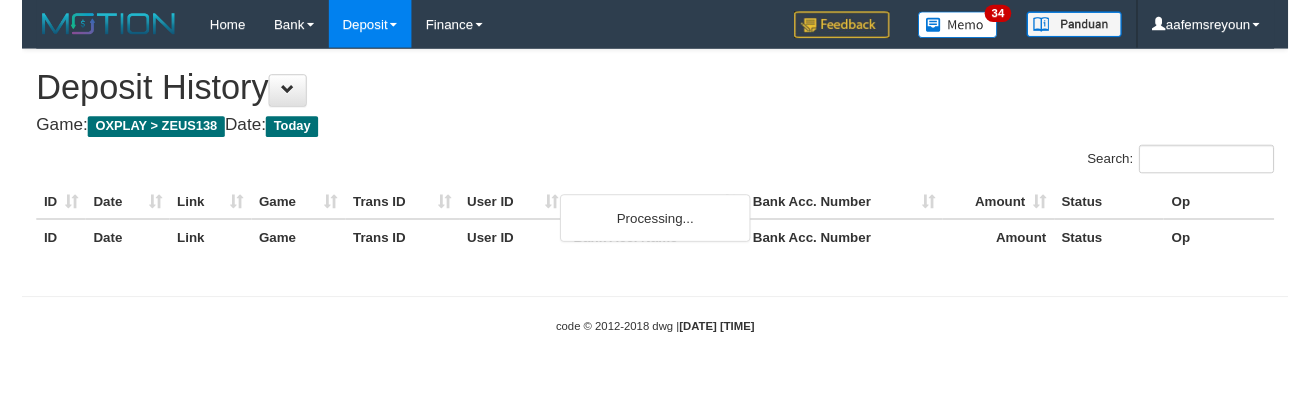 scroll, scrollTop: 0, scrollLeft: 0, axis: both 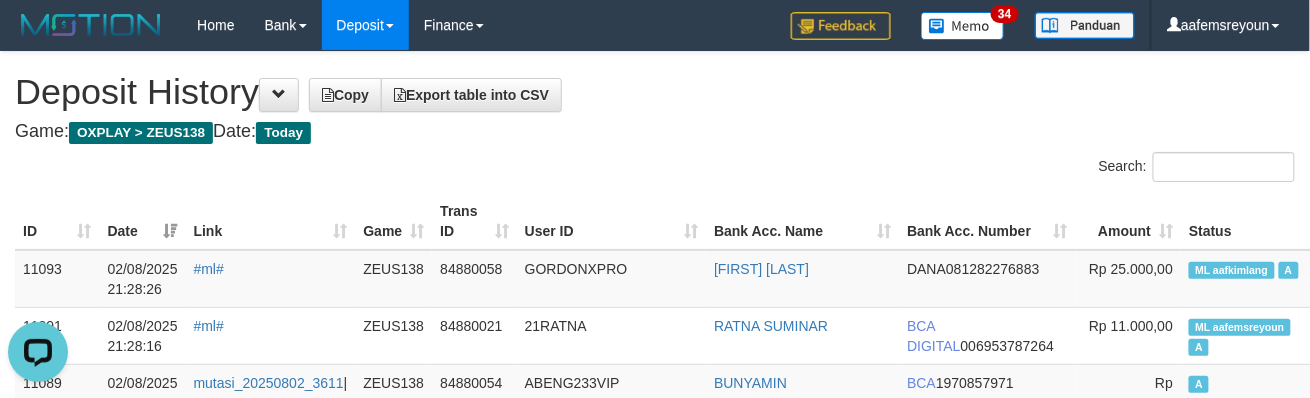 drag, startPoint x: 662, startPoint y: 208, endPoint x: 668, endPoint y: 222, distance: 15.231546 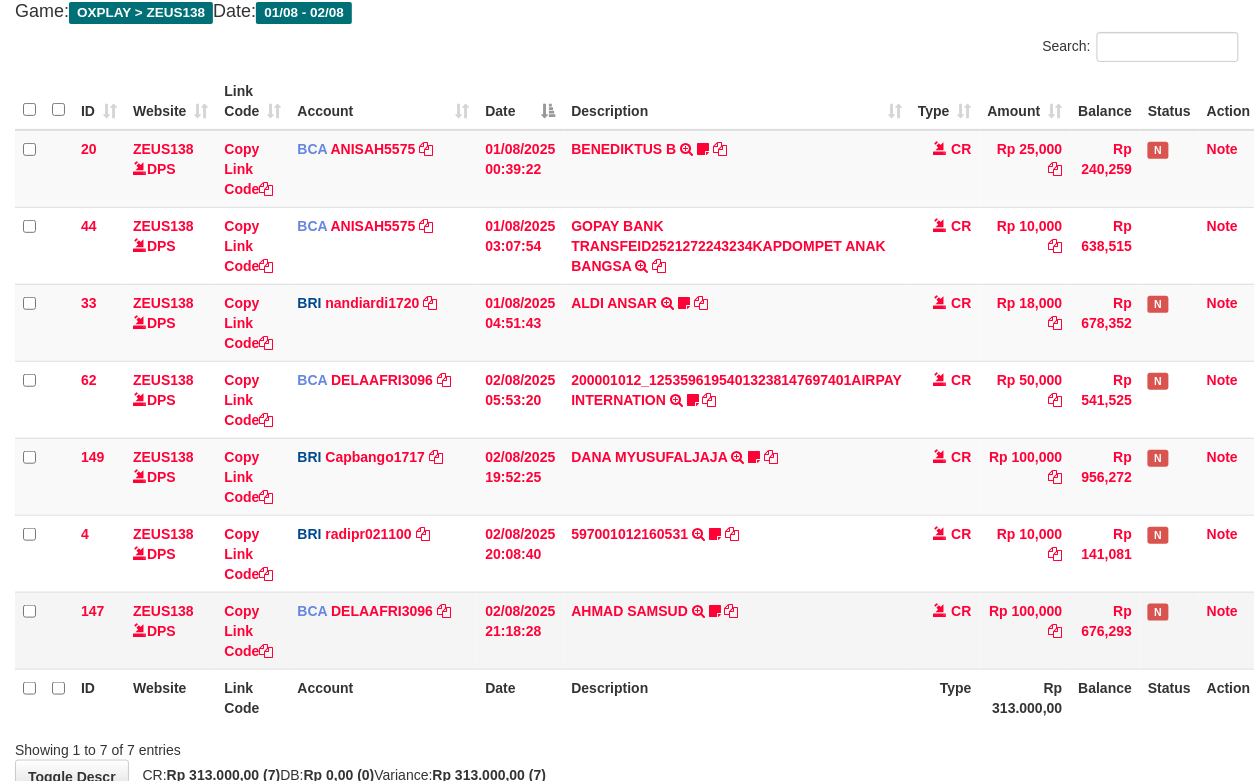 scroll, scrollTop: 246, scrollLeft: 0, axis: vertical 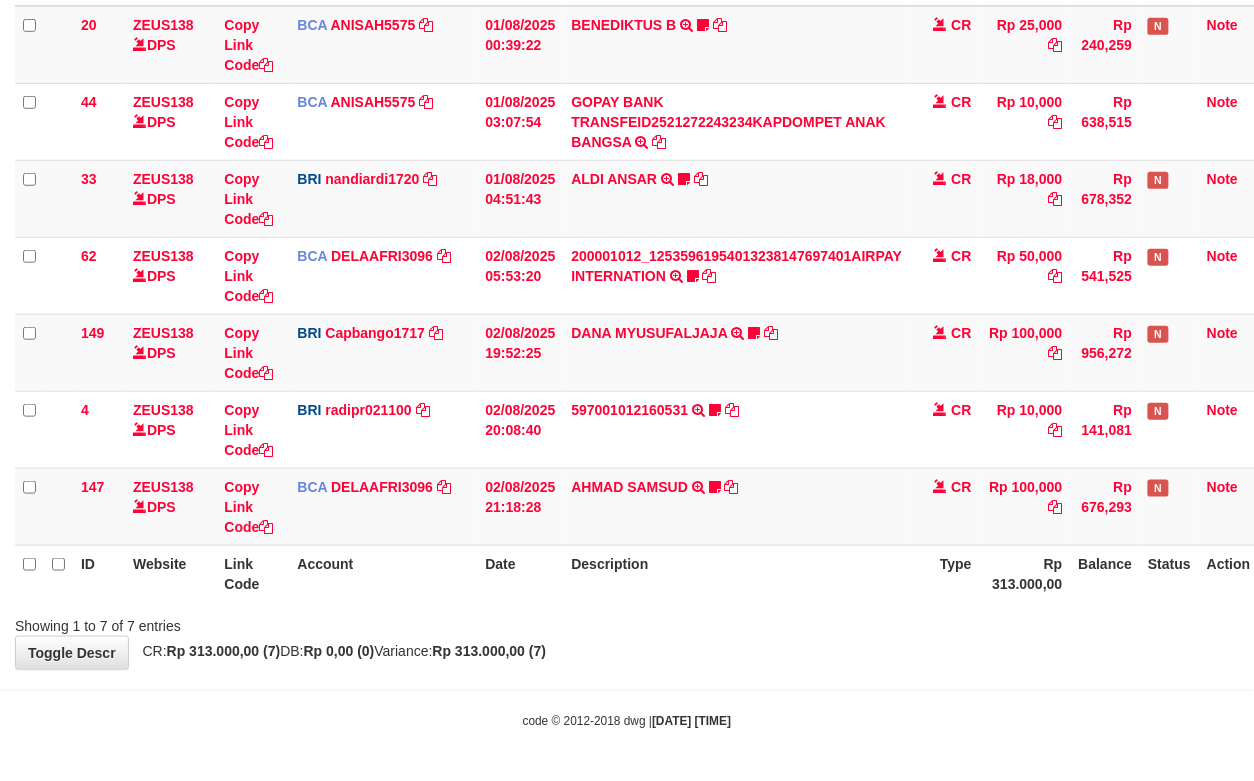 click on "Rp 313.000,00 (7)" at bounding box center [490, 651] 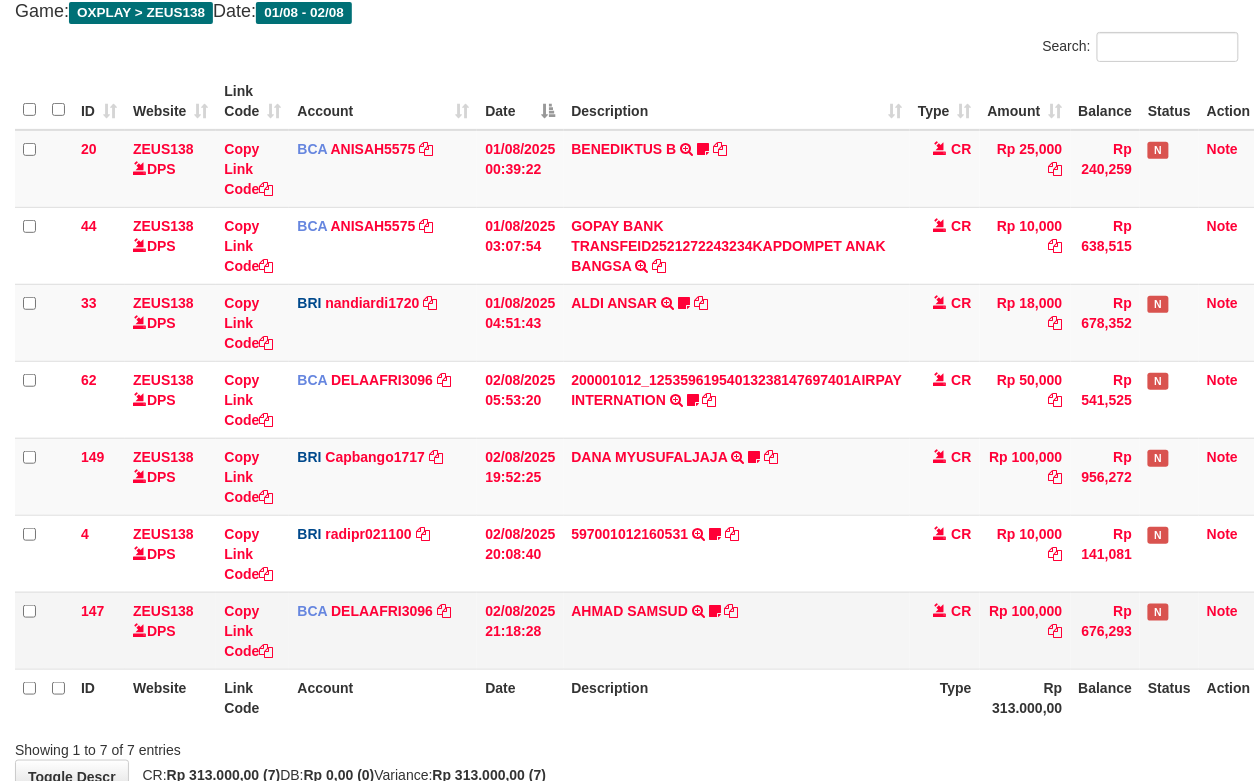 scroll, scrollTop: 246, scrollLeft: 0, axis: vertical 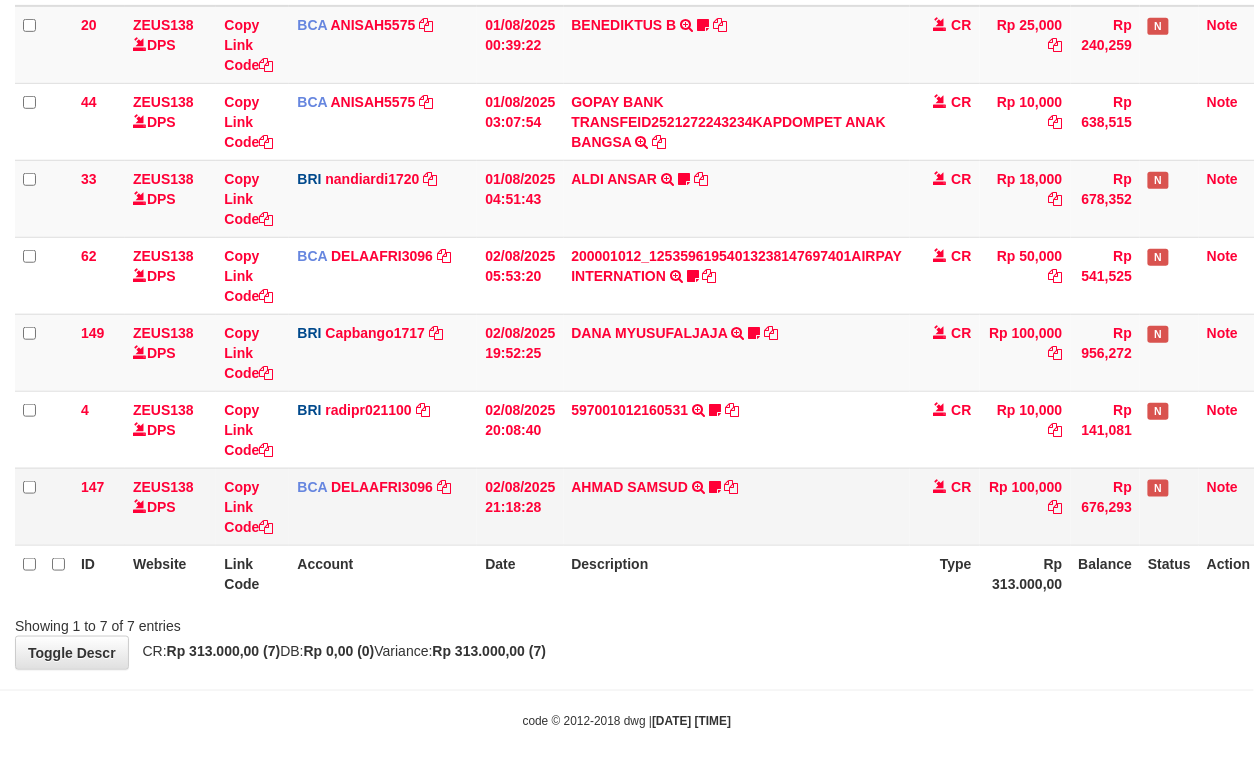 click on "**********" at bounding box center (627, 238) 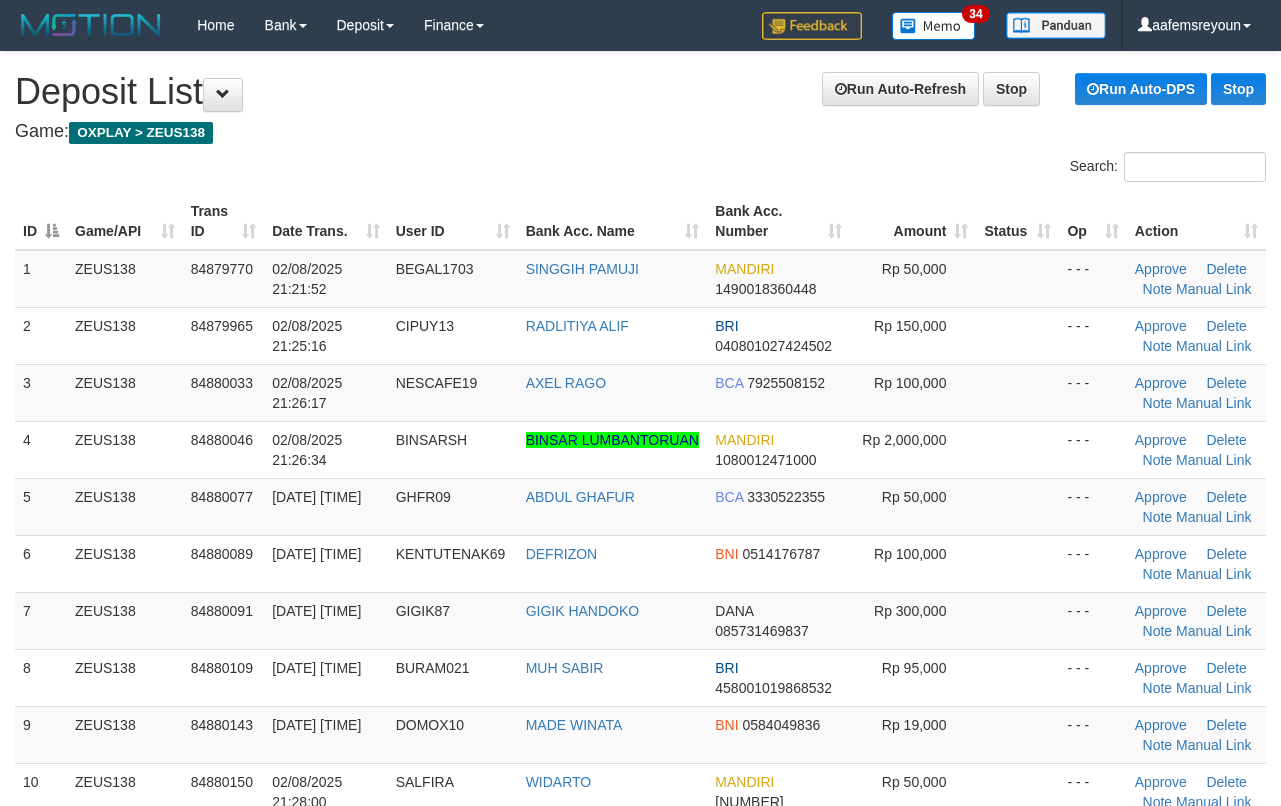 scroll, scrollTop: 66, scrollLeft: 0, axis: vertical 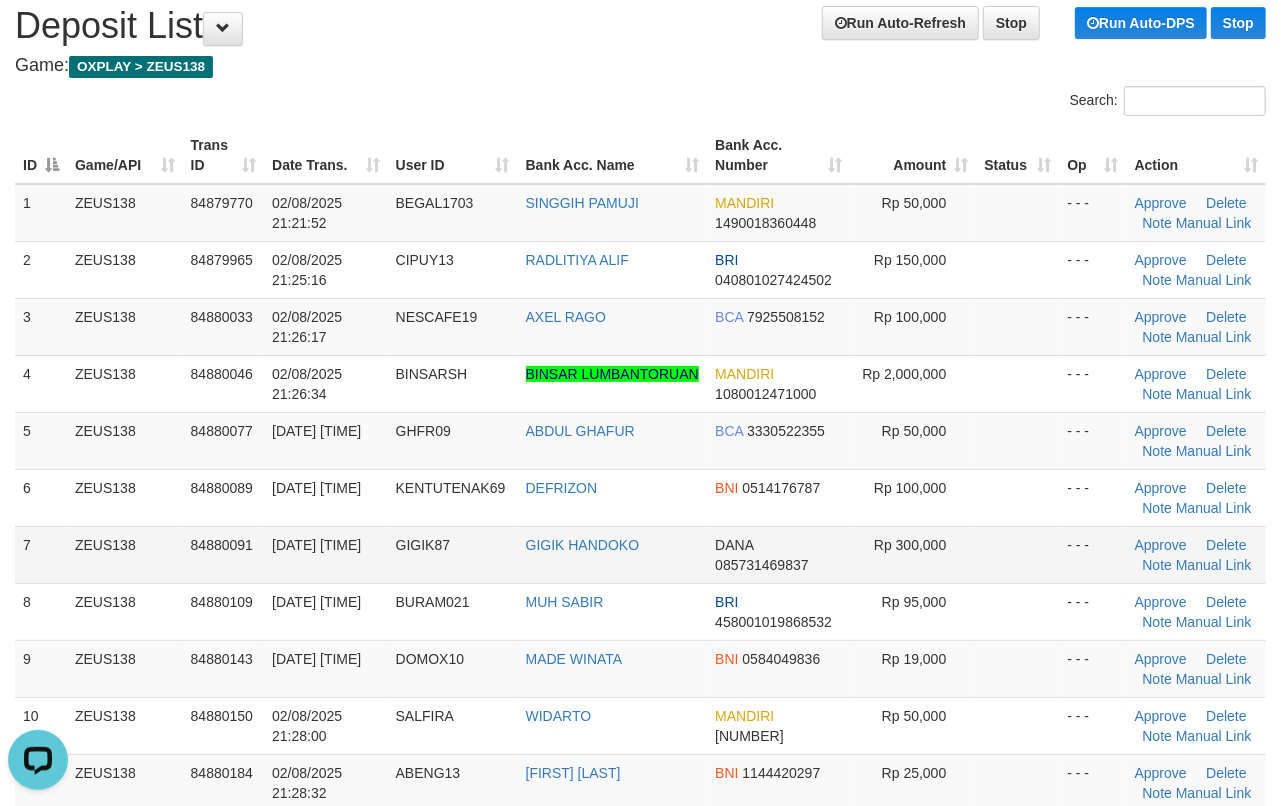 click on "- - -" at bounding box center [1092, 554] 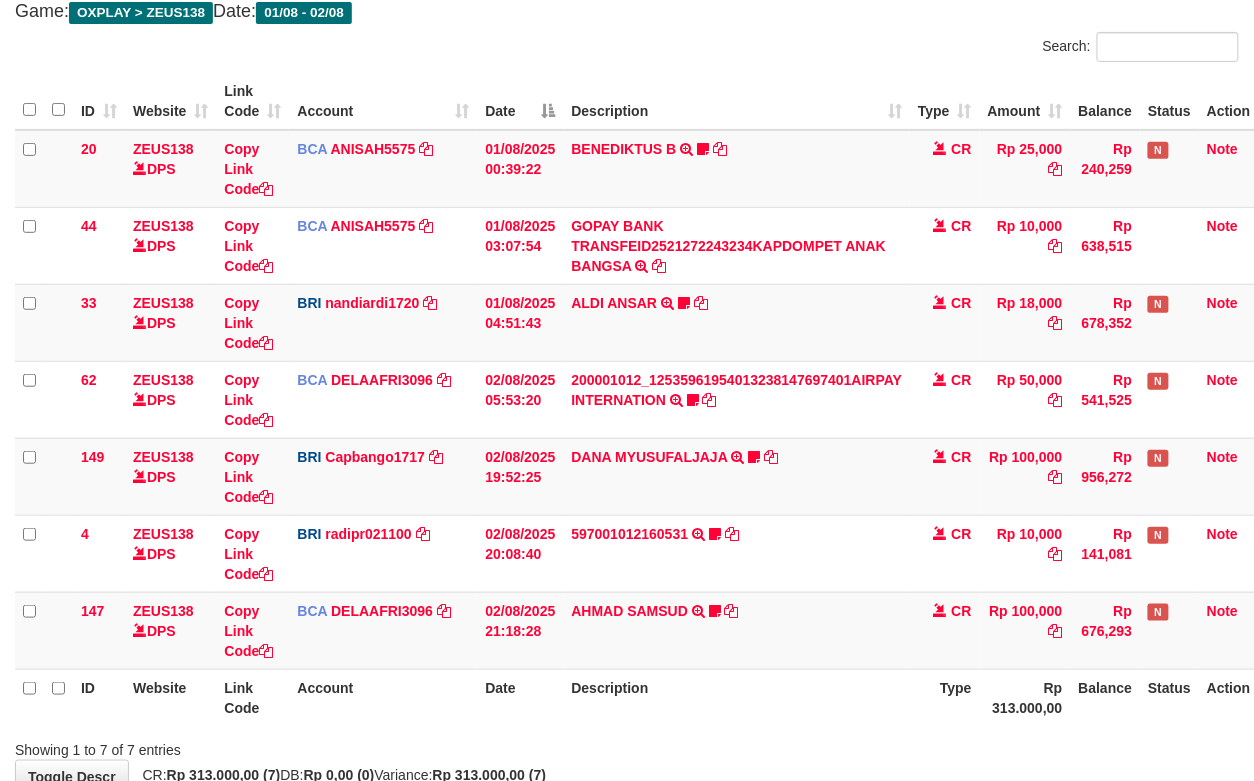 scroll, scrollTop: 246, scrollLeft: 0, axis: vertical 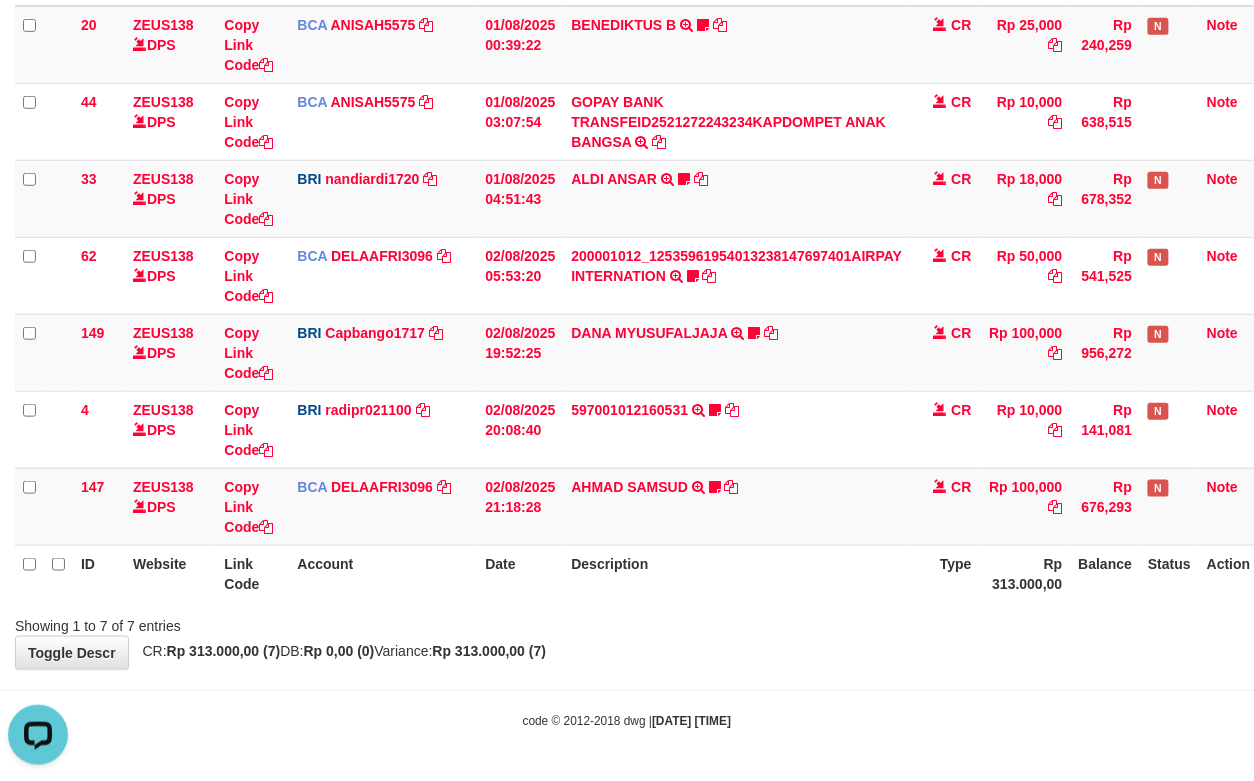 drag, startPoint x: 934, startPoint y: 622, endPoint x: 877, endPoint y: 626, distance: 57.14018 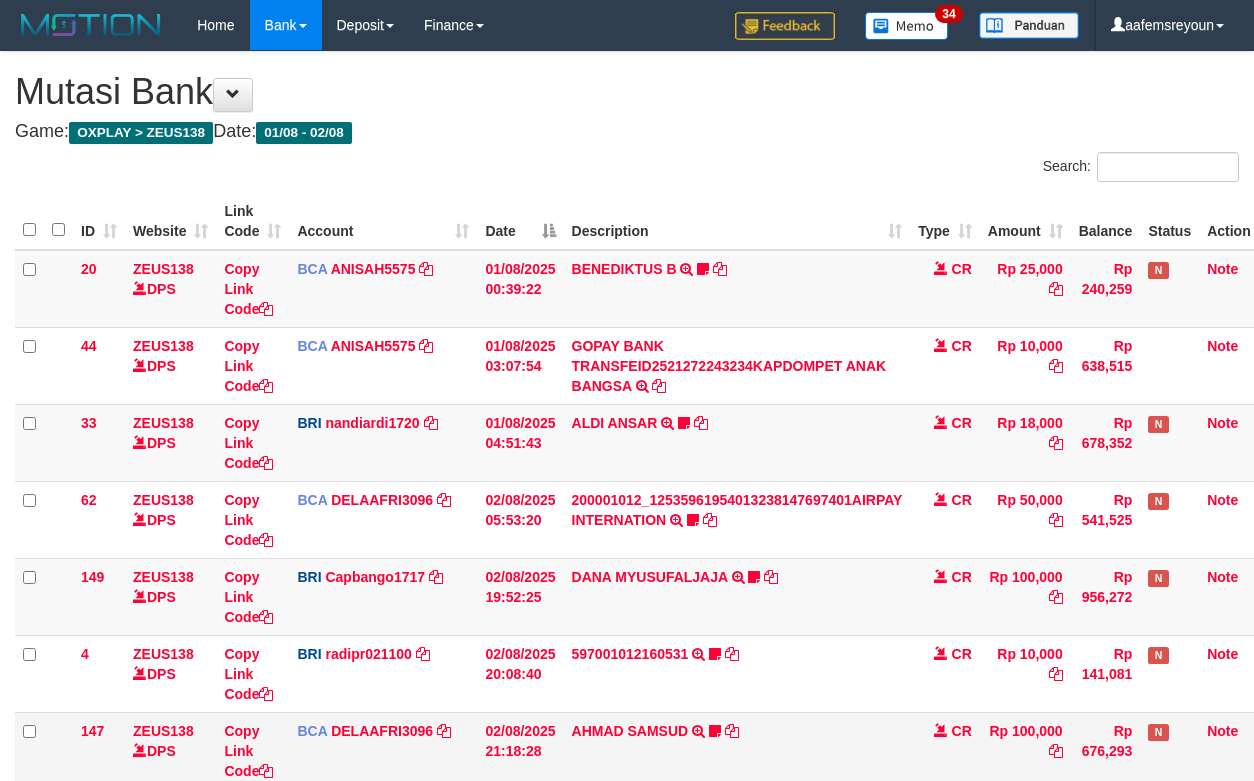 scroll, scrollTop: 120, scrollLeft: 0, axis: vertical 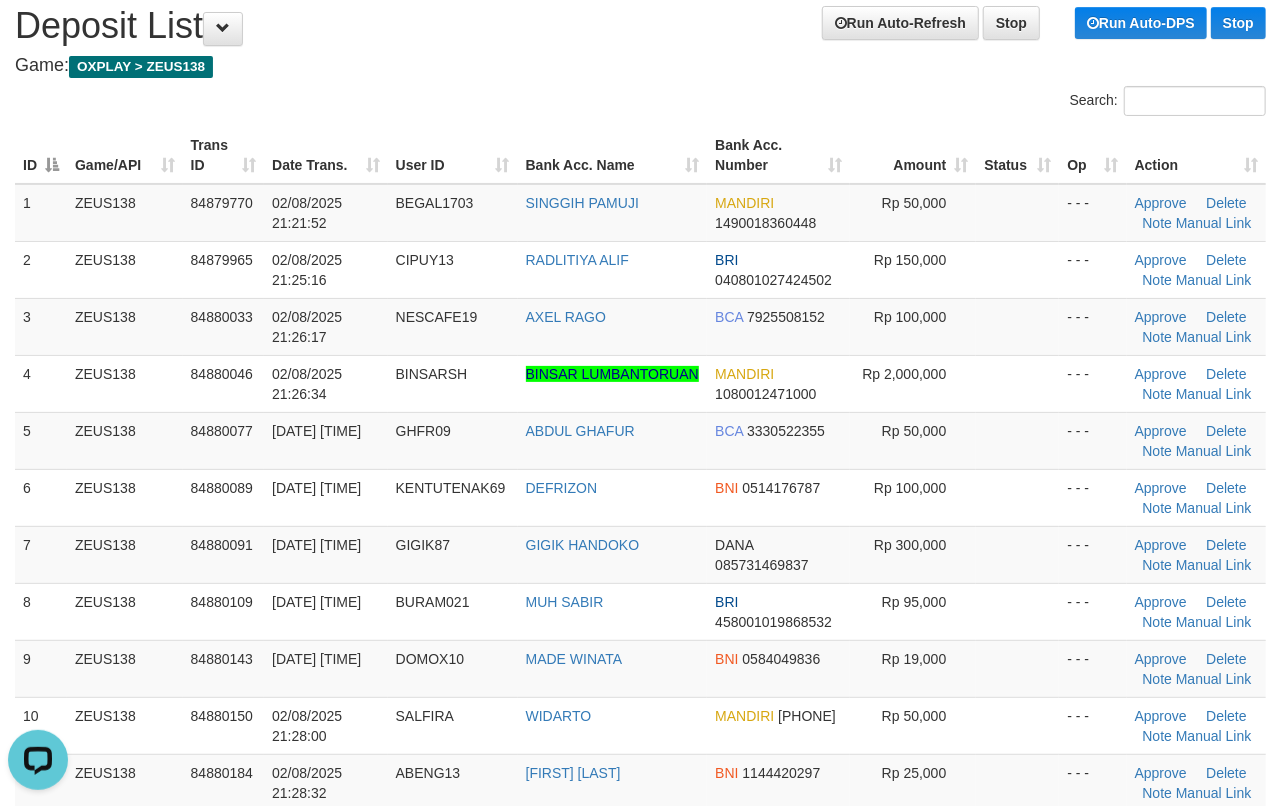 drag, startPoint x: 953, startPoint y: 532, endPoint x: 1274, endPoint y: 554, distance: 321.75302 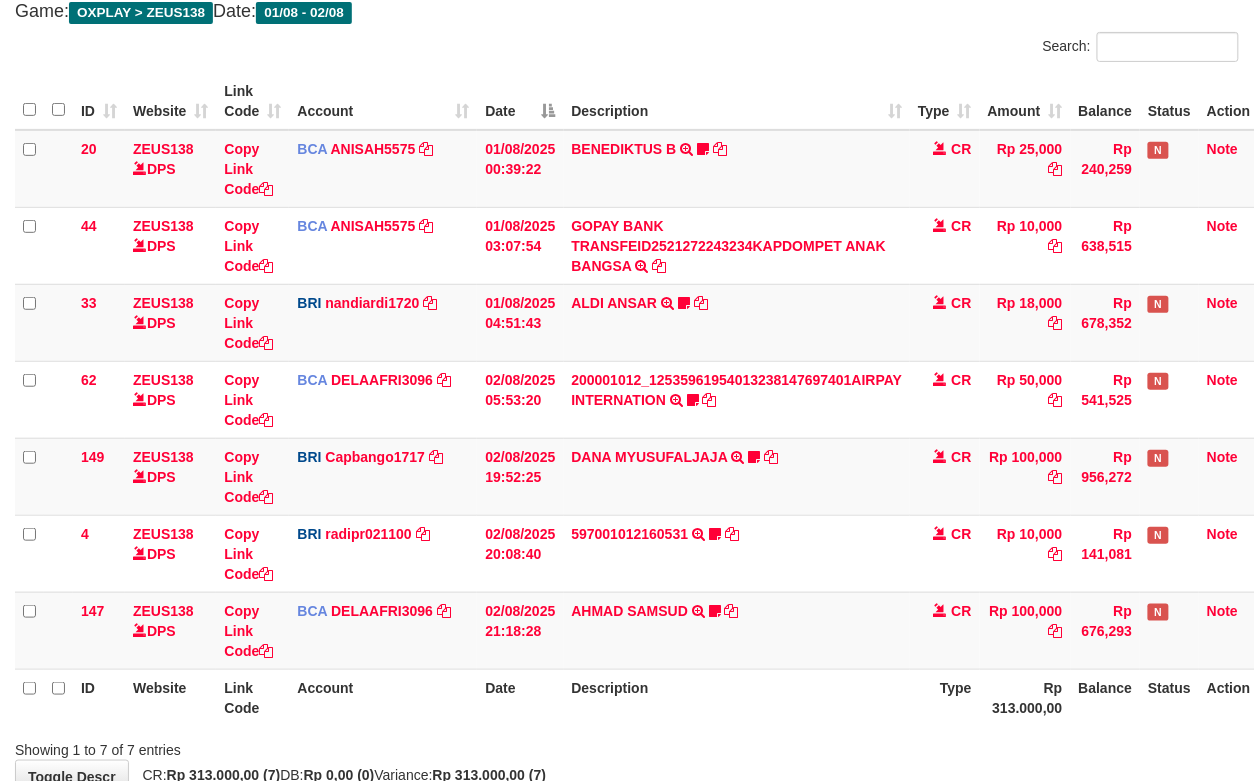 scroll, scrollTop: 246, scrollLeft: 0, axis: vertical 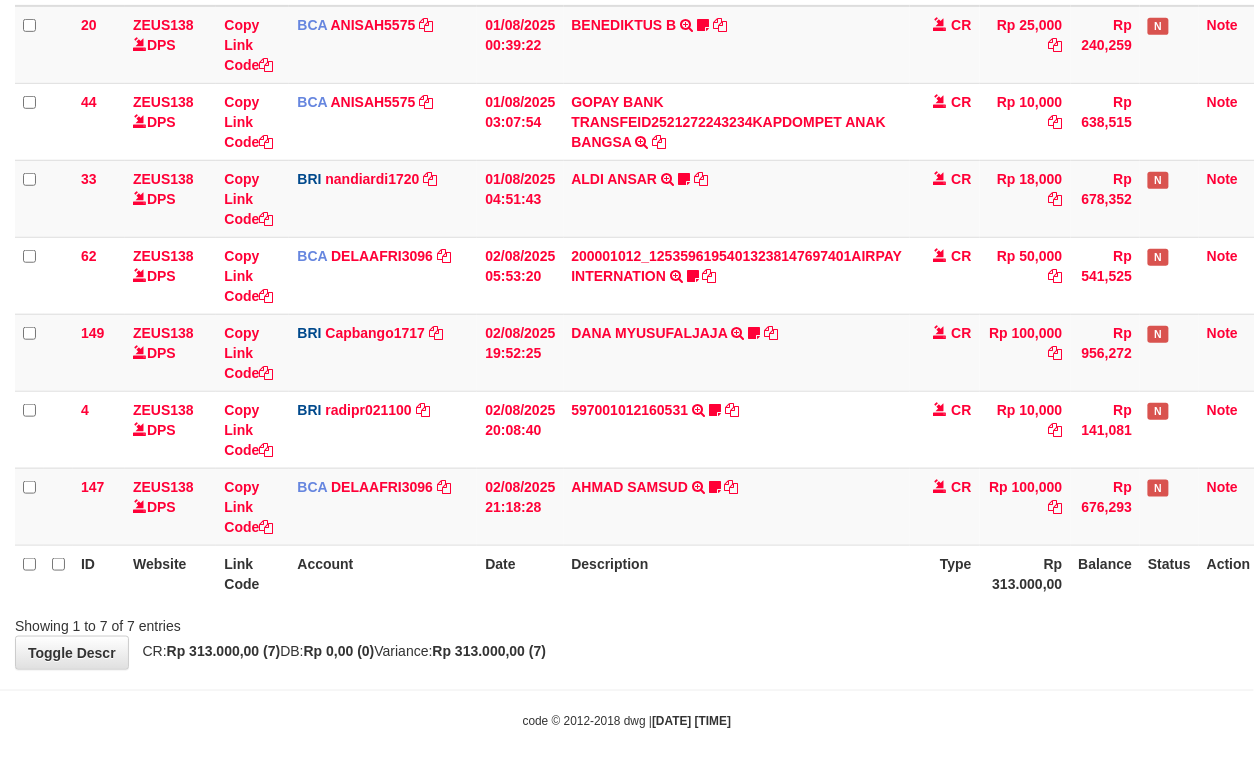 click on "**********" at bounding box center [627, 238] 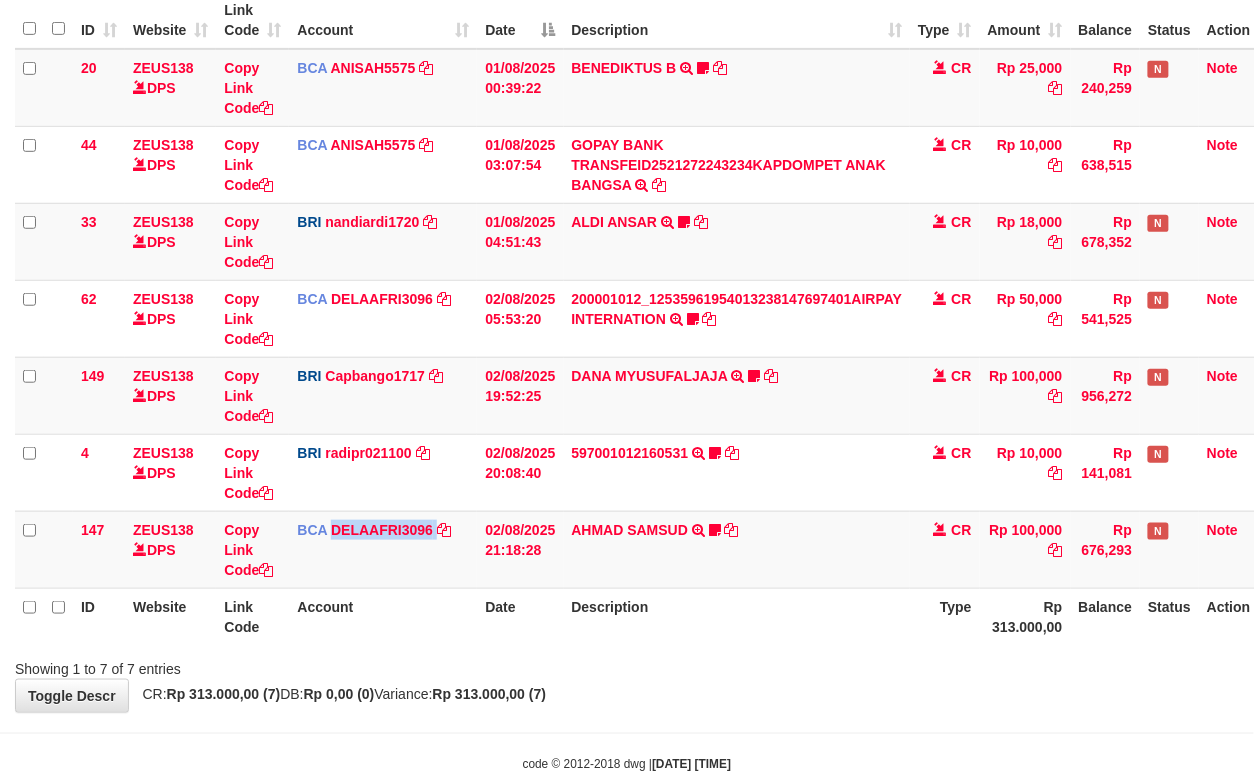 scroll, scrollTop: 246, scrollLeft: 0, axis: vertical 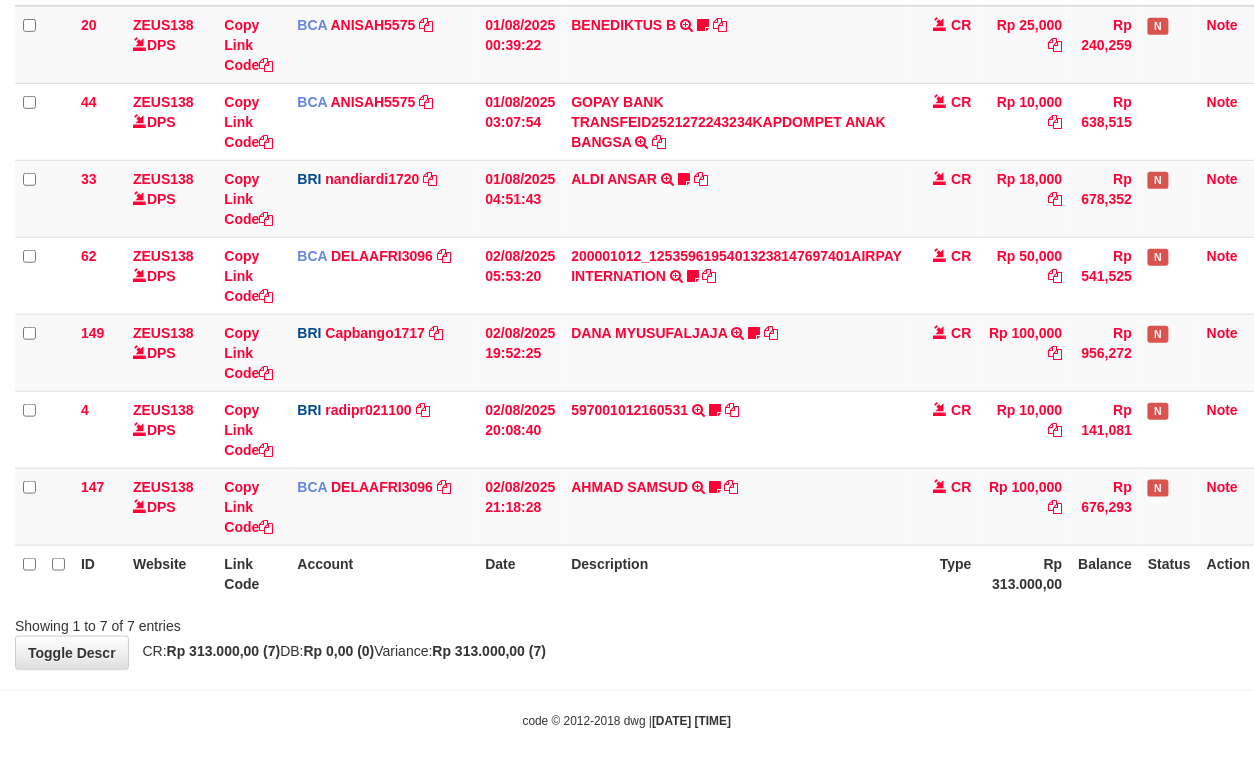 click on "CR:  Rp 313.000,00 (7)      DB:  Rp 0,00 (0)      Variance:  Rp 313.000,00 (7)" at bounding box center [340, 651] 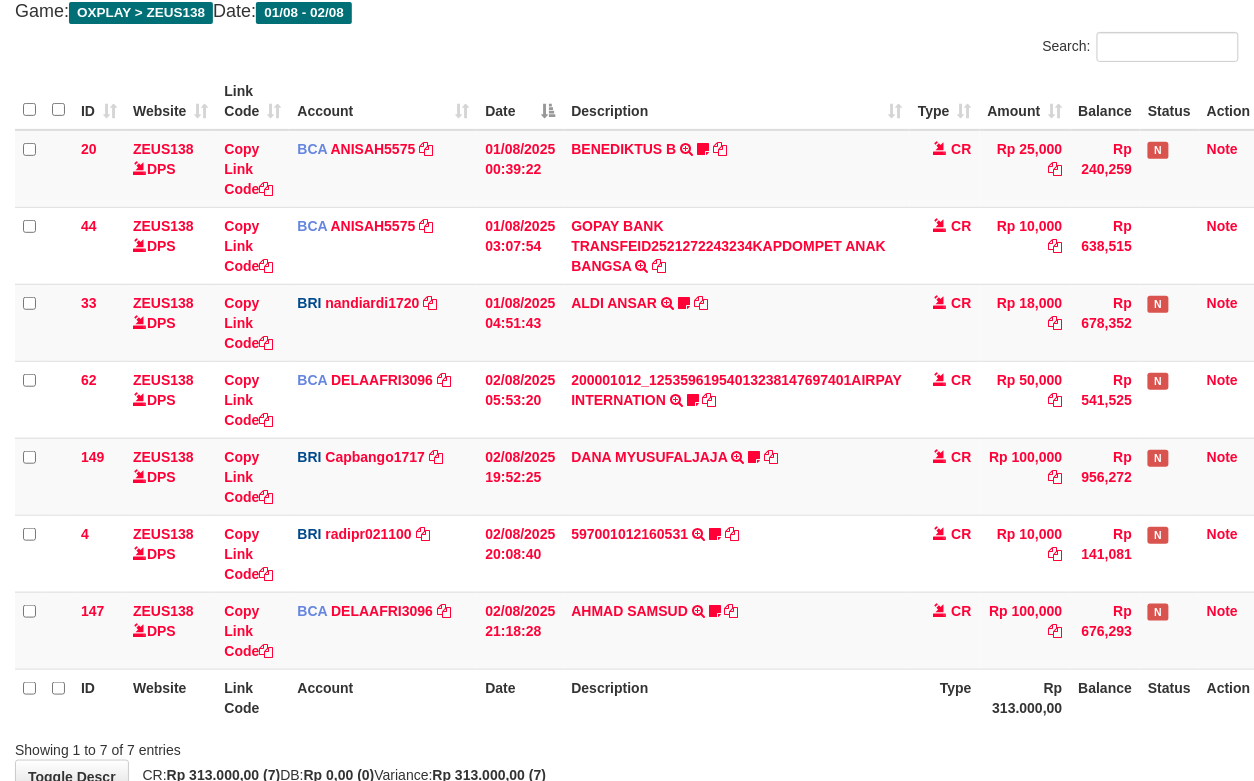 scroll, scrollTop: 246, scrollLeft: 0, axis: vertical 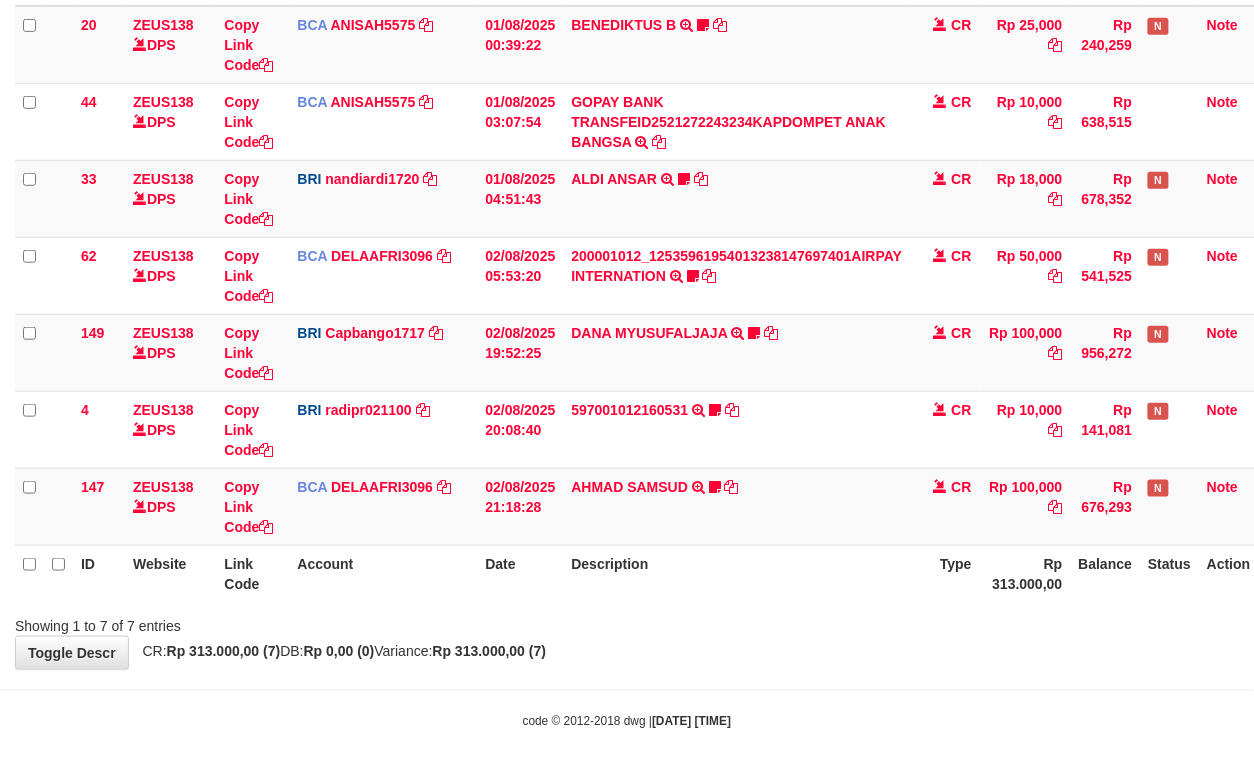 click on "**********" at bounding box center (627, 238) 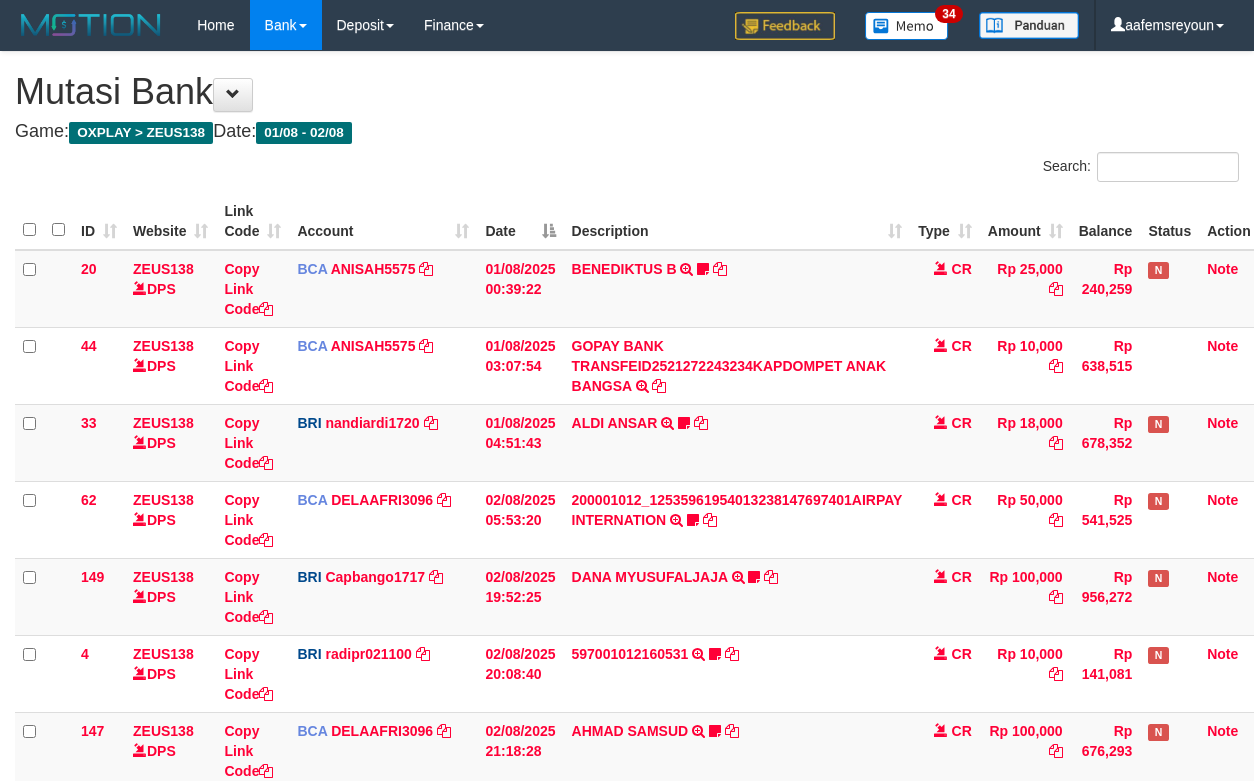 scroll, scrollTop: 120, scrollLeft: 0, axis: vertical 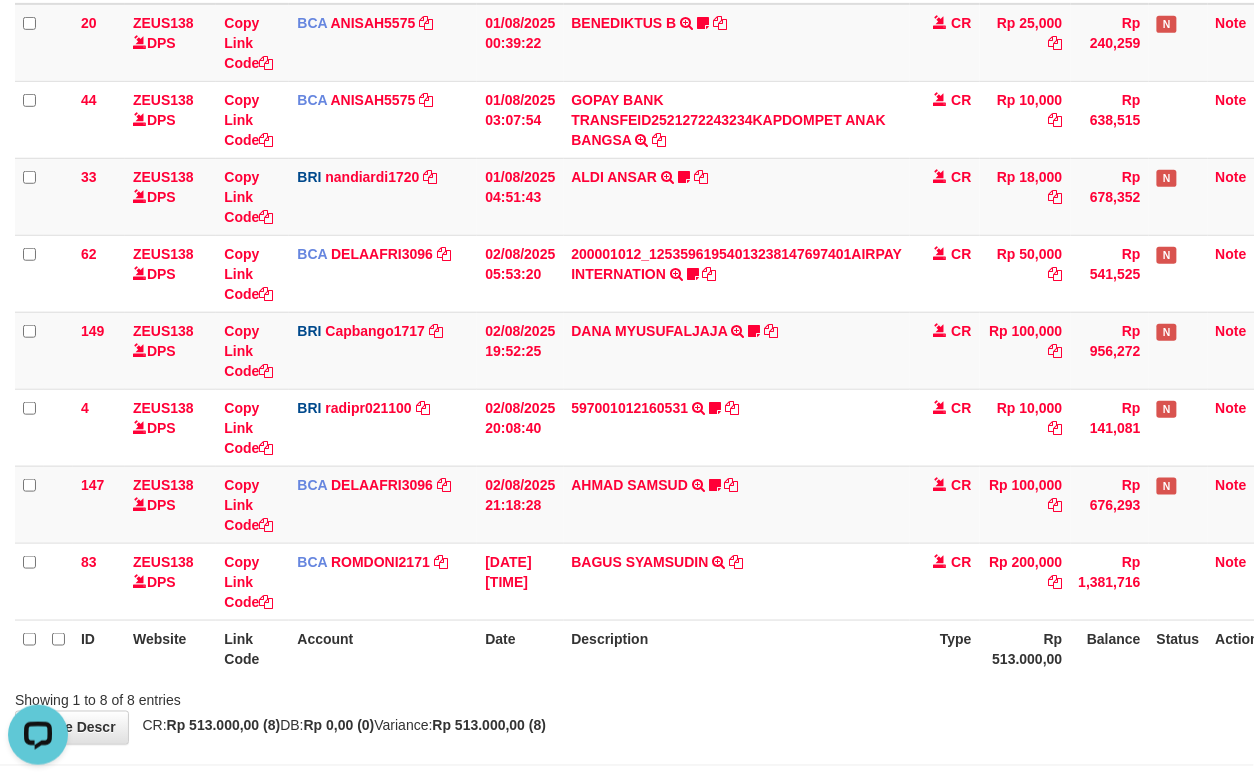 click on "Description" at bounding box center (737, 648) 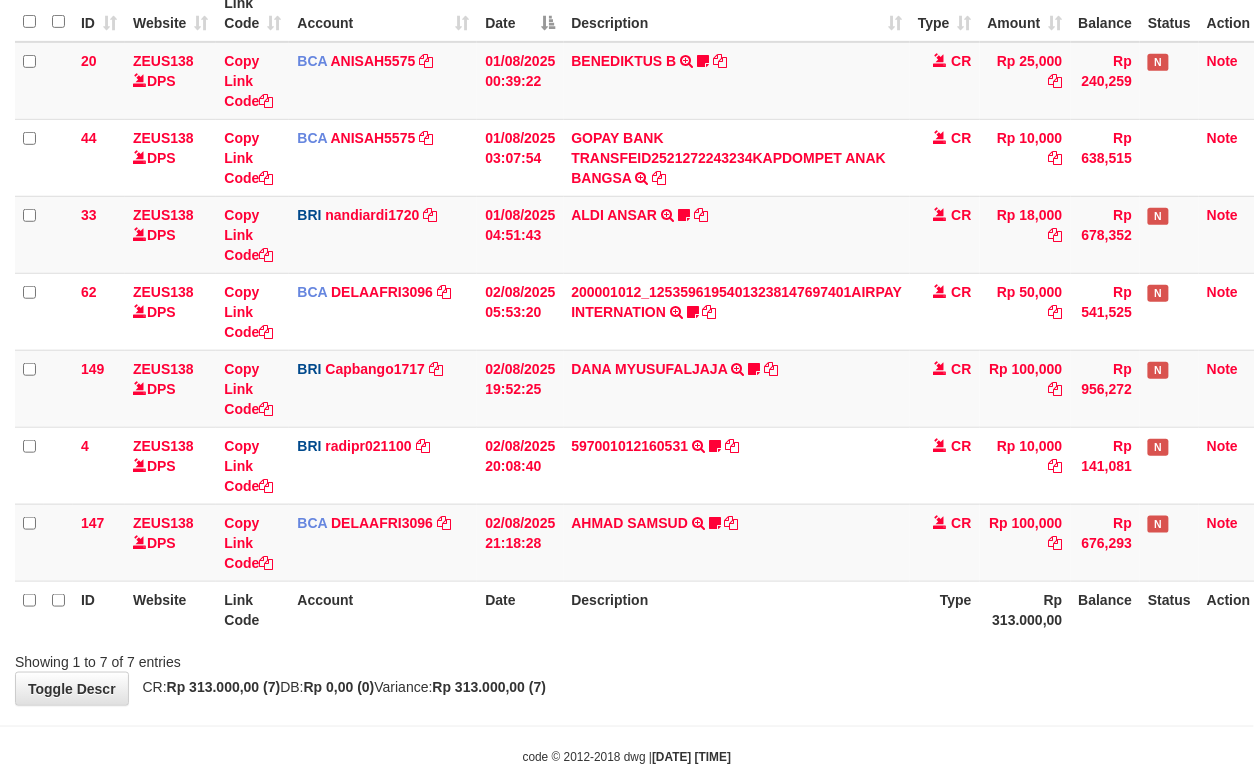 scroll, scrollTop: 246, scrollLeft: 0, axis: vertical 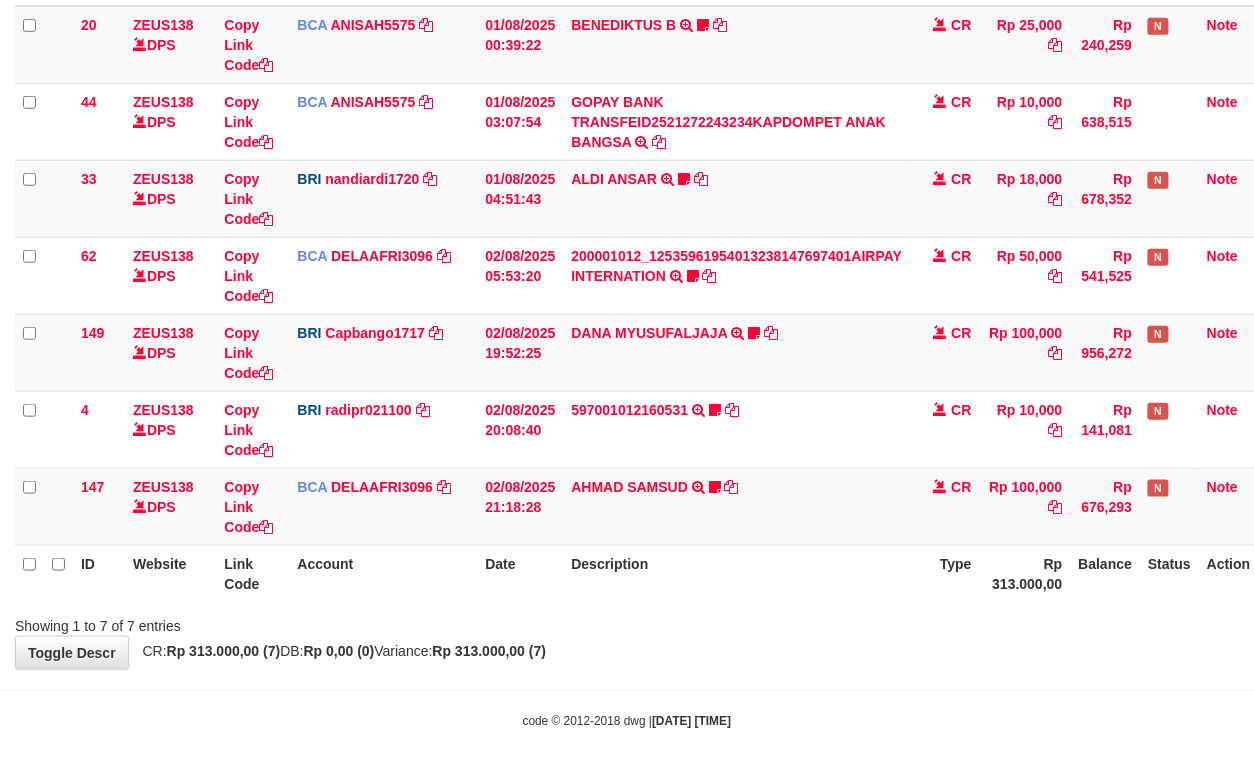 click on "Showing 1 to 7 of 7 entries" at bounding box center [627, 622] 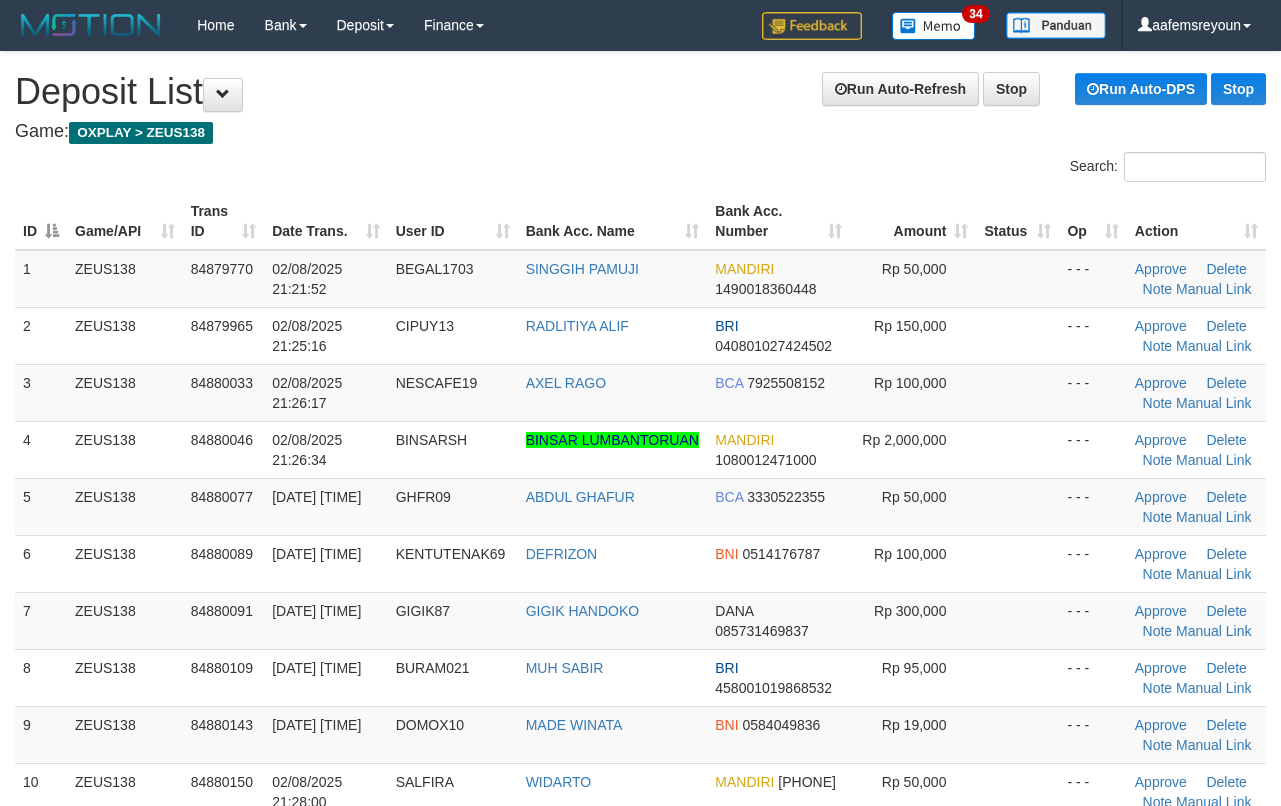 scroll, scrollTop: 66, scrollLeft: 0, axis: vertical 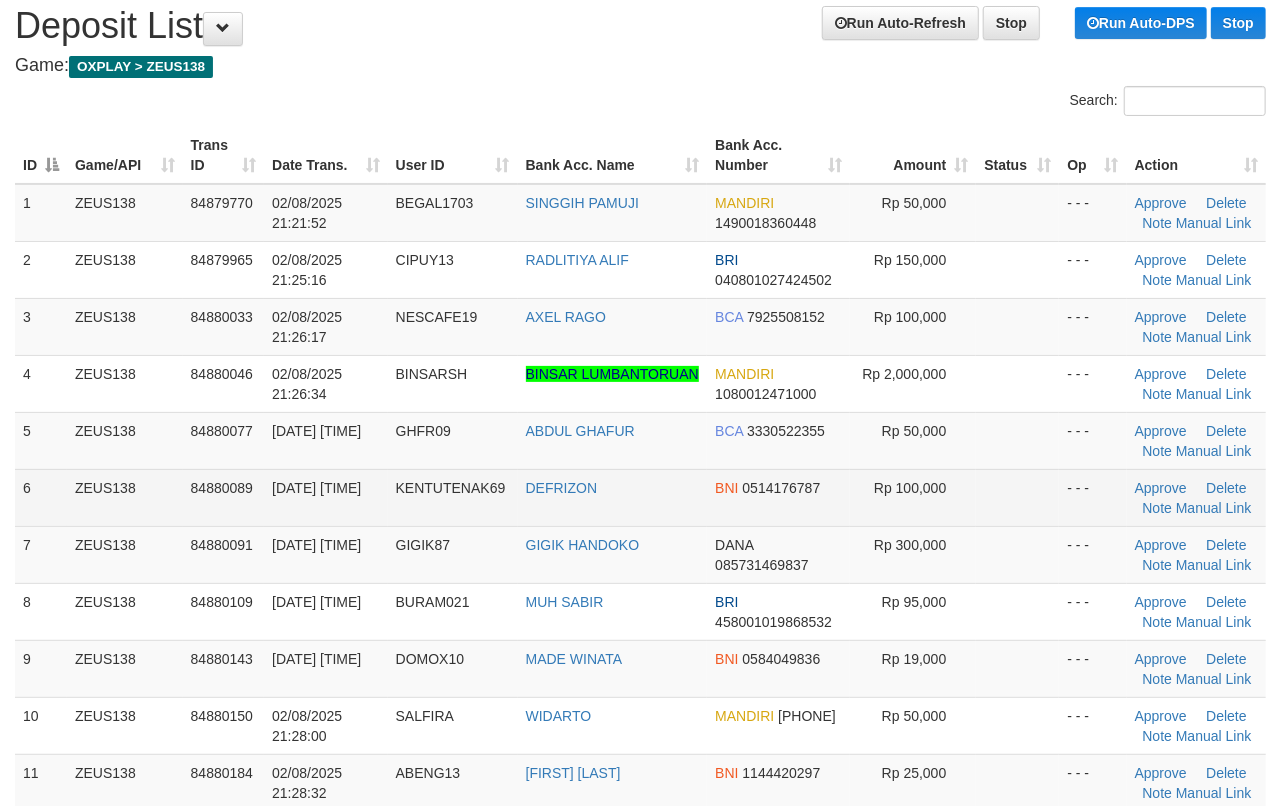 click at bounding box center (1017, 497) 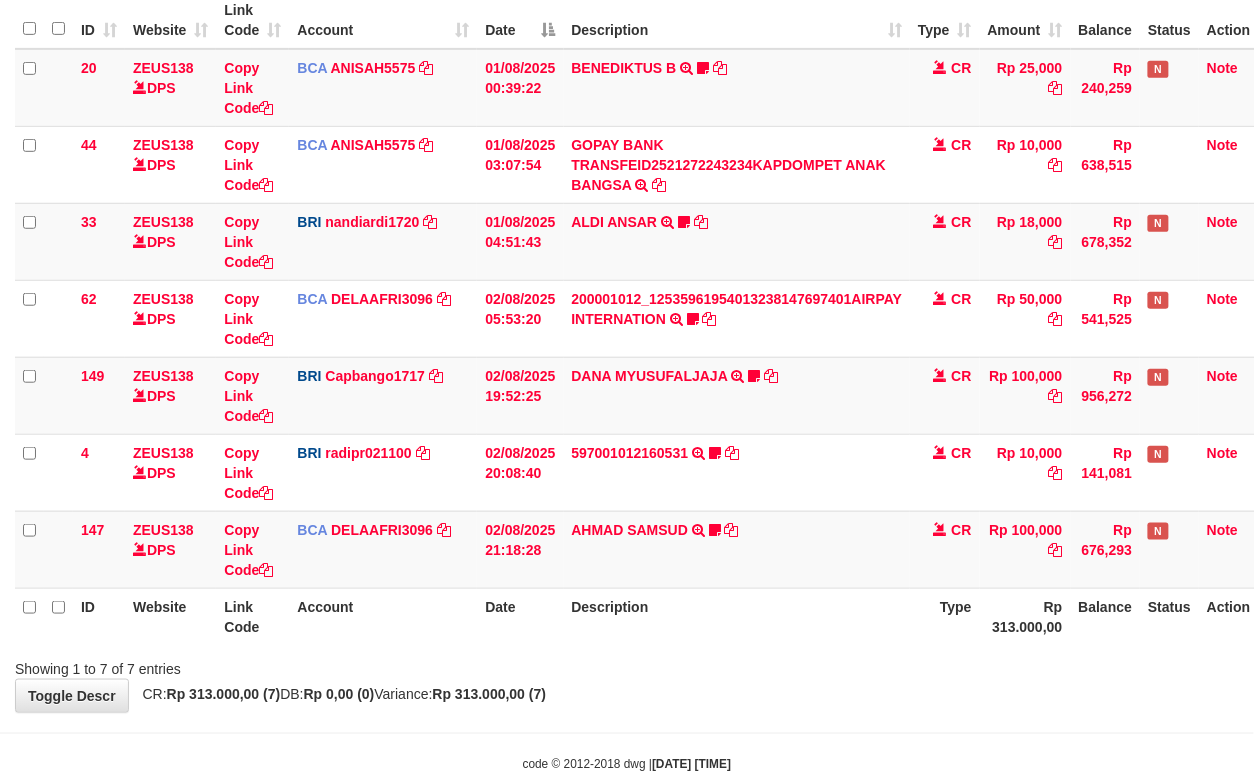 scroll, scrollTop: 246, scrollLeft: 0, axis: vertical 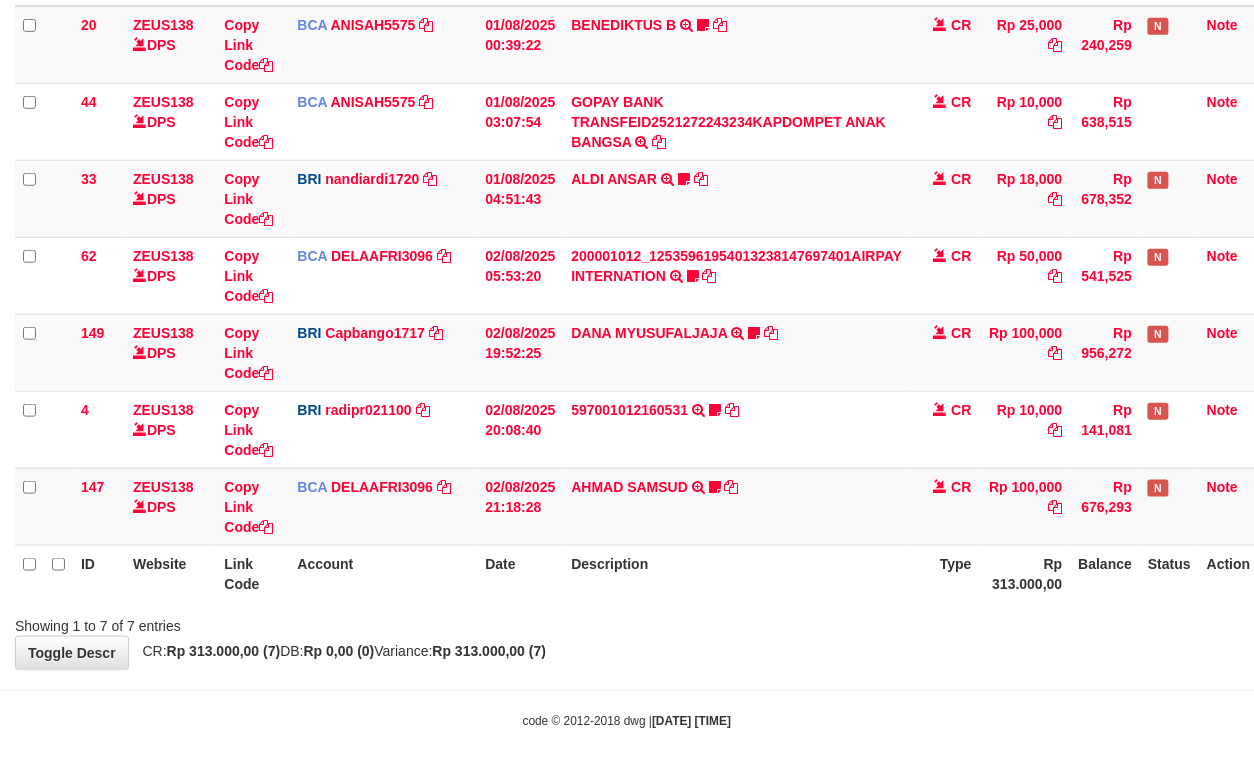 click on "Showing 1 to 7 of 7 entries" at bounding box center [627, 622] 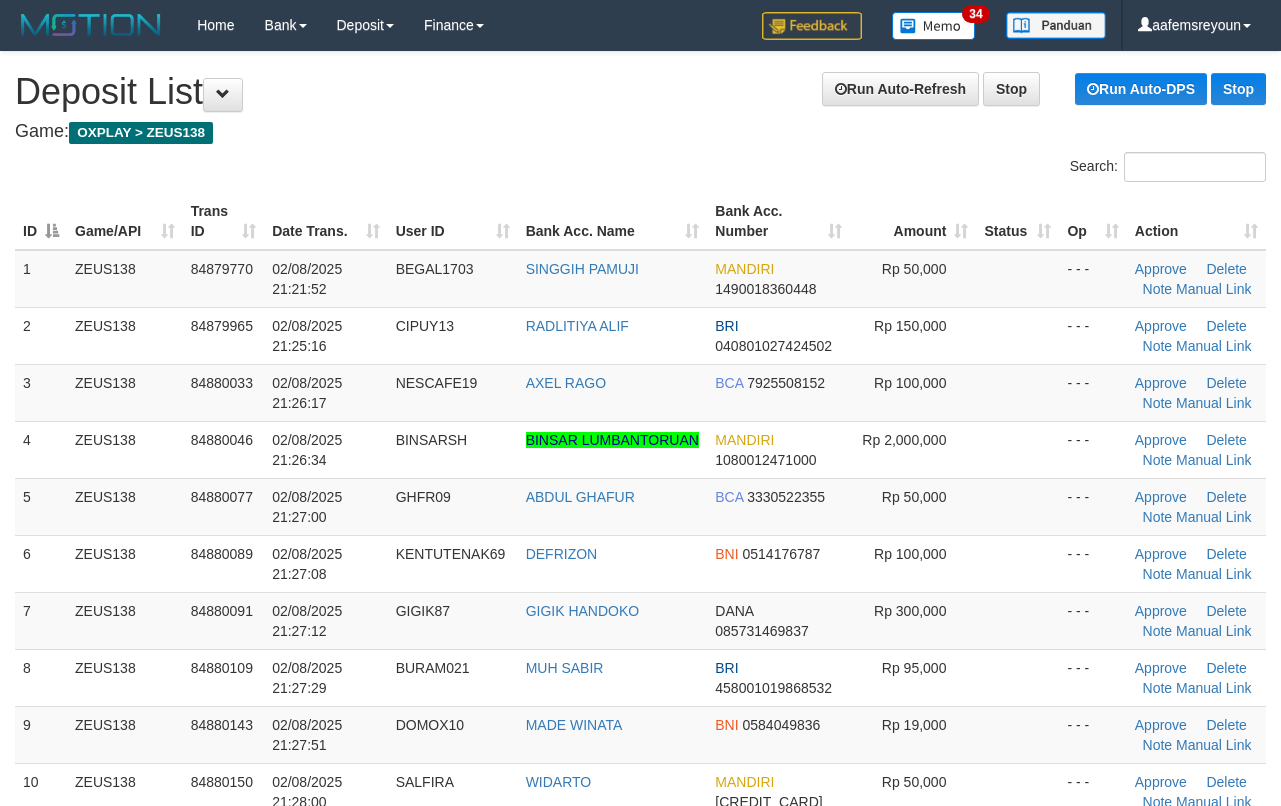 scroll, scrollTop: 66, scrollLeft: 0, axis: vertical 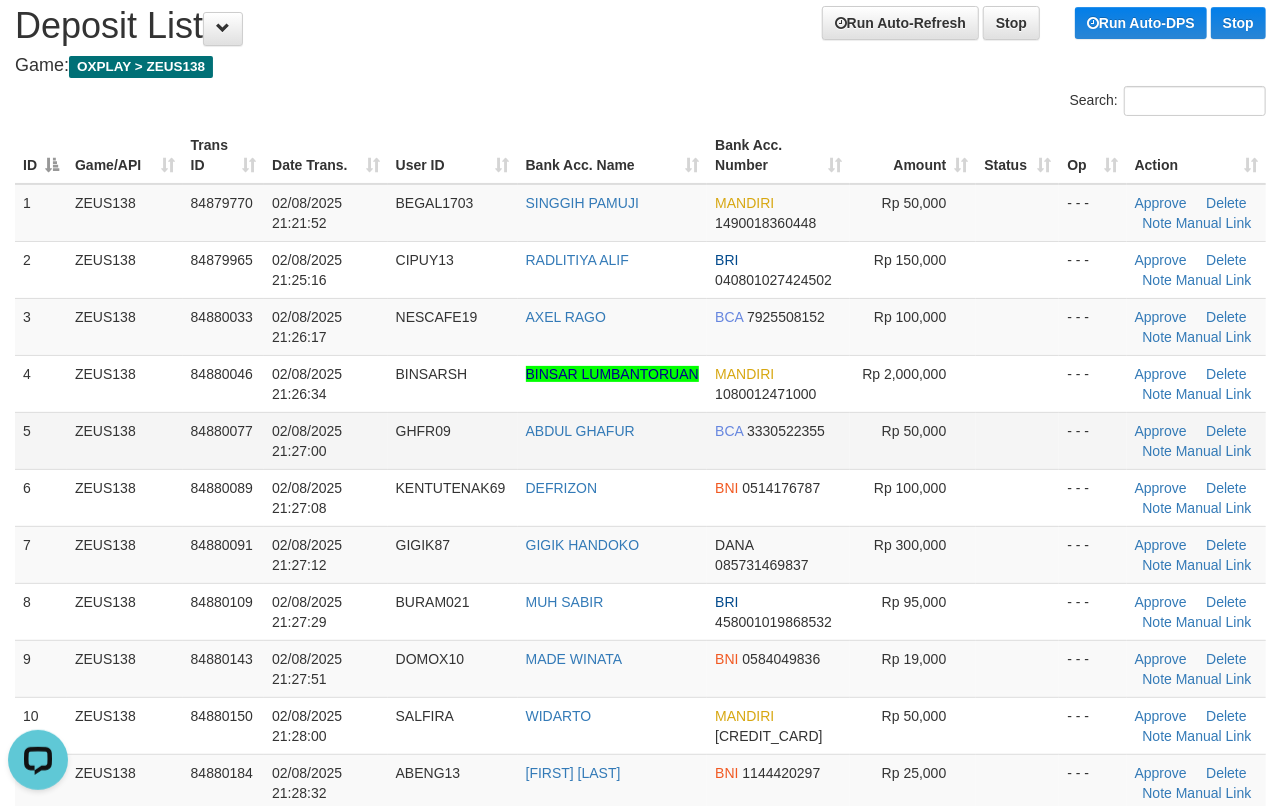 click at bounding box center [1017, 440] 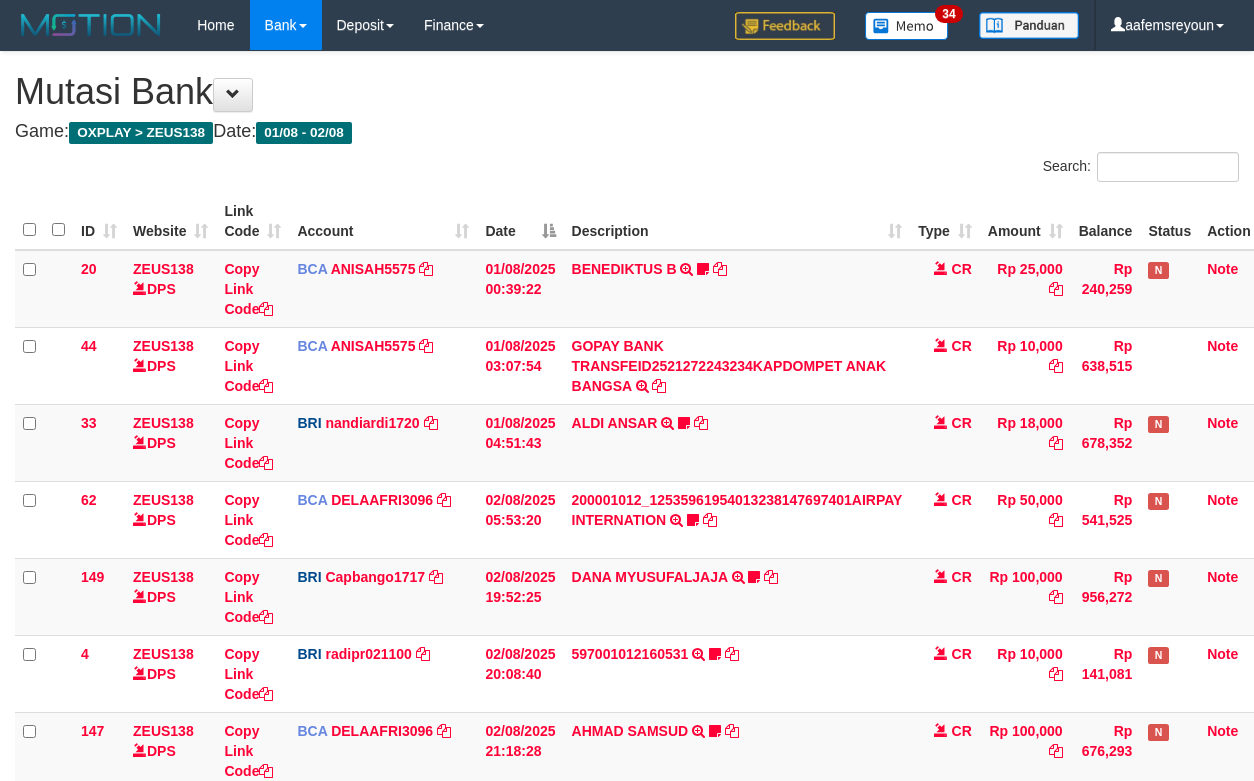 scroll, scrollTop: 120, scrollLeft: 0, axis: vertical 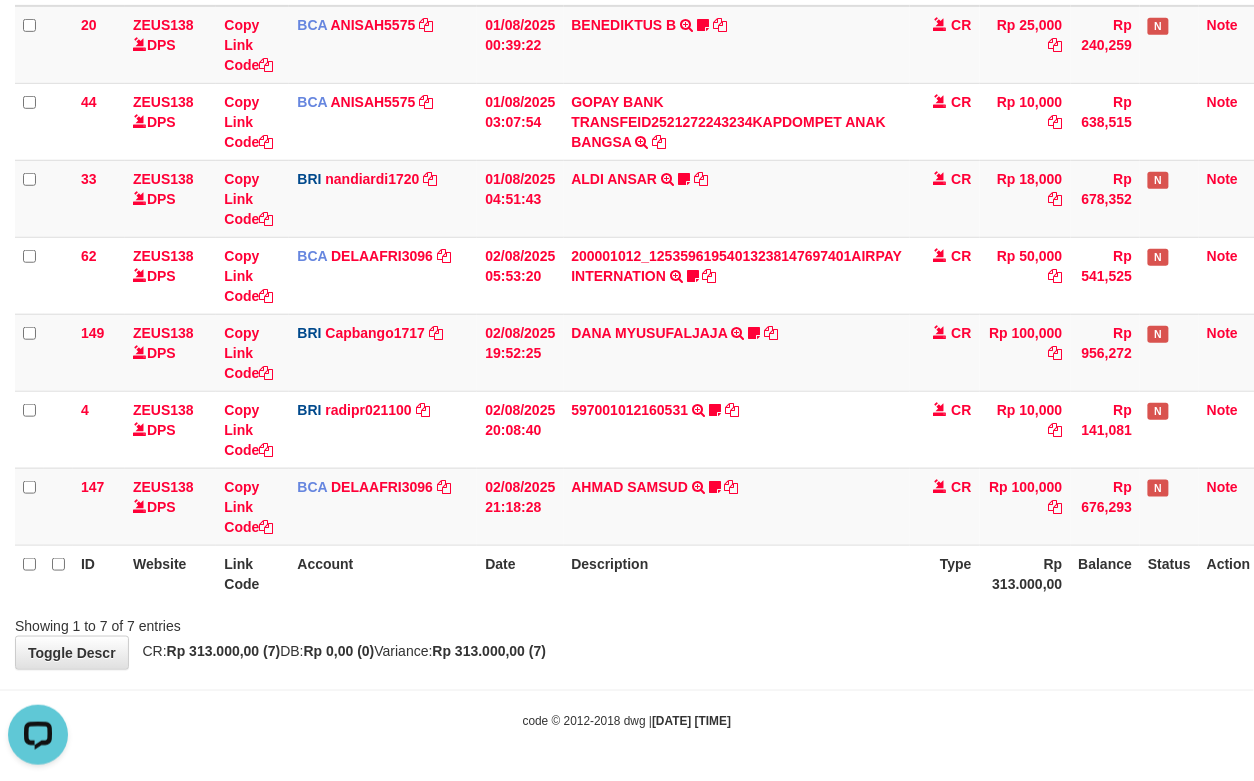click on "Toggle navigation
Home
Bank
Account List
Mutasi Bank
Search
Sync
Note Mutasi
Deposit
DPS Fetch
DPS List
History
Note DPS
Finance
Financial Data
aafemsreyoun
My Profile
Log Out" at bounding box center (627, 268) 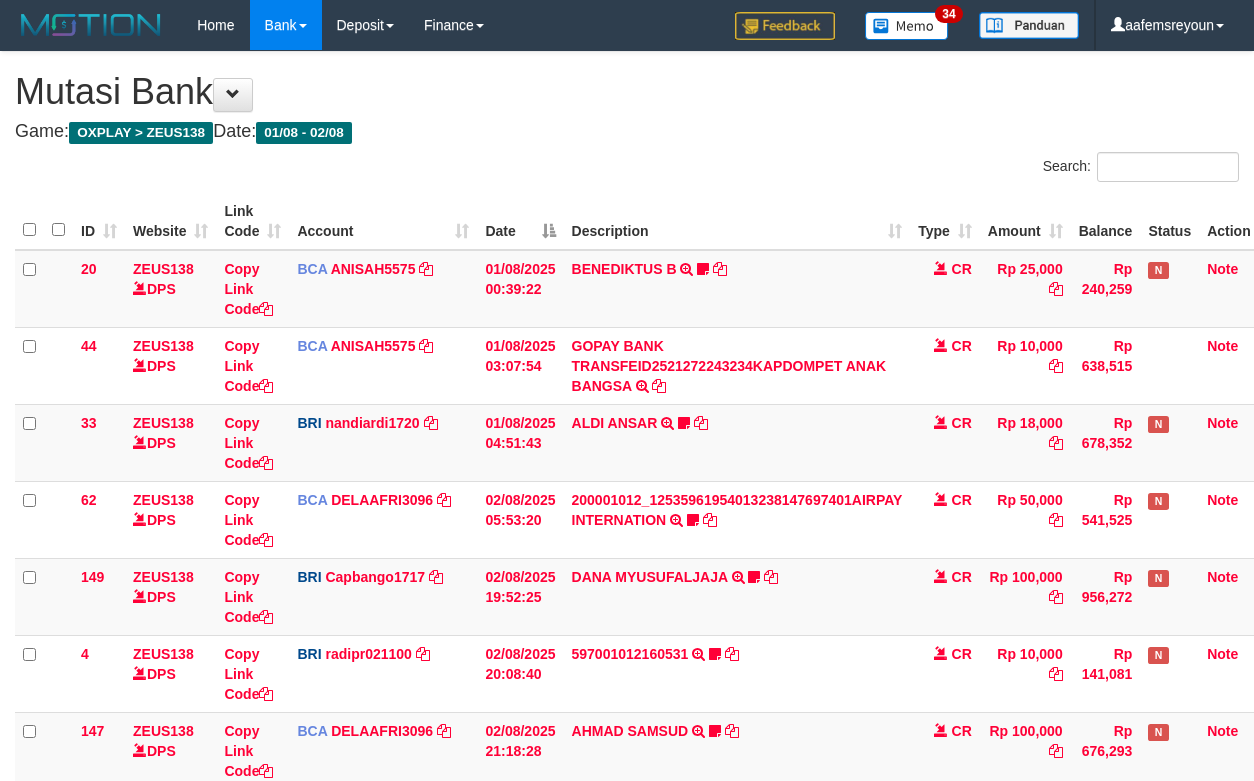 scroll, scrollTop: 205, scrollLeft: 0, axis: vertical 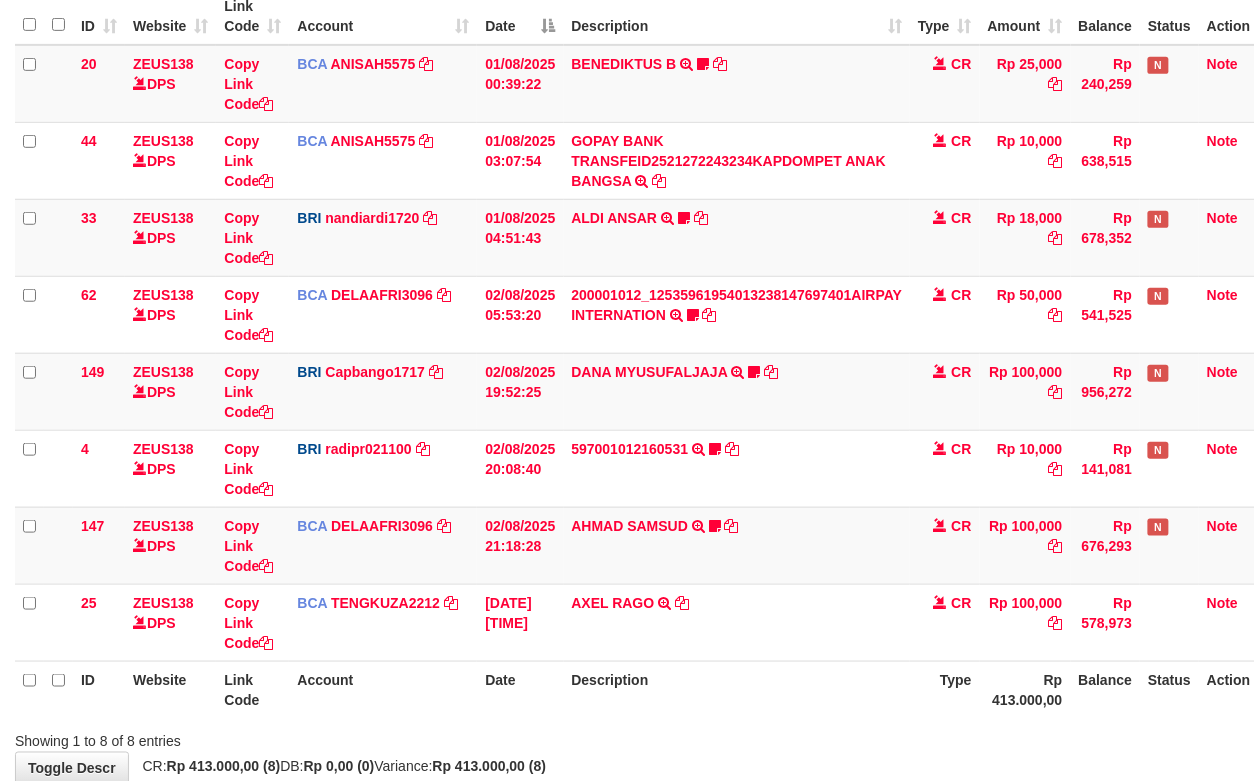 click on "Description" at bounding box center [737, 689] 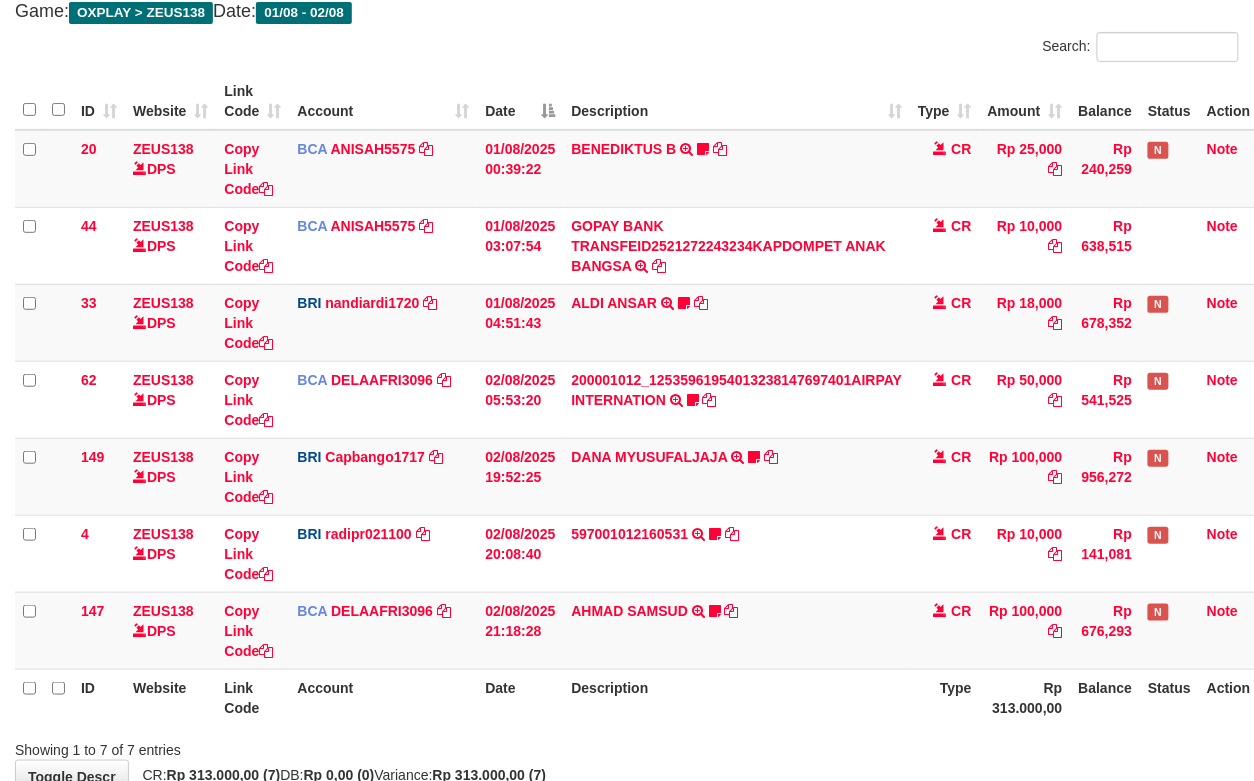 scroll, scrollTop: 246, scrollLeft: 0, axis: vertical 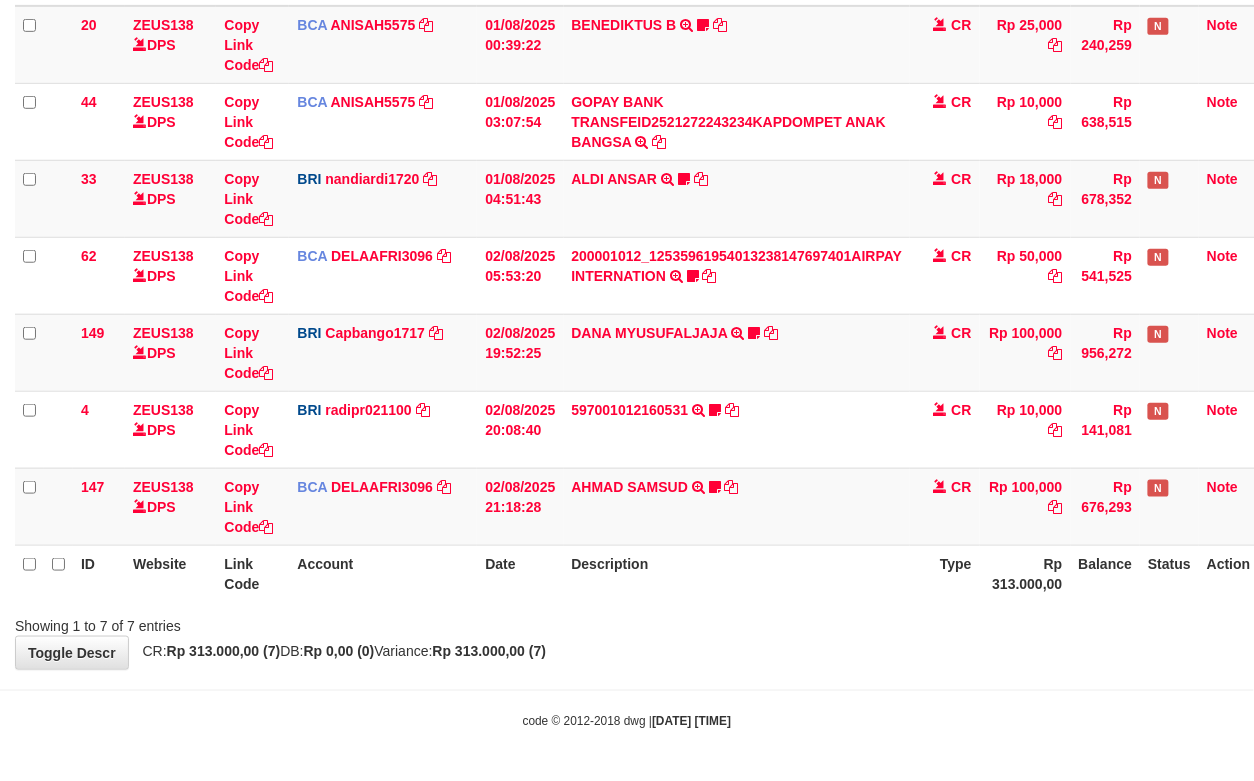 click on "Date" at bounding box center [520, 573] 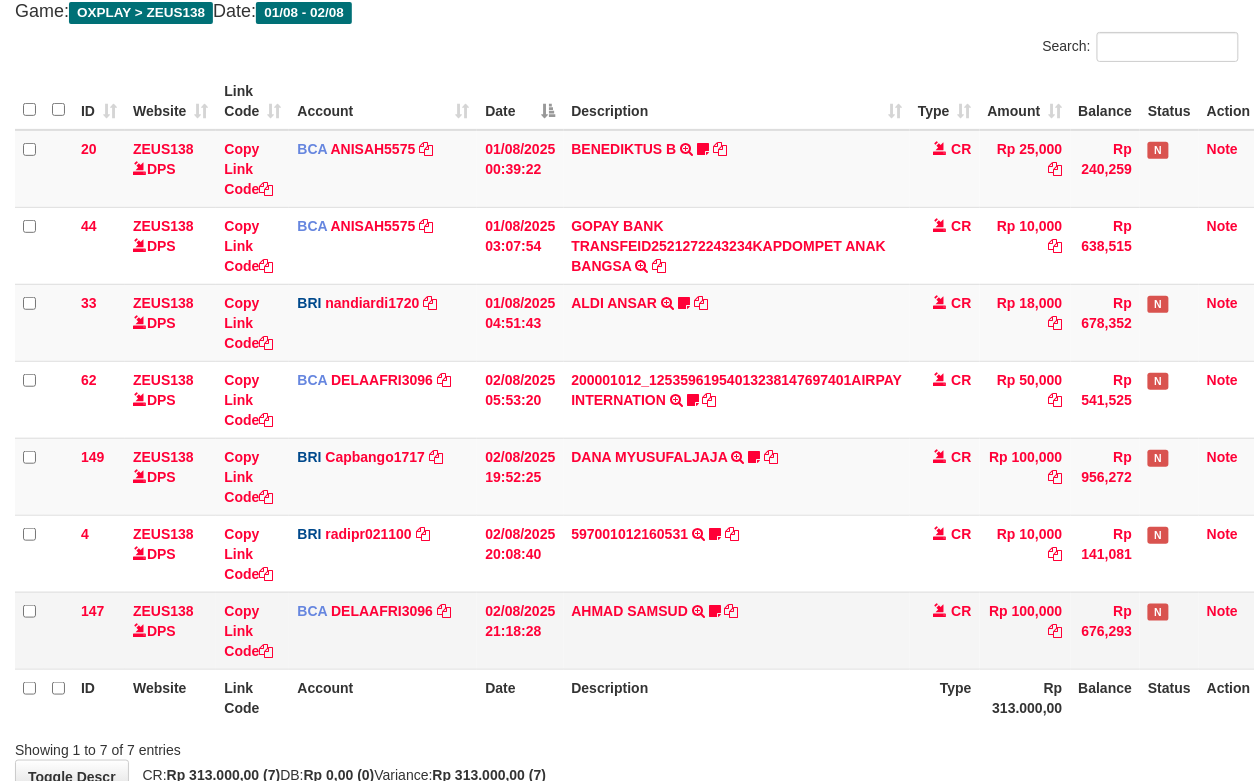 click on "Search:
ID Website Link Code Account Date Description Type Amount Balance Status Action
20
ZEUS138    DPS
Copy Link Code
BCA
[ACCOUNT]
DPS
[NAME]
mutasi_20250801_3827 | 20
mutasi_20250801_3827 | 20
01/08/2025 00:39:22
BENEDIKTUS B            TRSF E-BANKING CR 0108/FTSCY/WS95051
25000.002025080185043947 TRFDN-BENEDIKTUS BESPAY DEBIT INDONE    Asuk86 bantu bukti tf
CR
Rp 25,000
Rp 240,259
N
Note
44
ZEUS138    DPS
Copy Link Code
BCA
ANISAH5575" at bounding box center [627, 396] 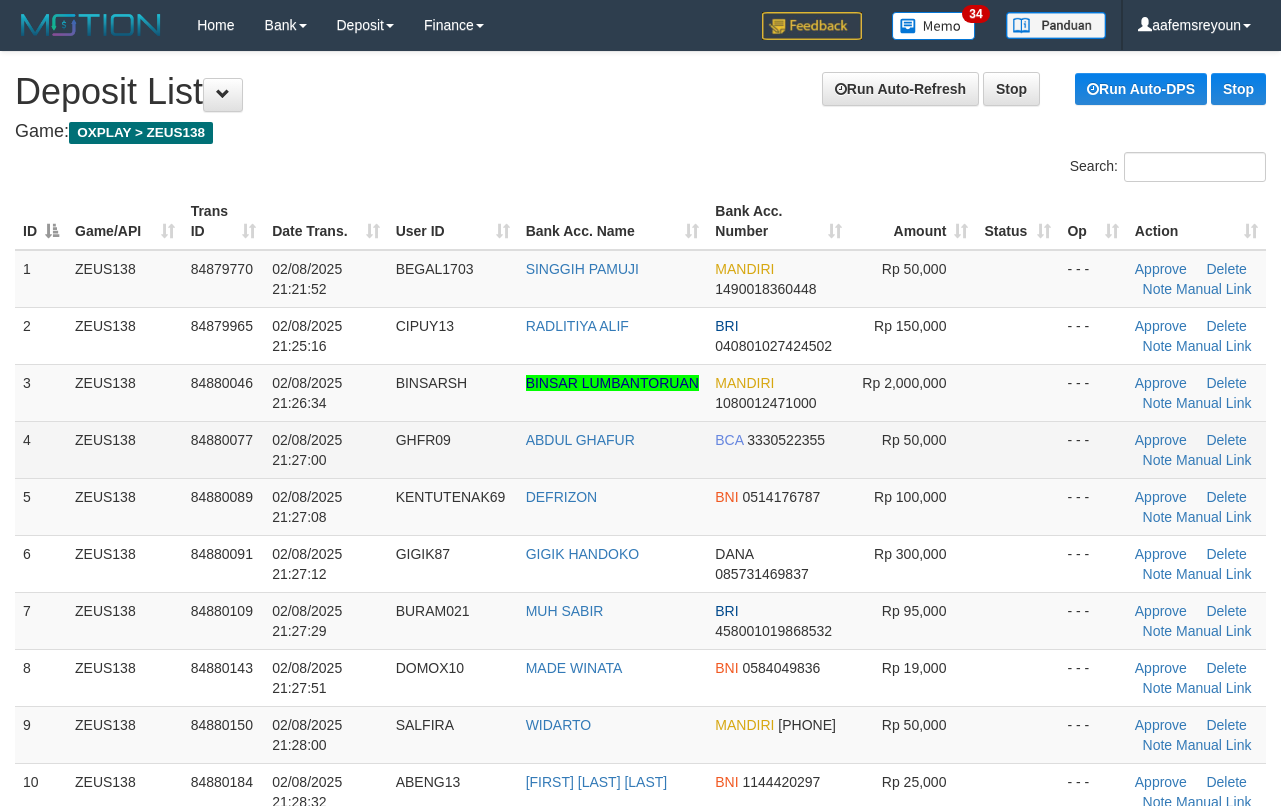 scroll, scrollTop: 66, scrollLeft: 0, axis: vertical 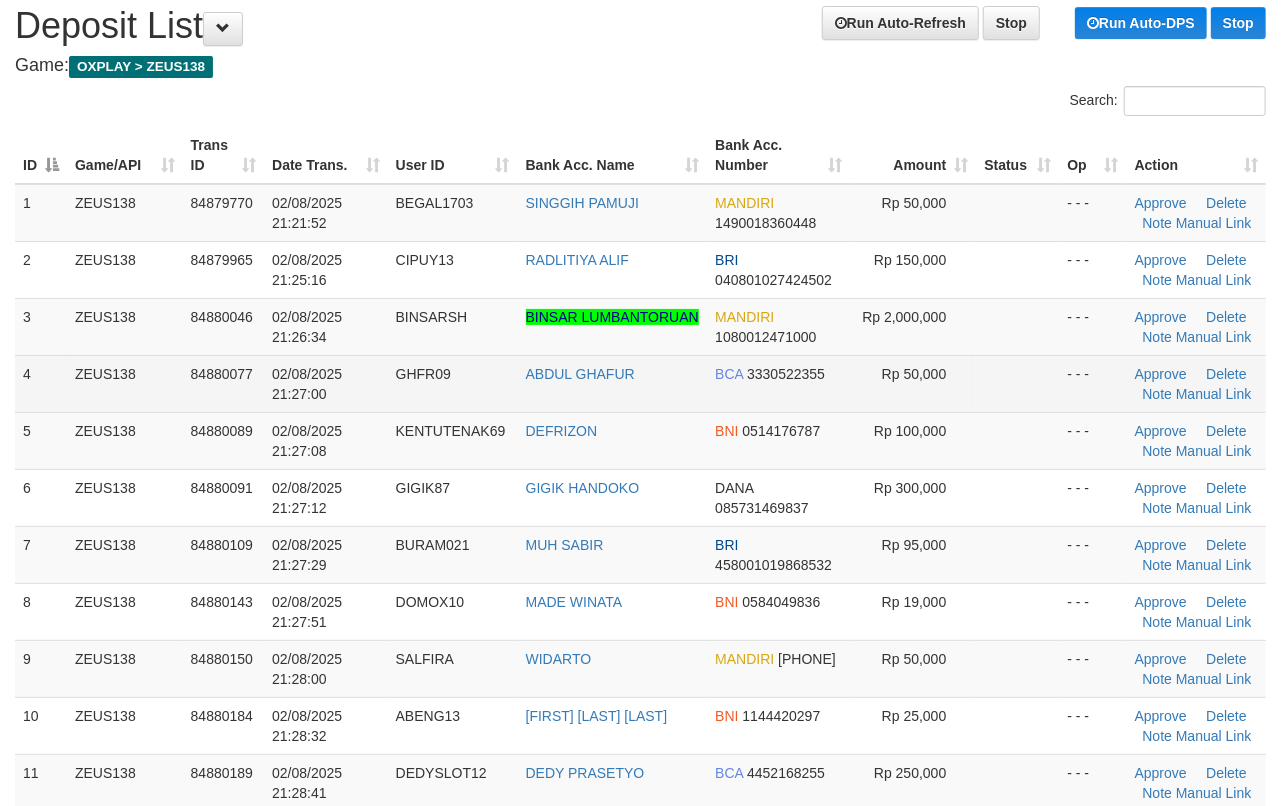 click on "Rp 50,000" at bounding box center (913, 383) 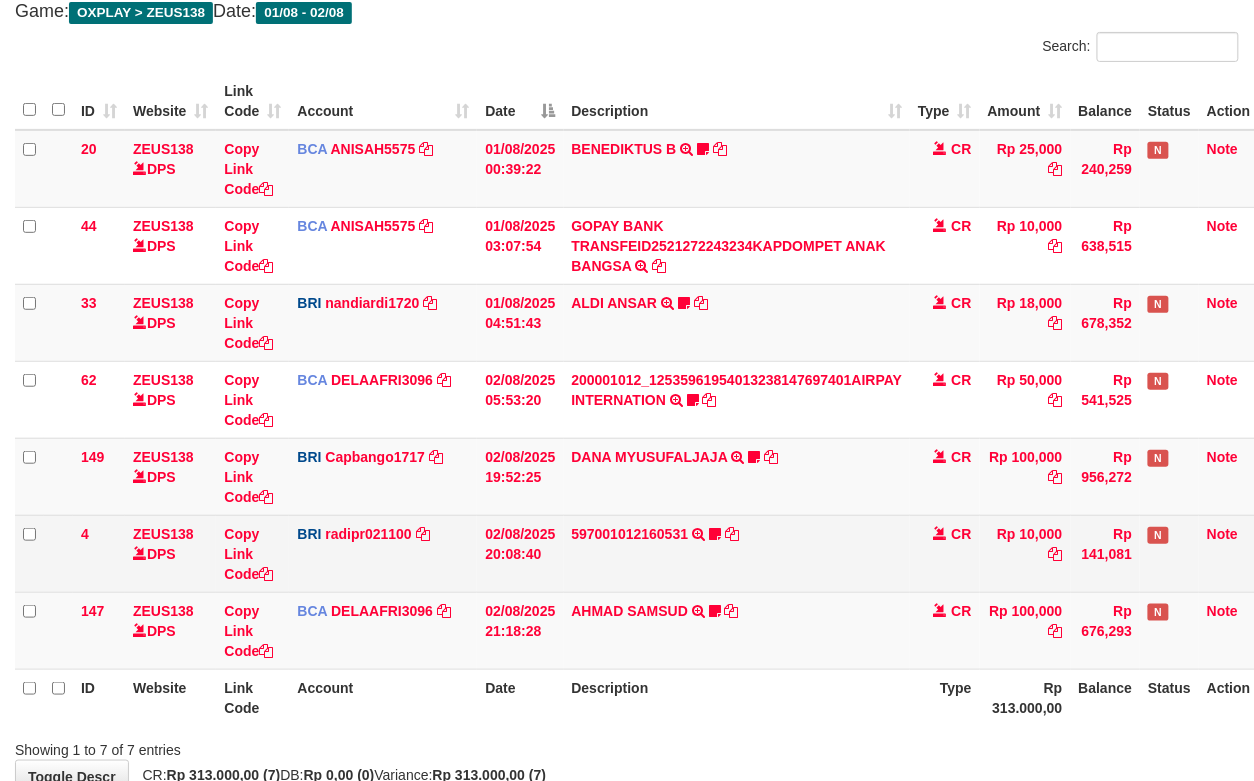 scroll, scrollTop: 246, scrollLeft: 0, axis: vertical 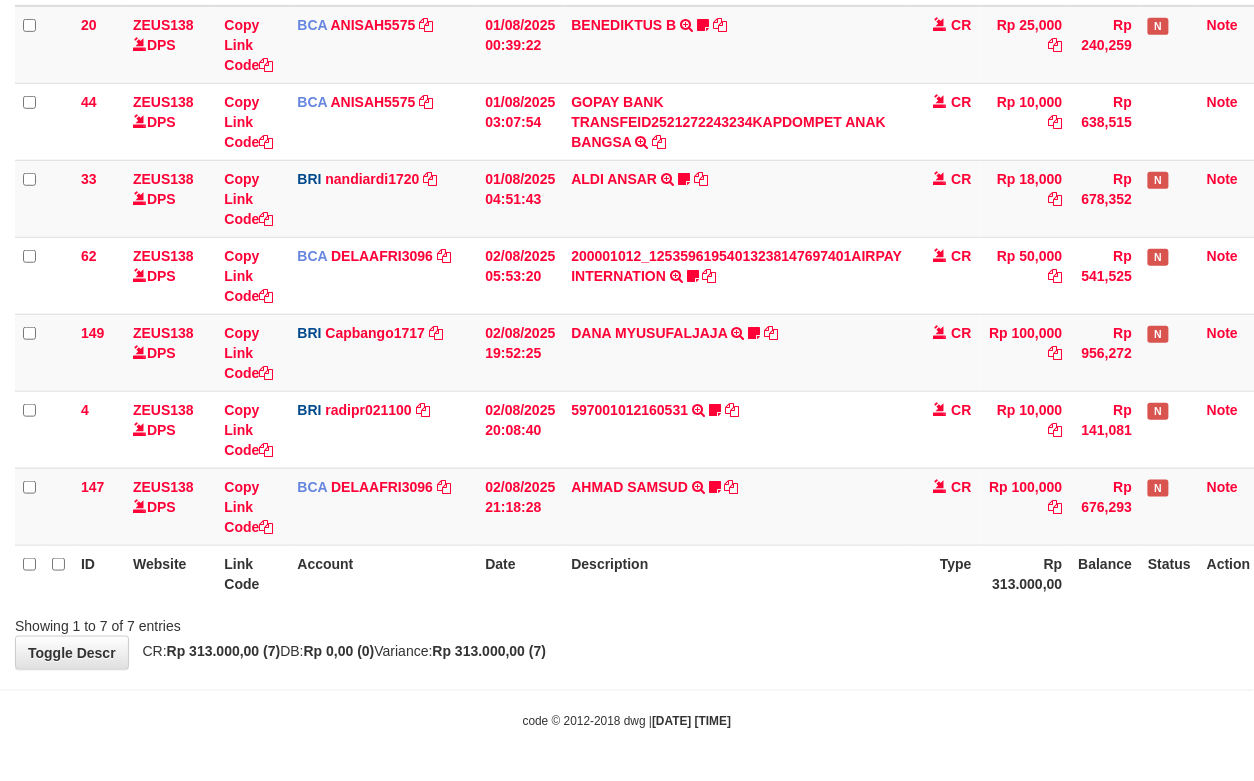 click on "Description" at bounding box center (737, 573) 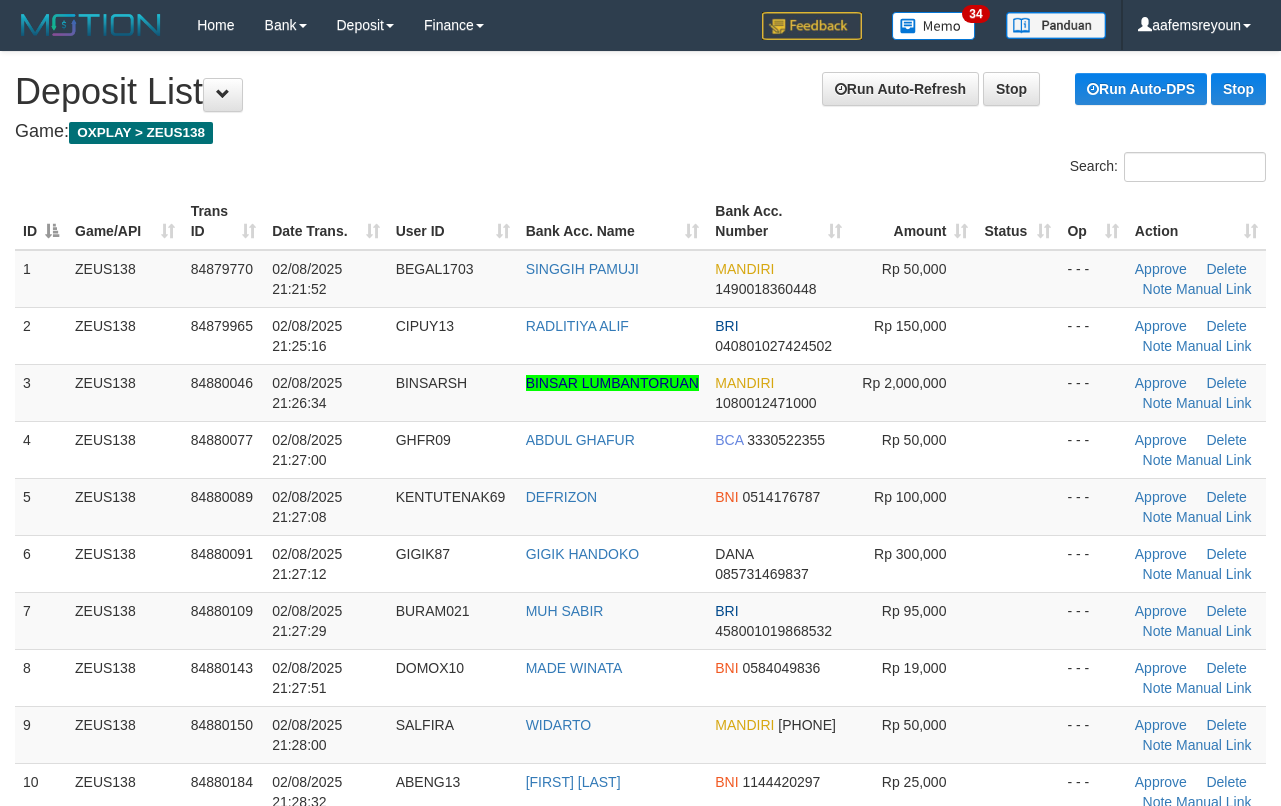 scroll, scrollTop: 66, scrollLeft: 0, axis: vertical 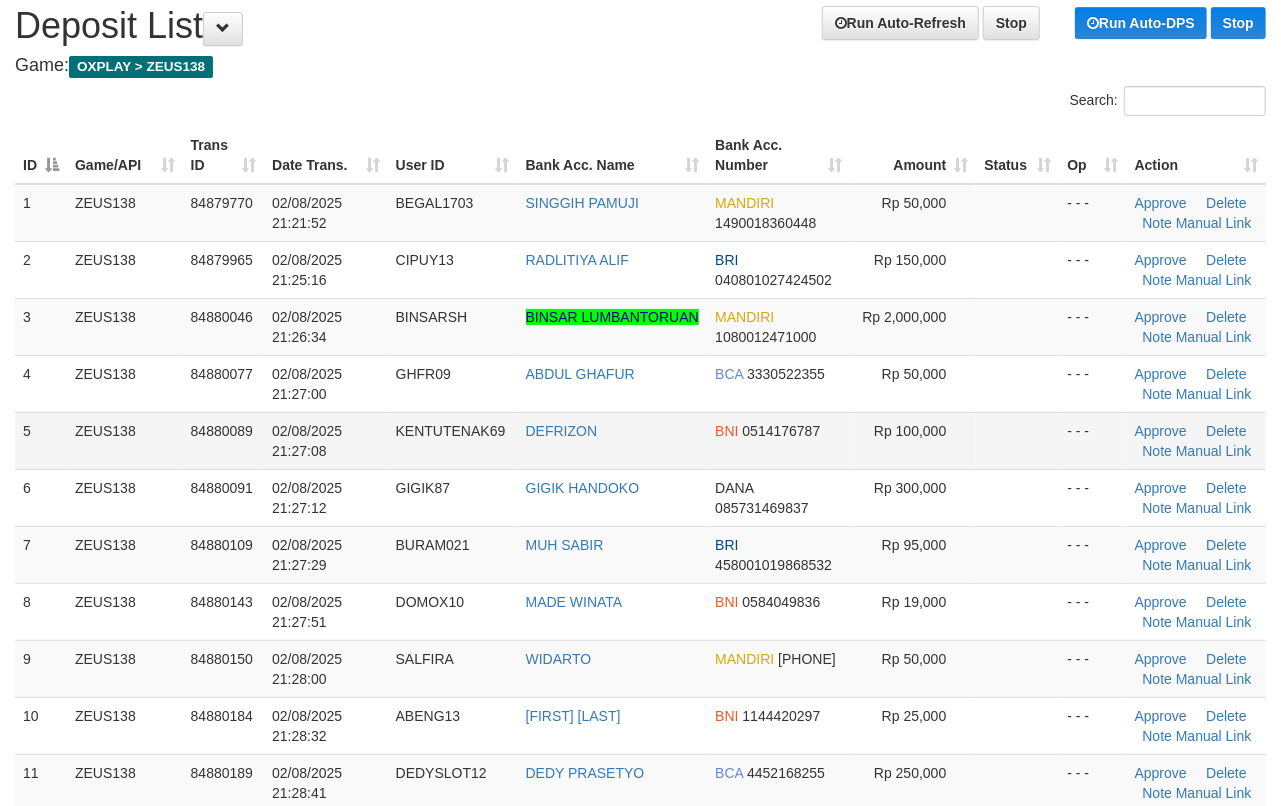 click on "- - -" at bounding box center (1092, 440) 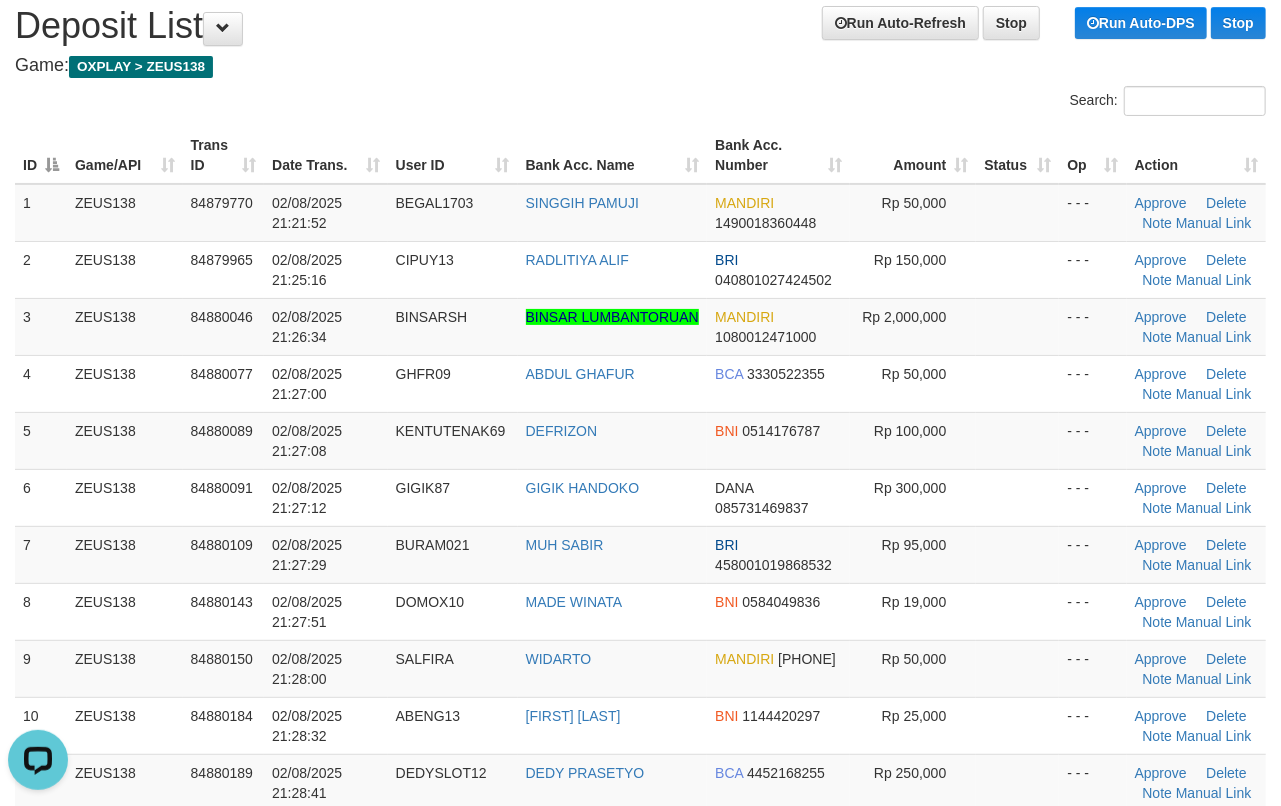 scroll, scrollTop: 0, scrollLeft: 0, axis: both 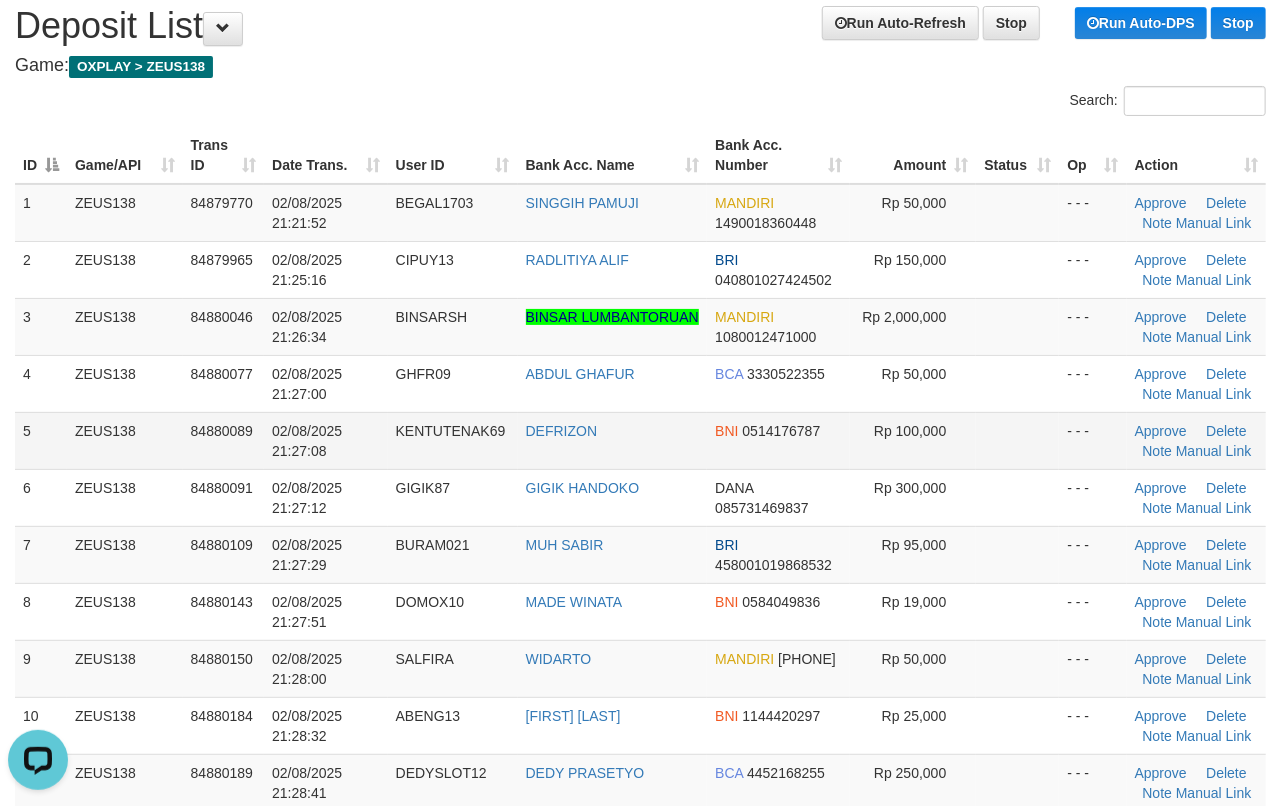 click at bounding box center [1017, 440] 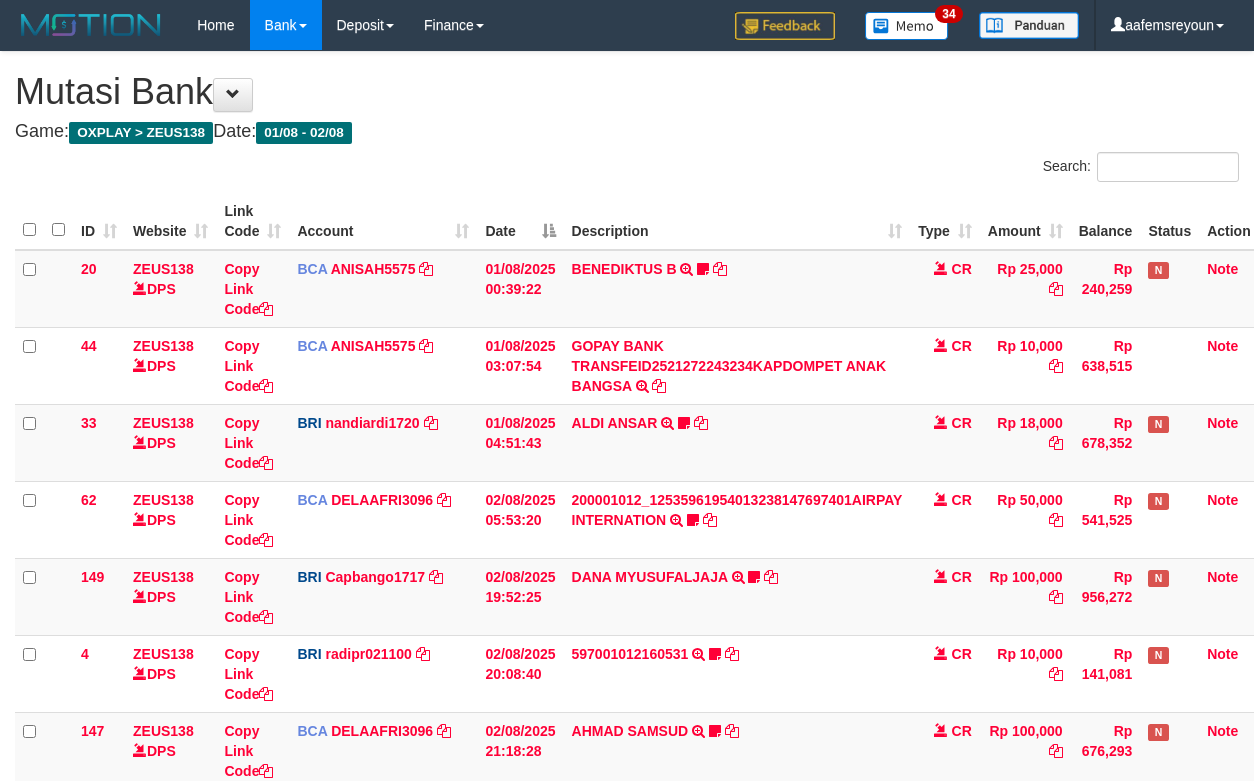 scroll, scrollTop: 120, scrollLeft: 0, axis: vertical 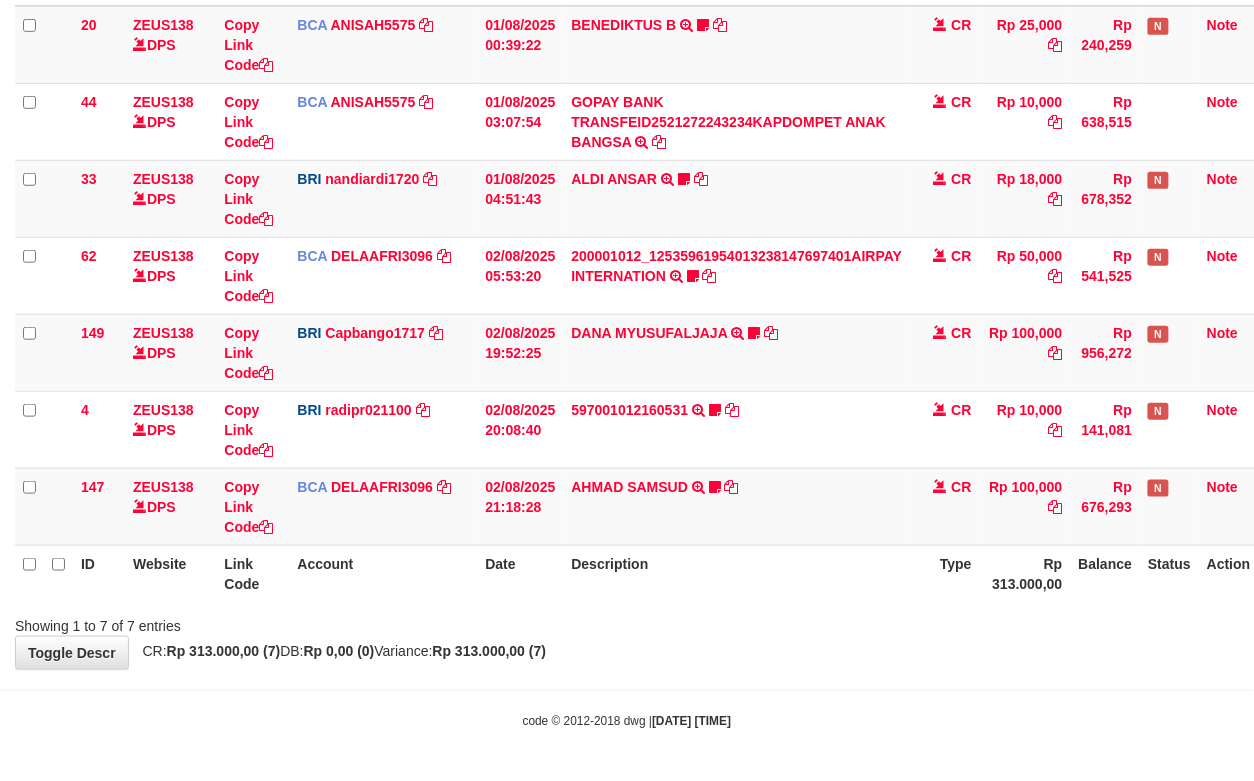 drag, startPoint x: 0, startPoint y: 0, endPoint x: 725, endPoint y: 565, distance: 919.1572 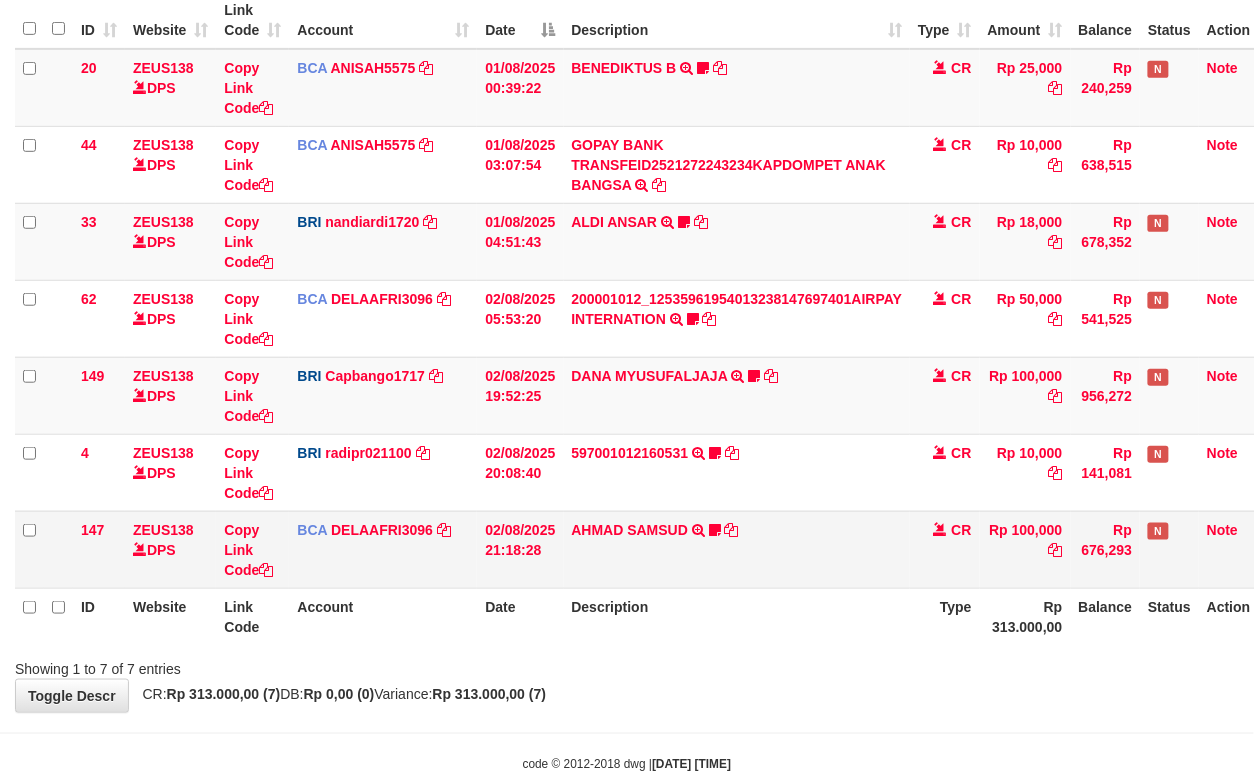 scroll, scrollTop: 246, scrollLeft: 0, axis: vertical 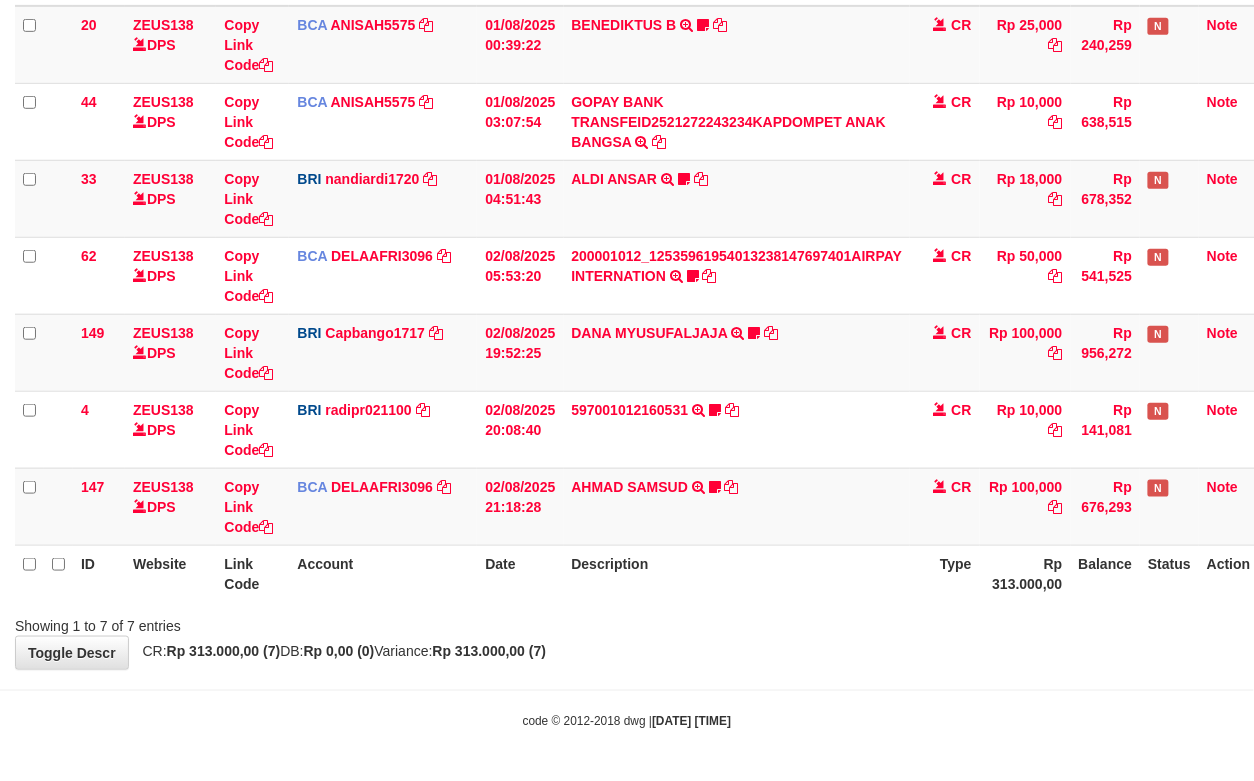 click on "Description" at bounding box center [737, 573] 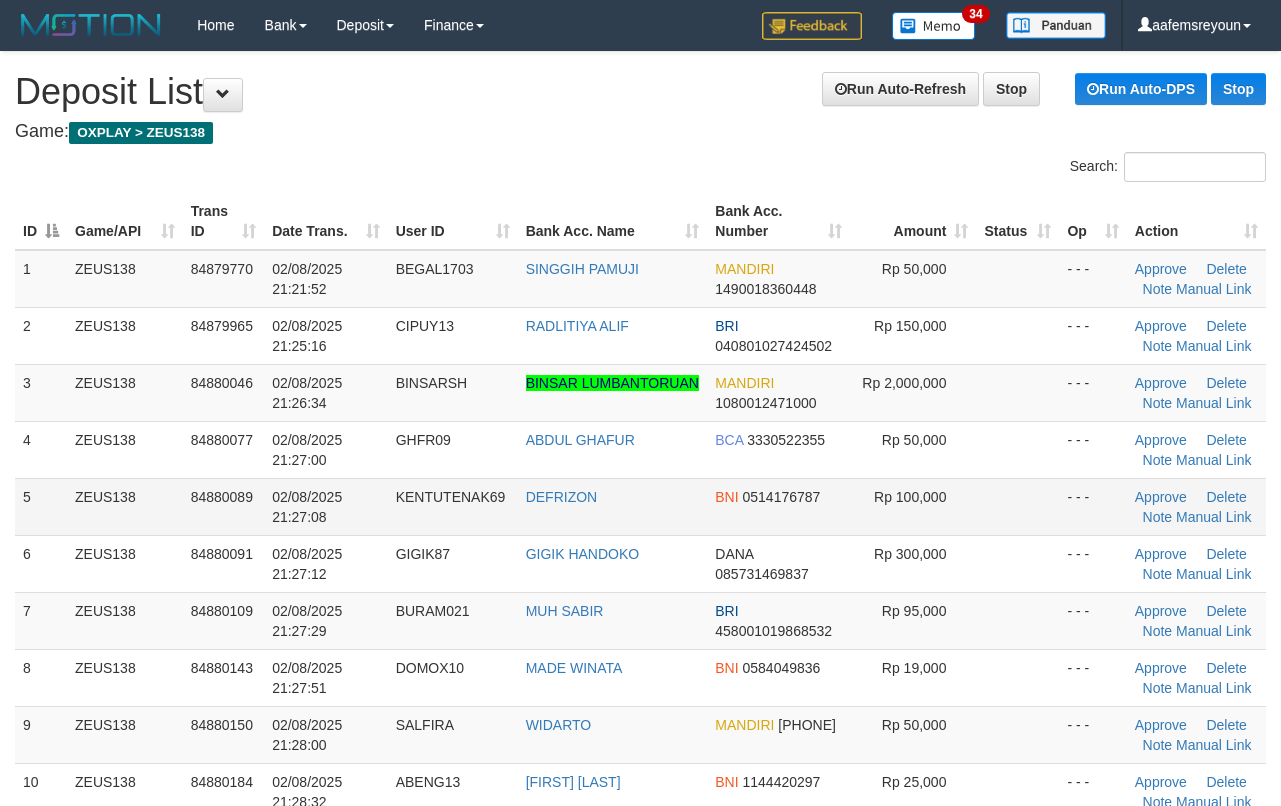 scroll, scrollTop: 66, scrollLeft: 0, axis: vertical 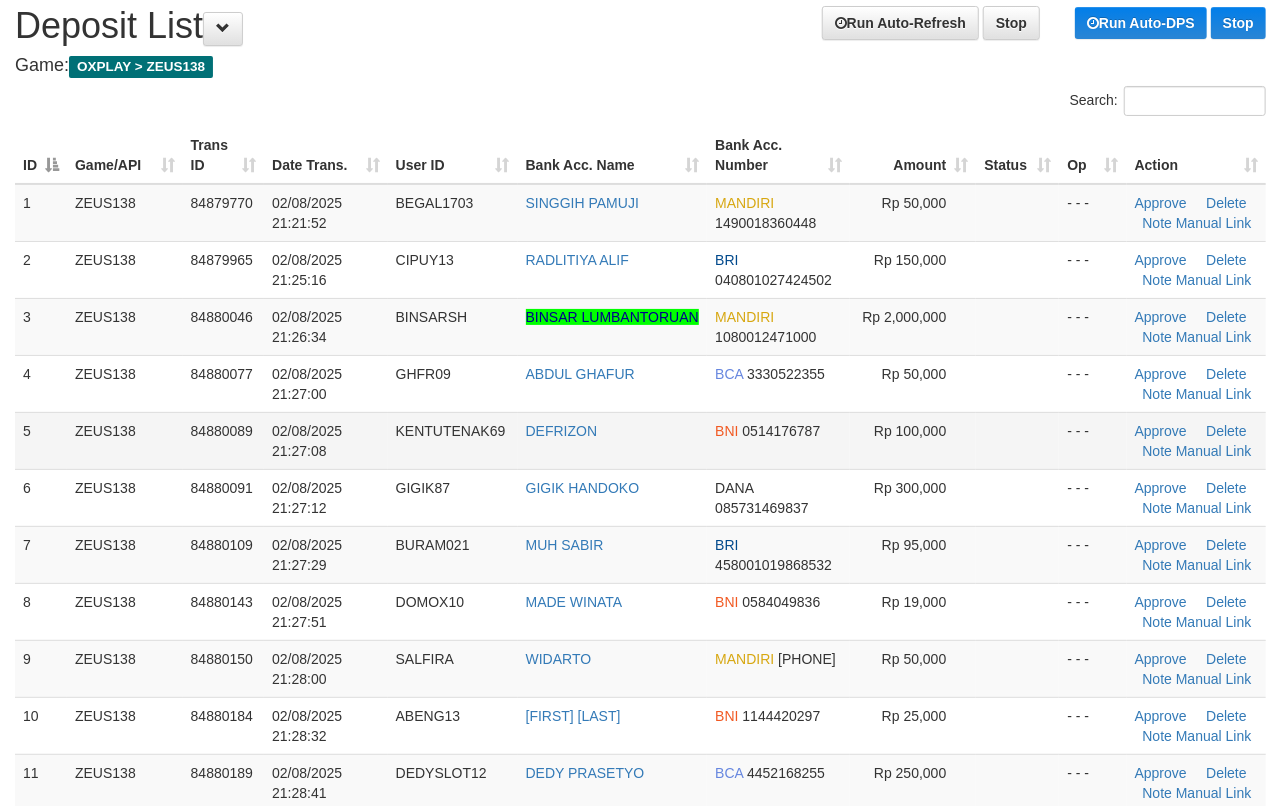 click on "- - -" at bounding box center [1092, 440] 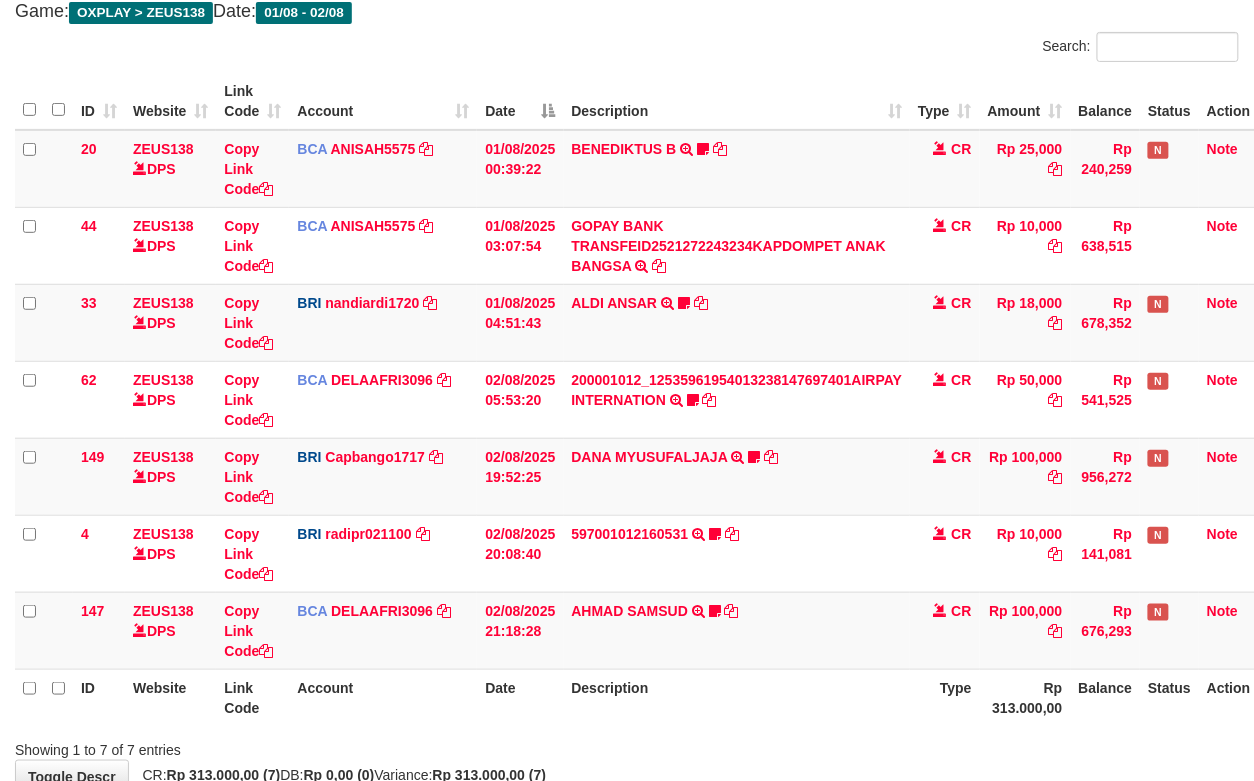 scroll, scrollTop: 246, scrollLeft: 0, axis: vertical 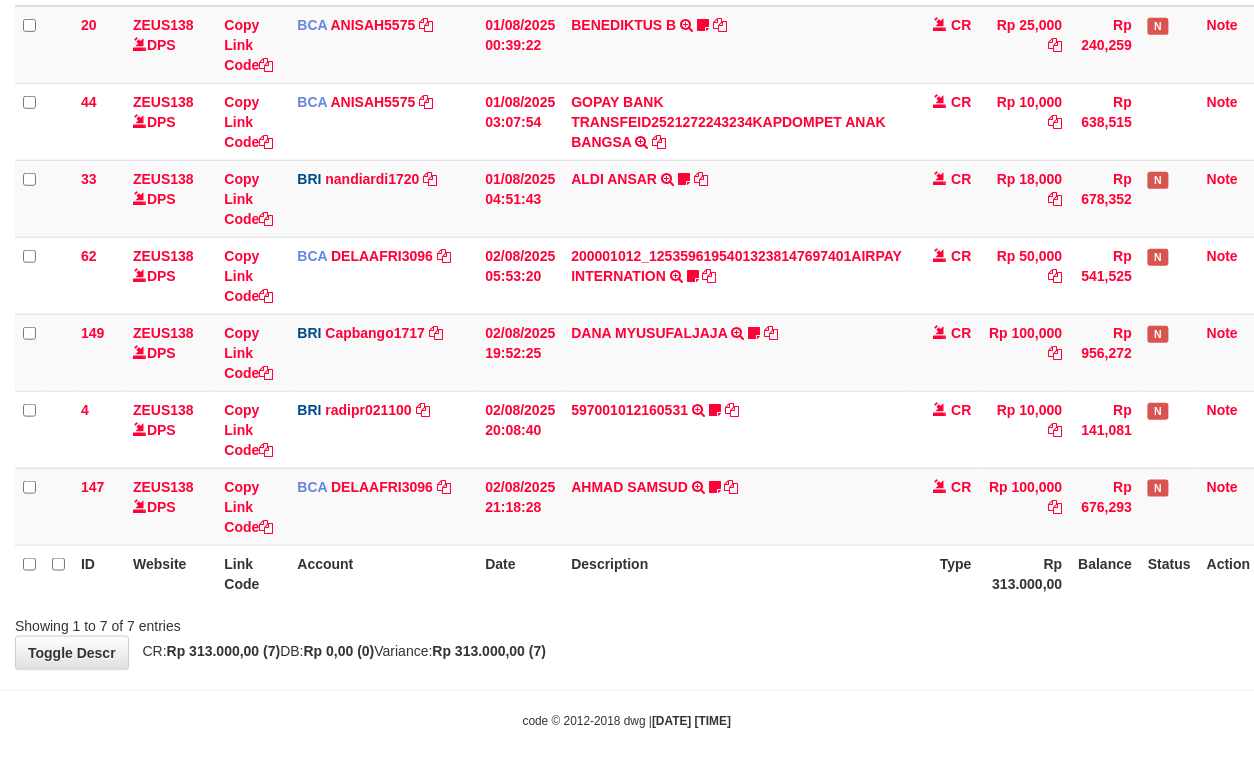 click on "ID Website Link Code Account Date Description Type Amount Balance Status Action
20
ZEUS138    DPS
Copy Link Code
BCA
[USERNAME]
DPS
[USERNAME]
mutasi_[DATE]_[NUMBER] | 20
mutasi_[DATE]_[NUMBER] | 20
[DATE] [TIME]
BENEDIKTUS B            TRSF E-BANKING CR 0108/FTSCY/WS95051
25000.002025080185043947 TRFDN-[FULL NAME]PAY DEBIT INDONE    Asuk86 bantu bukti tf
CR
Rp 25,000
Rp 240,259
N
Note
44
ZEUS138    DPS
Copy Link Code
BCA
[USERNAME]" at bounding box center [627, 275] 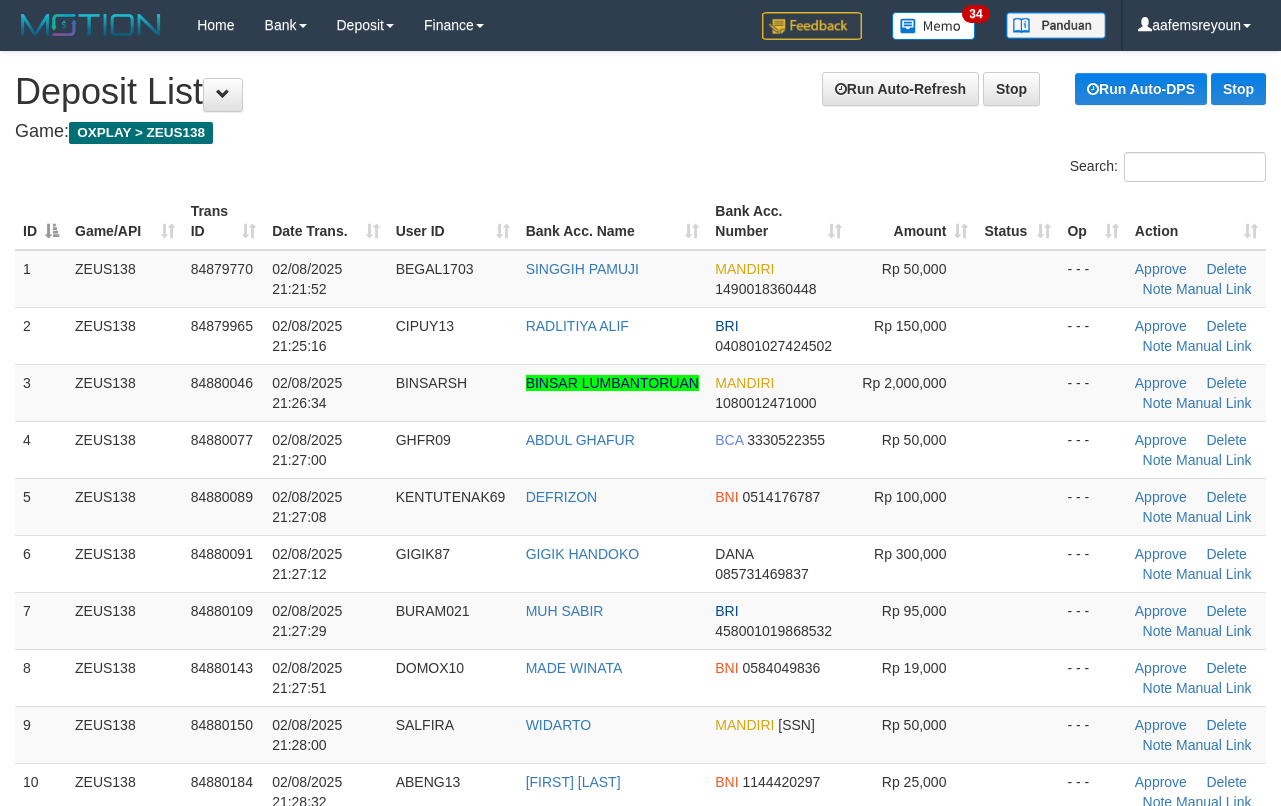 scroll, scrollTop: 66, scrollLeft: 0, axis: vertical 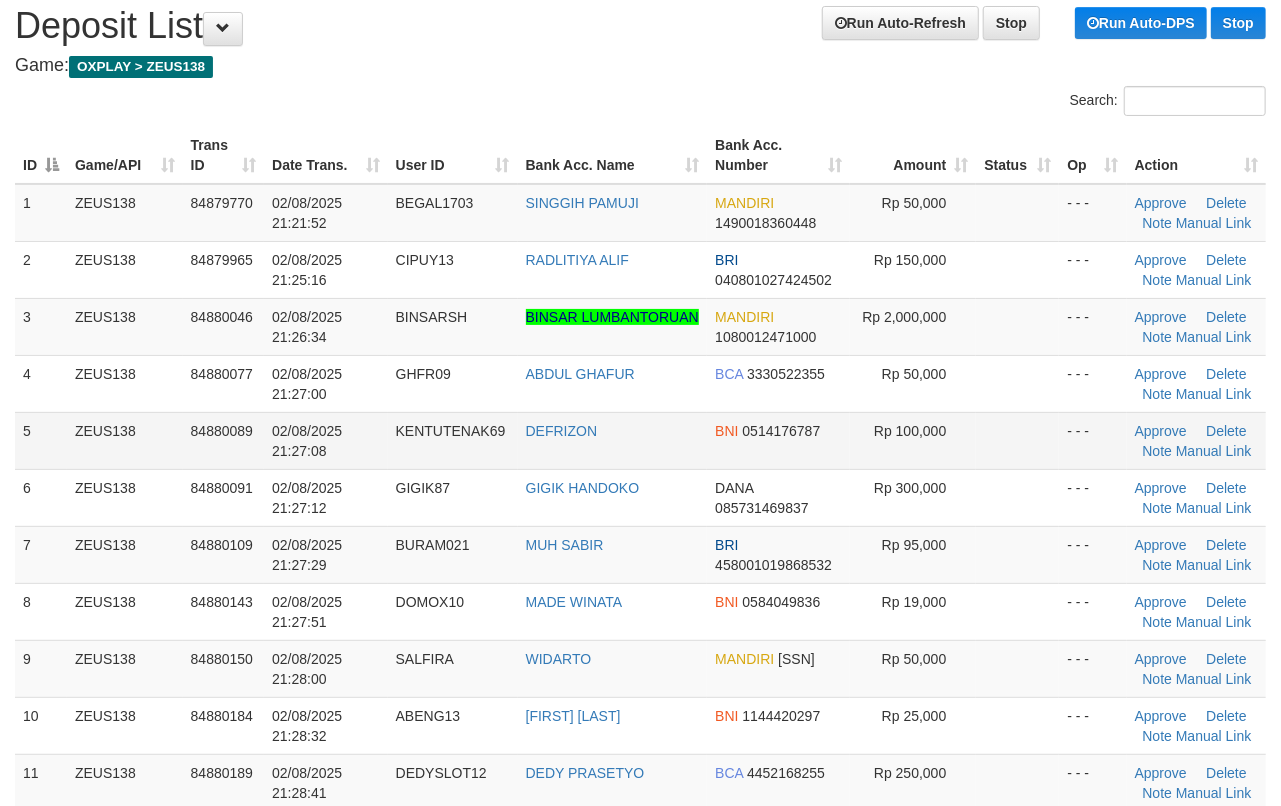 click on "Rp 100,000" at bounding box center (910, 431) 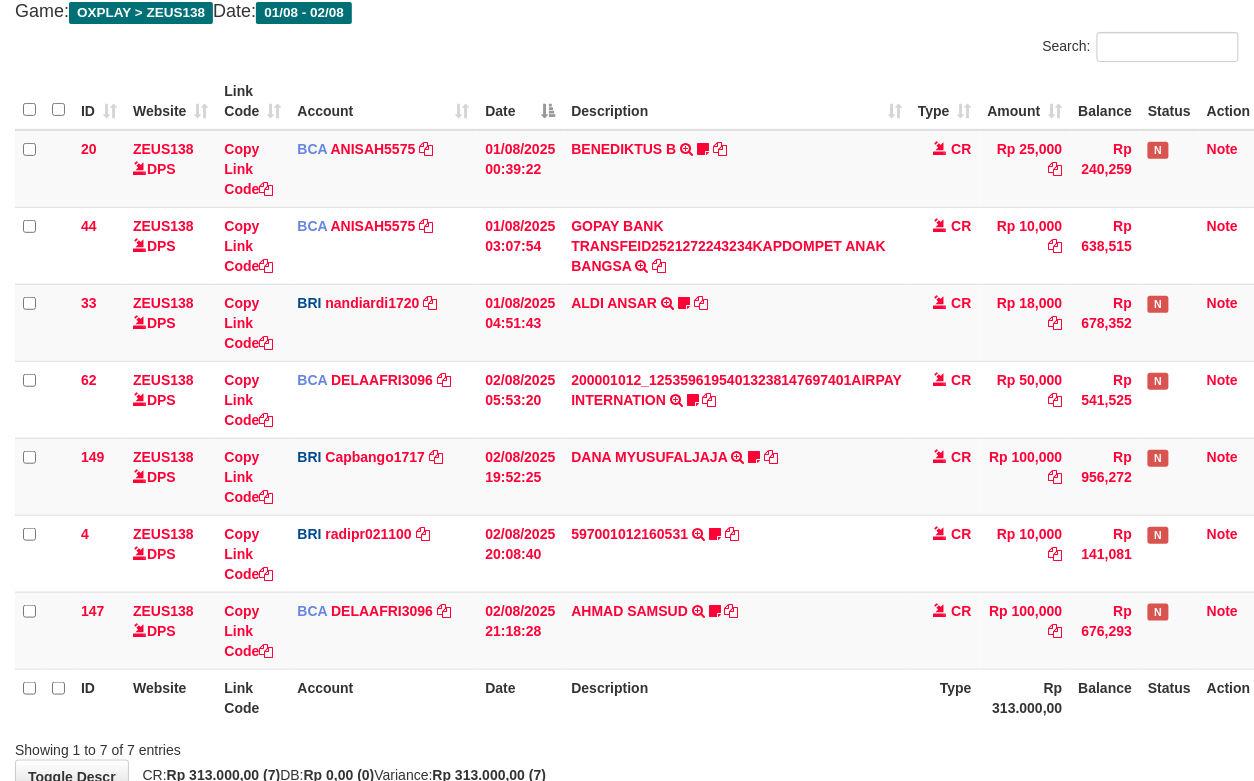 scroll, scrollTop: 246, scrollLeft: 0, axis: vertical 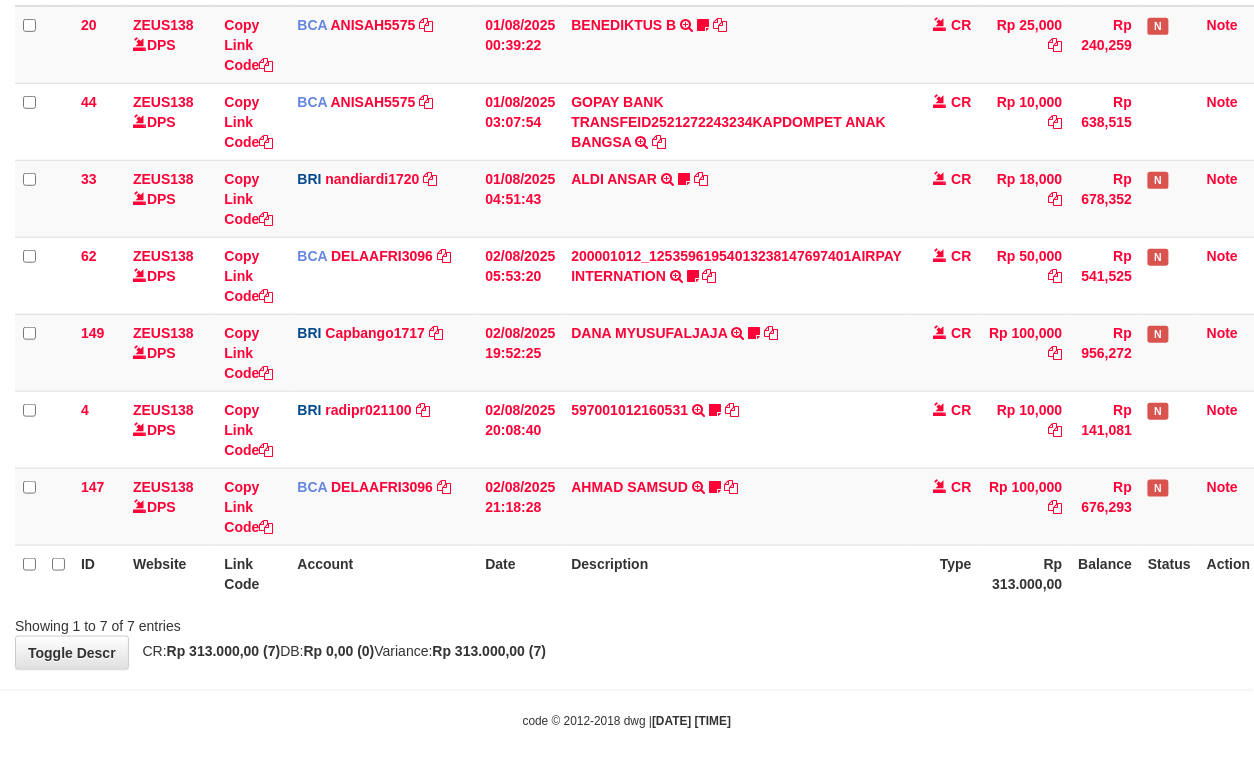 click on "Showing 1 to 7 of 7 entries" at bounding box center [627, 622] 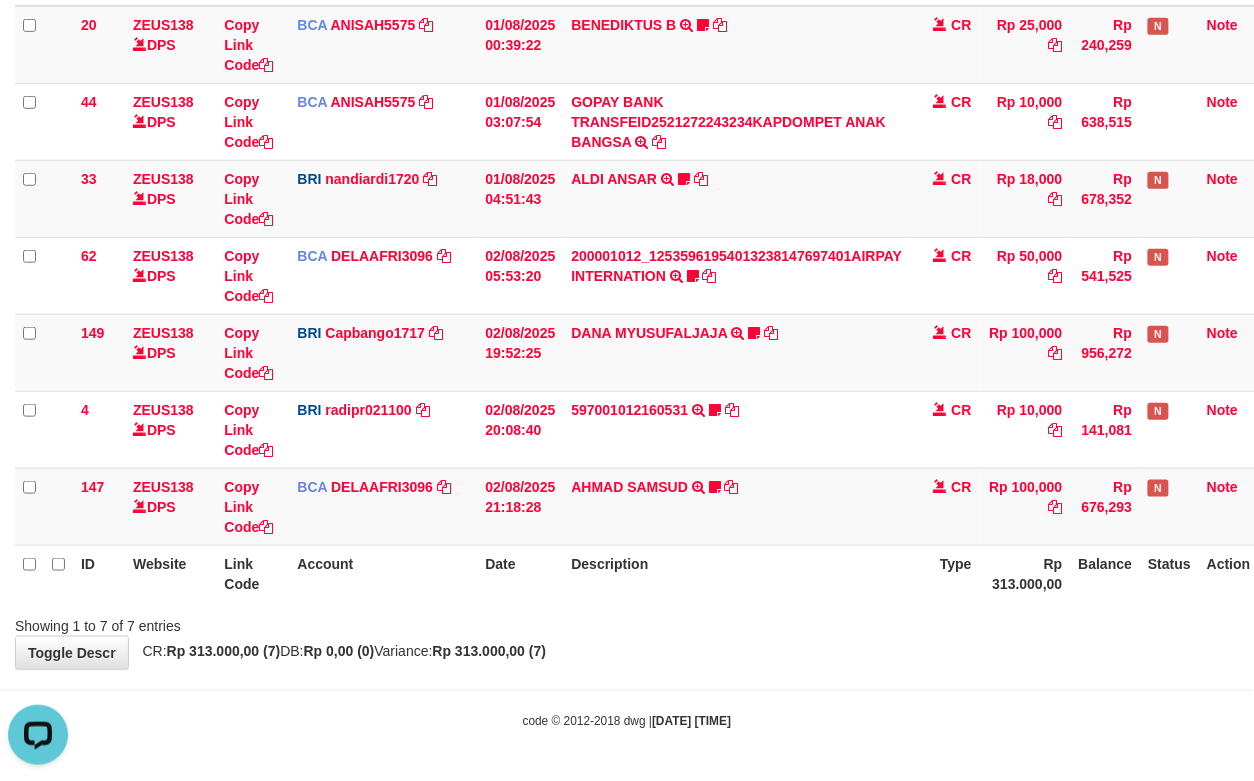 scroll, scrollTop: 0, scrollLeft: 0, axis: both 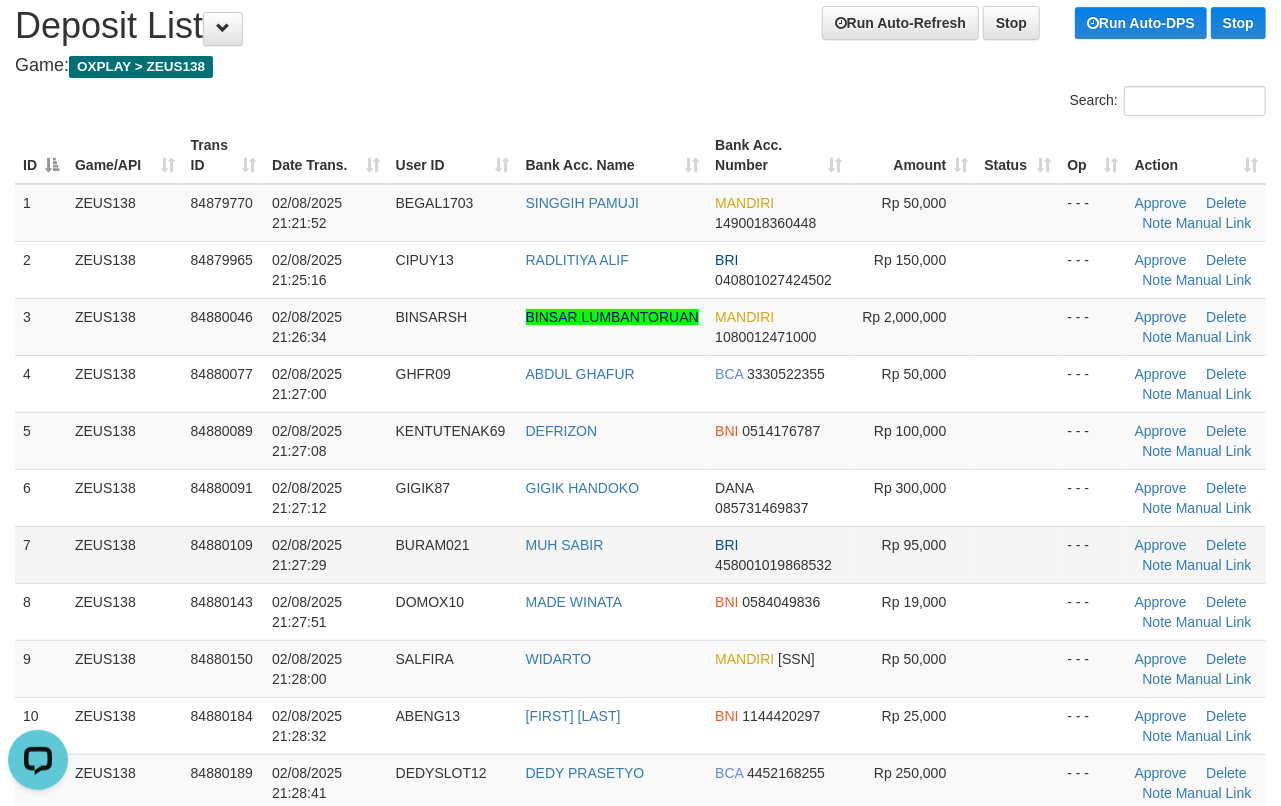 drag, startPoint x: 977, startPoint y: 558, endPoint x: 1042, endPoint y: 558, distance: 65 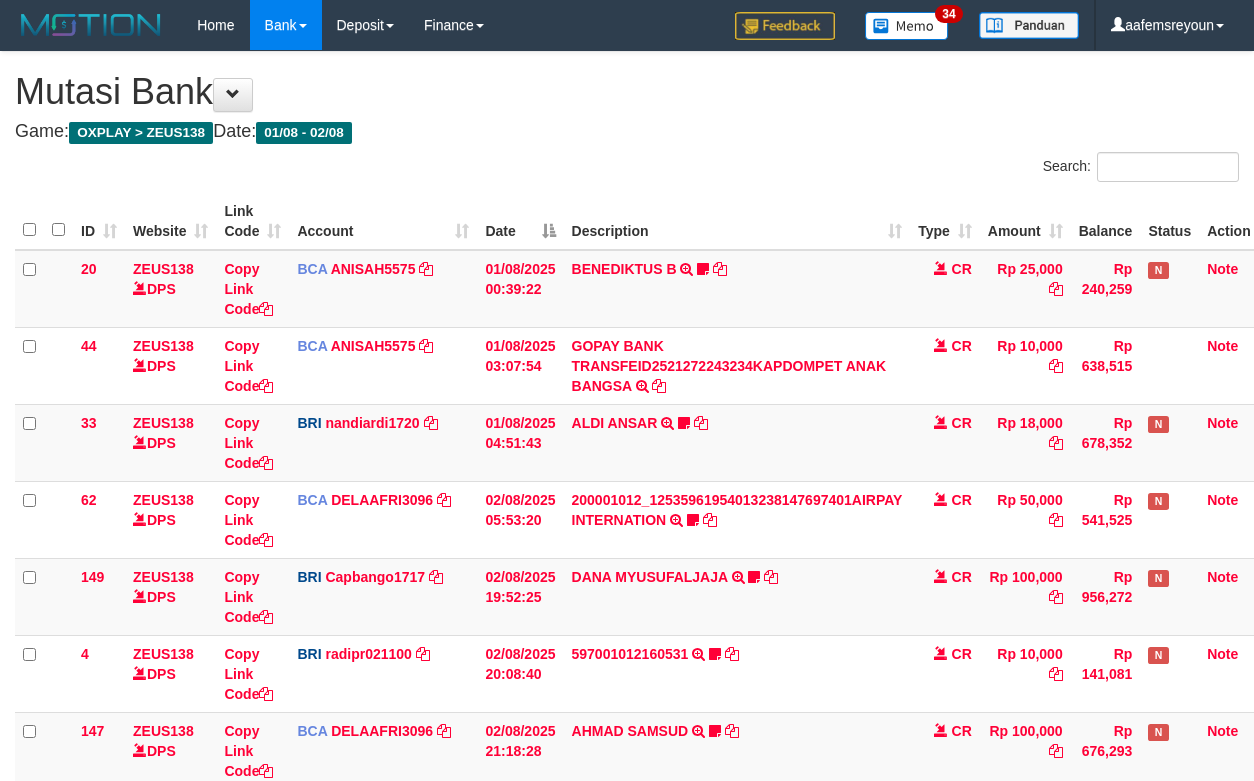 scroll, scrollTop: 120, scrollLeft: 0, axis: vertical 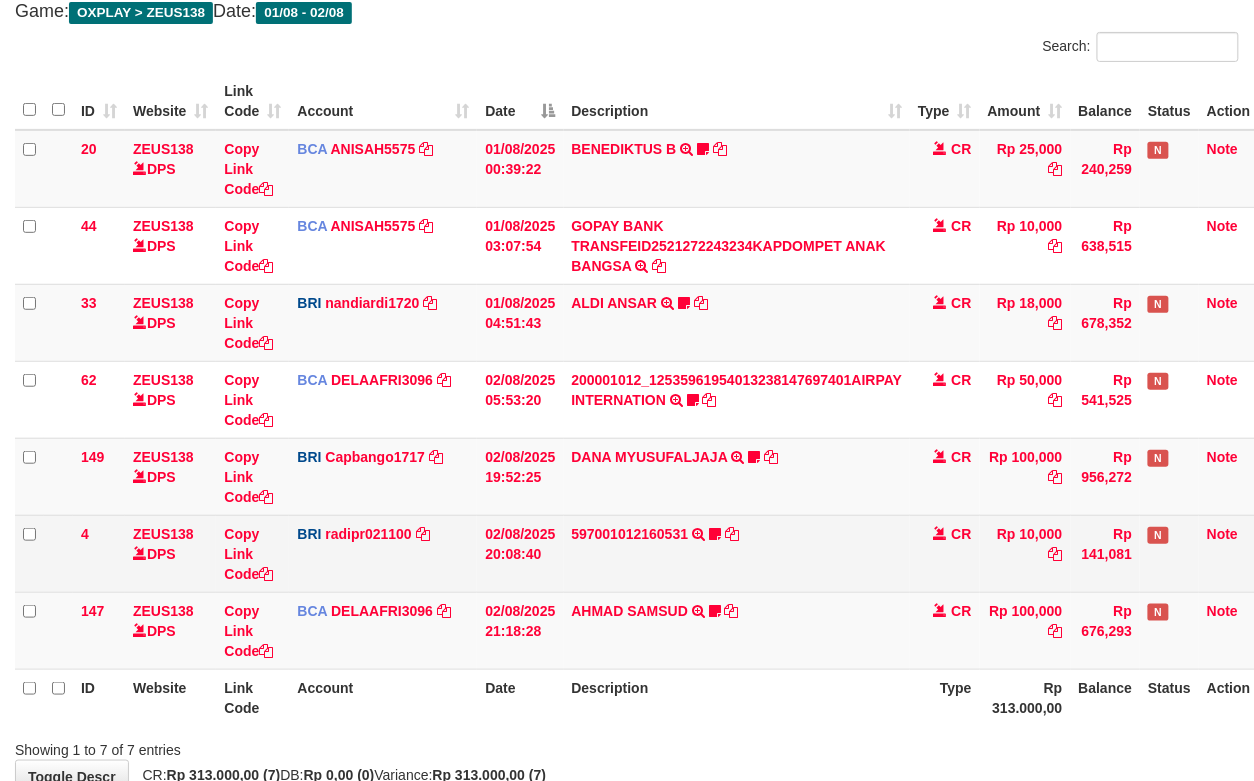 click on "597001012160531            TRANSFER NBMB 597001012160531 TO REYNALDI ADI PRATAMA    Cewekcancer83" at bounding box center [737, 553] 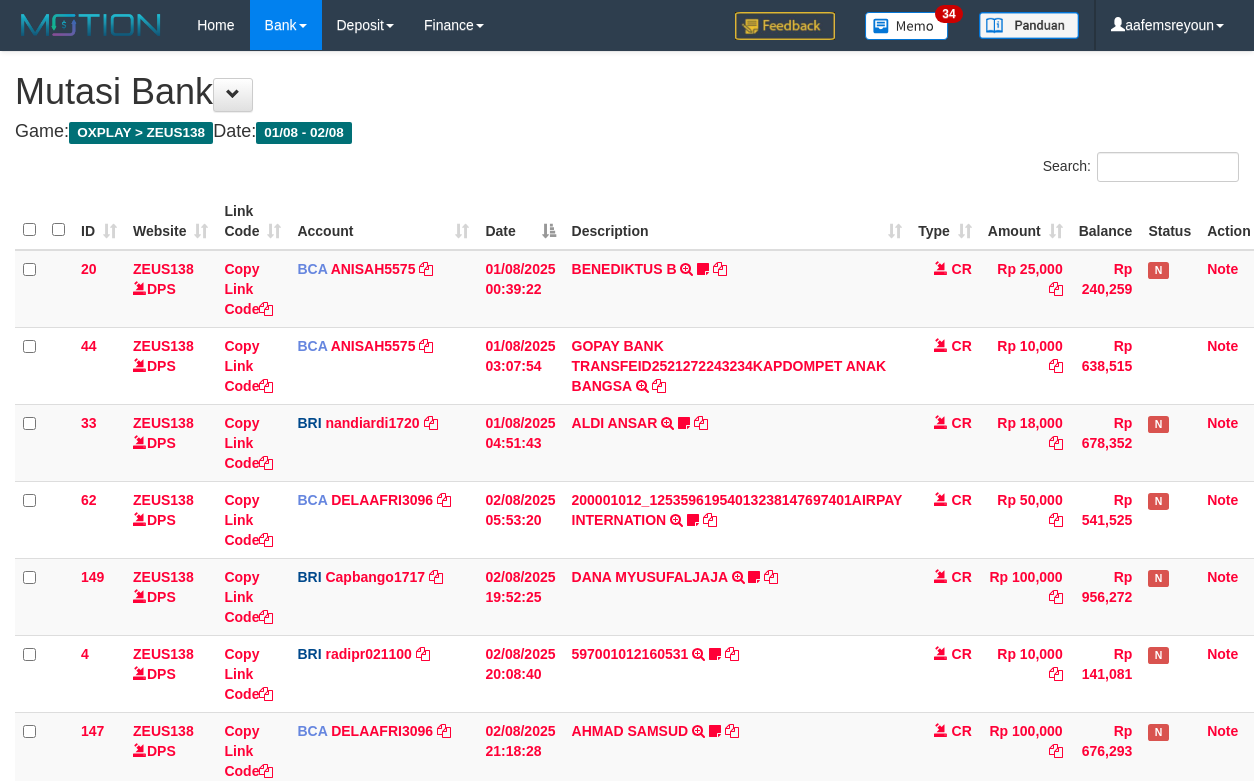 scroll, scrollTop: 120, scrollLeft: 0, axis: vertical 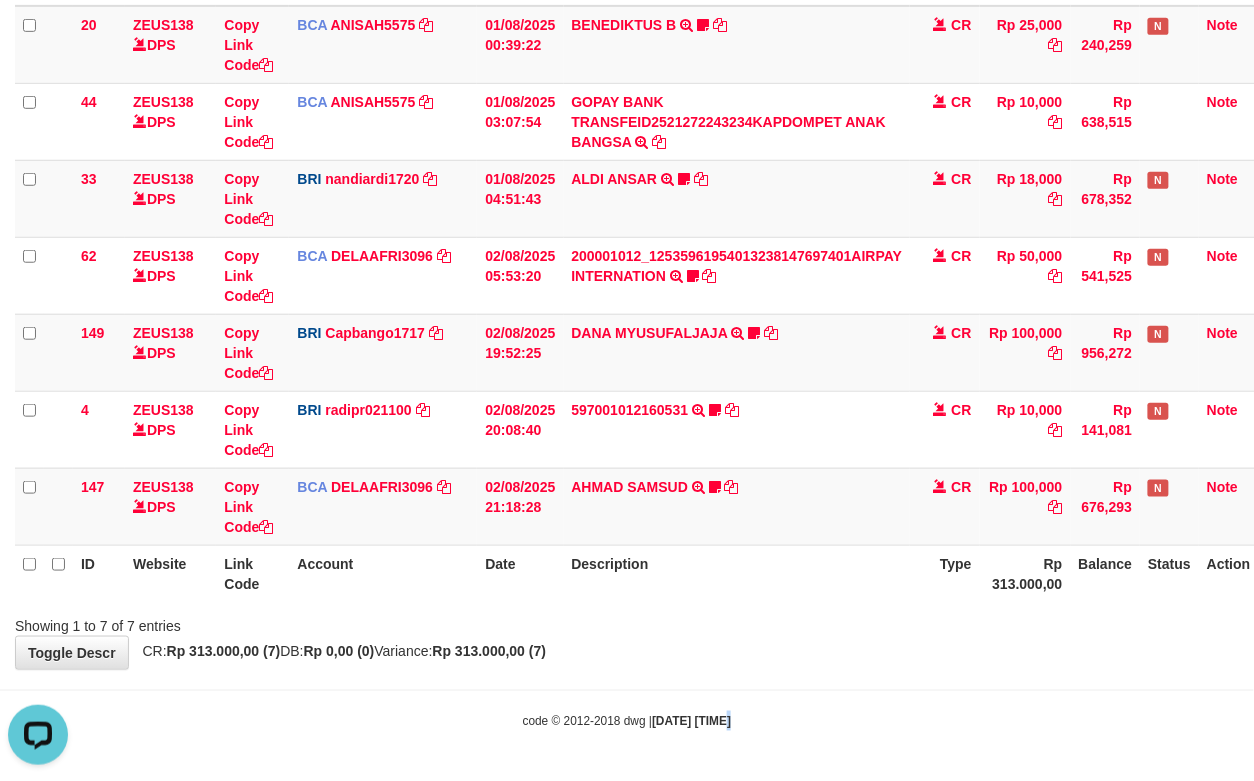 click on "[DATE] [TIME]" at bounding box center (691, 722) 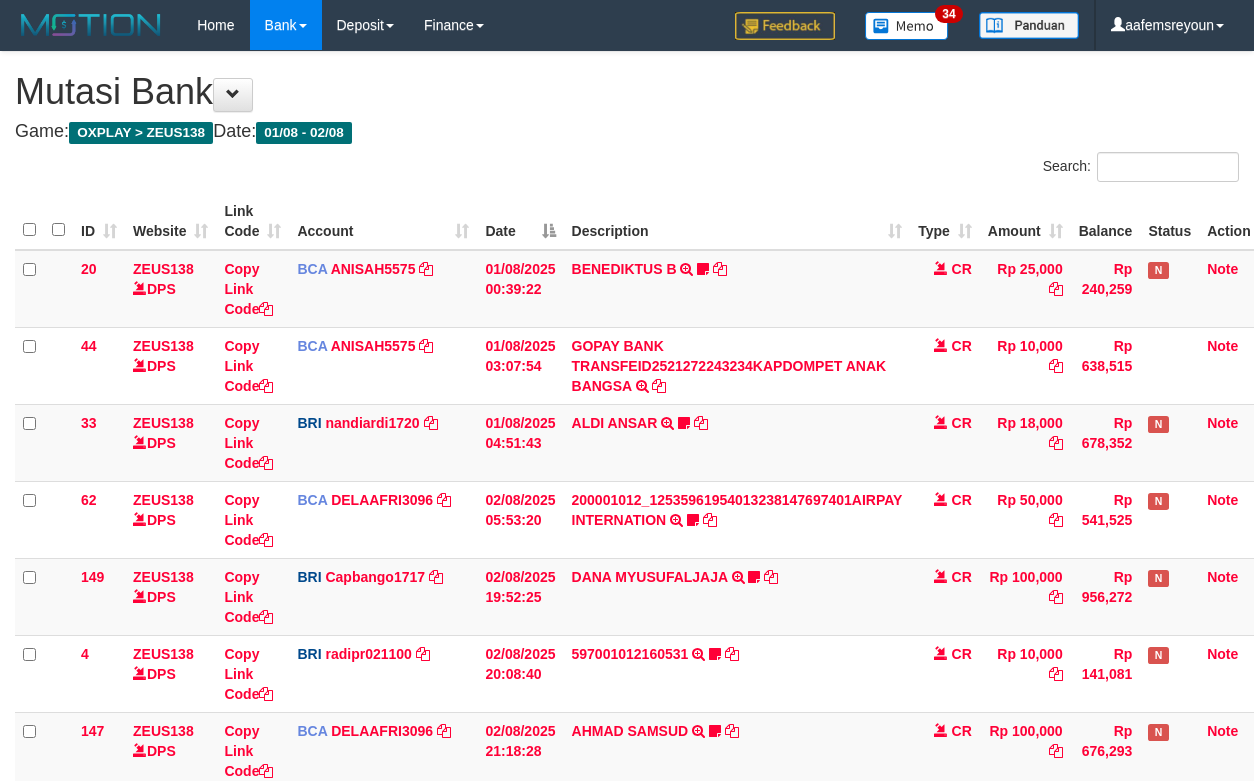 scroll, scrollTop: 205, scrollLeft: 0, axis: vertical 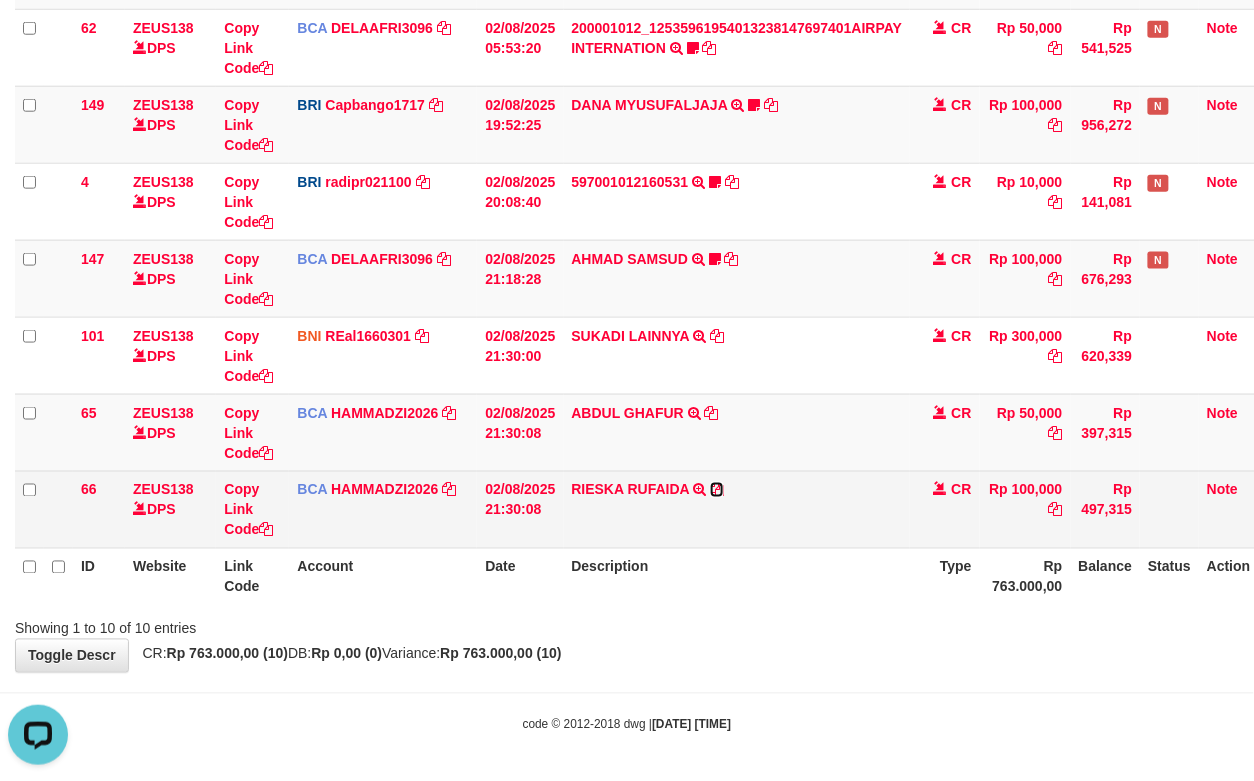 click at bounding box center (717, 490) 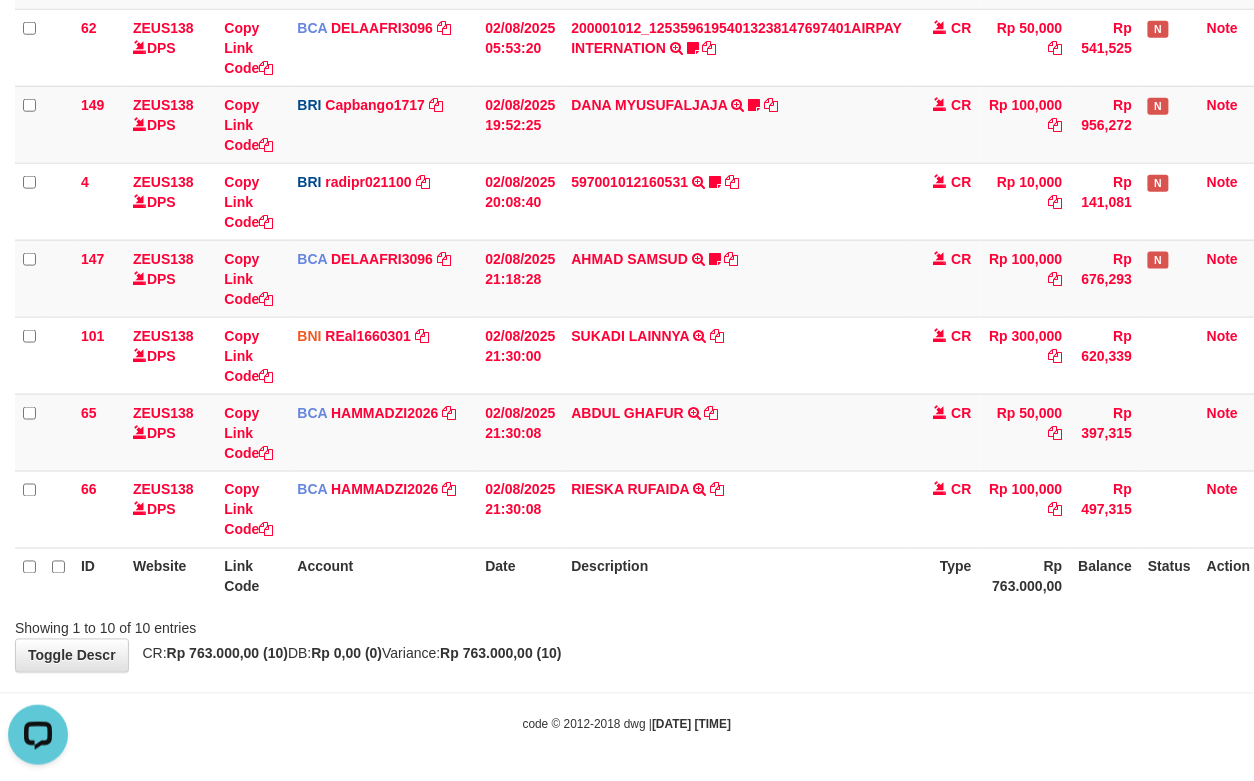 drag, startPoint x: 1120, startPoint y: 649, endPoint x: 969, endPoint y: 645, distance: 151.05296 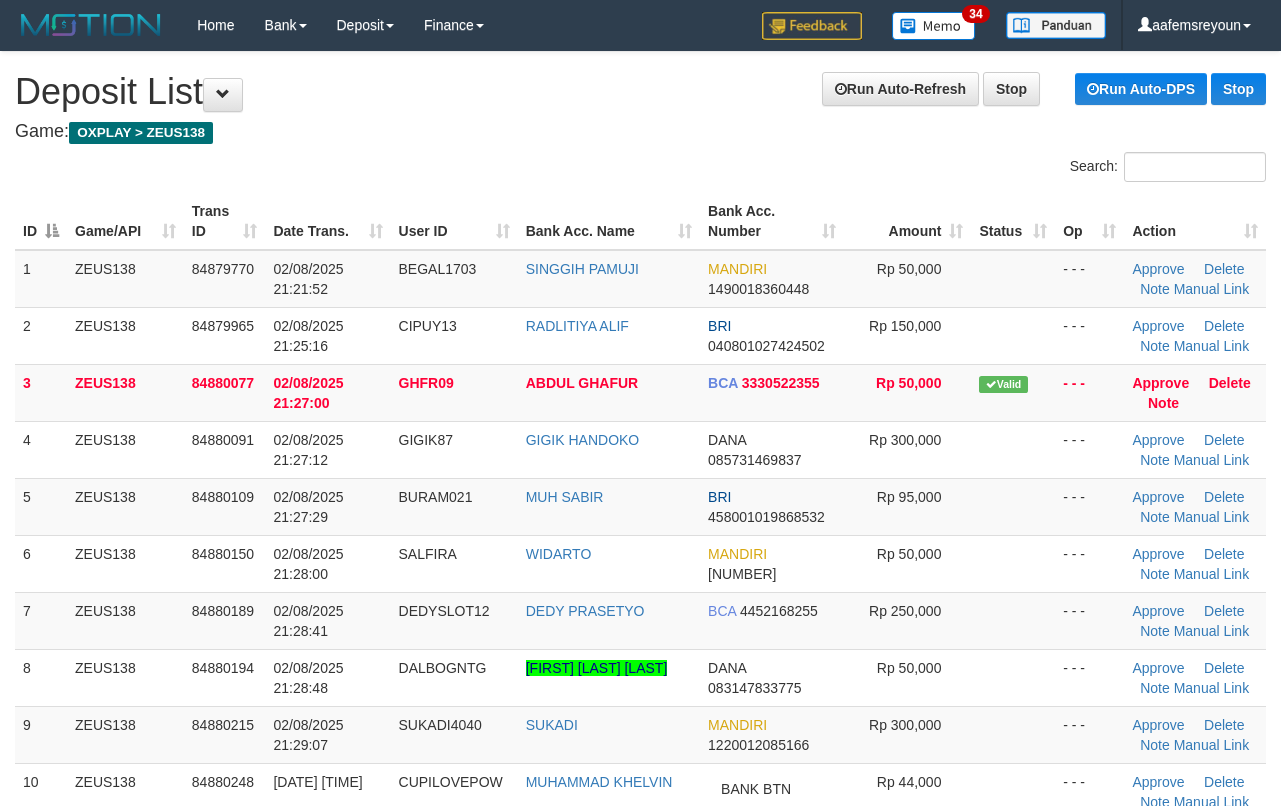 scroll, scrollTop: 66, scrollLeft: 0, axis: vertical 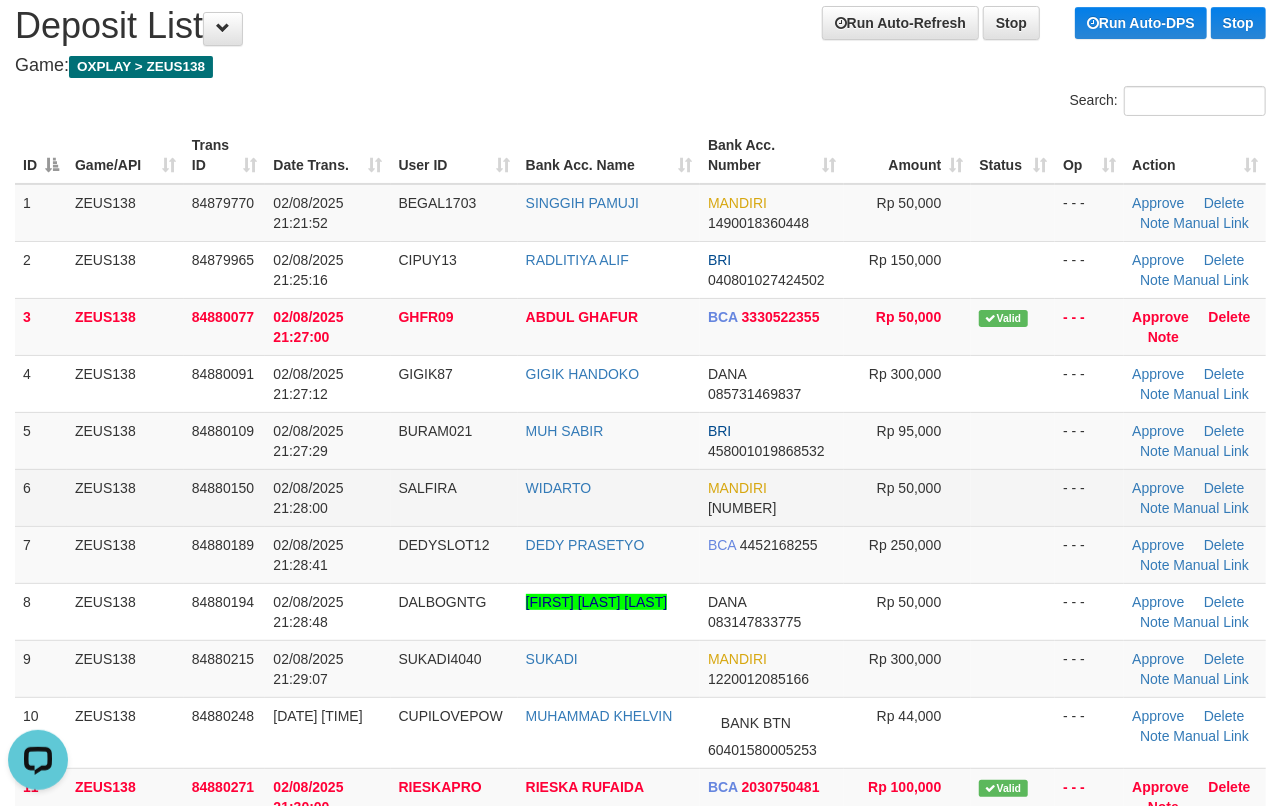 click at bounding box center (1013, 497) 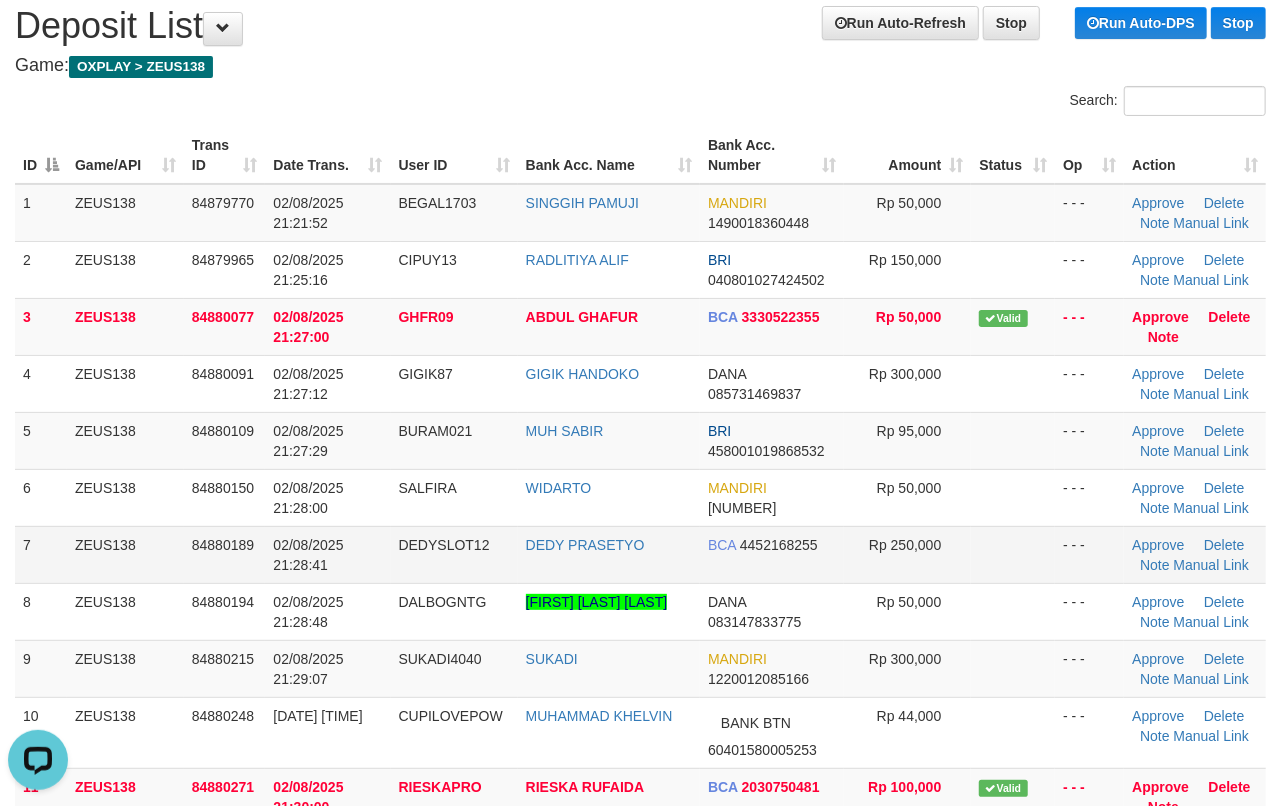 click on "- - -" at bounding box center [1089, 554] 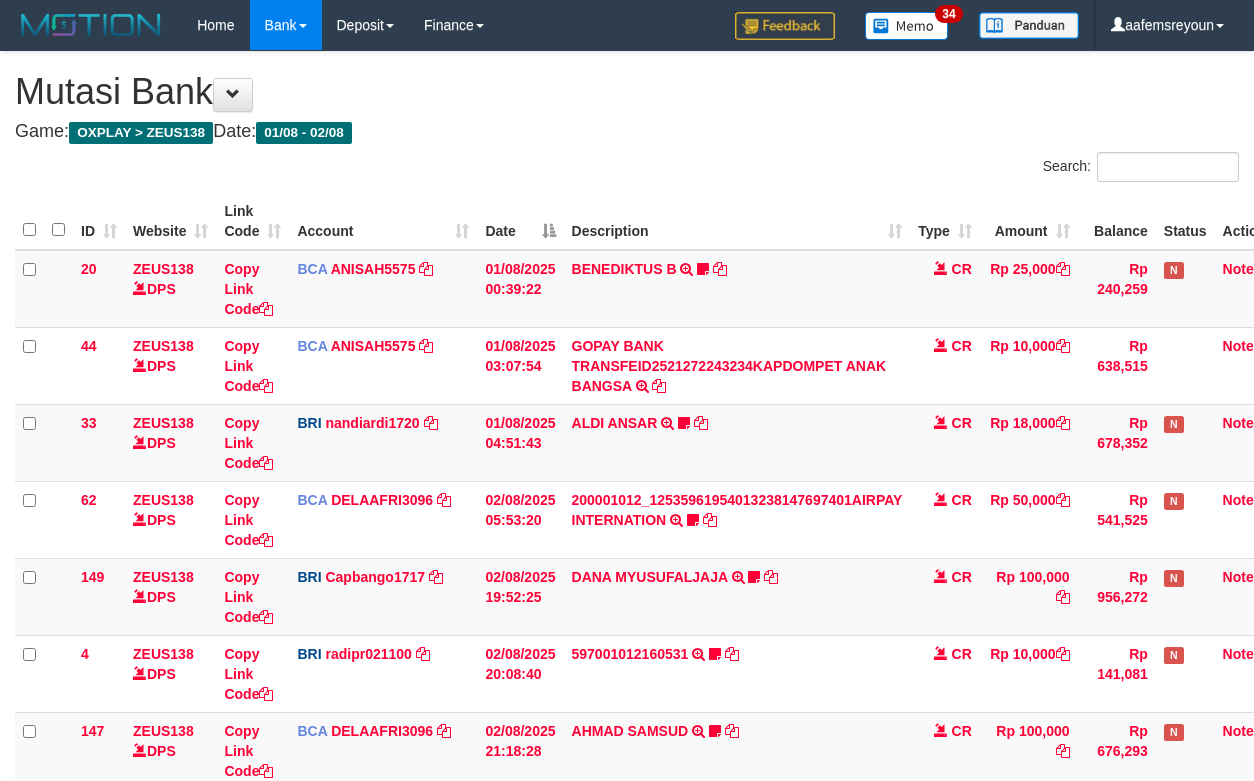 scroll, scrollTop: 633, scrollLeft: 0, axis: vertical 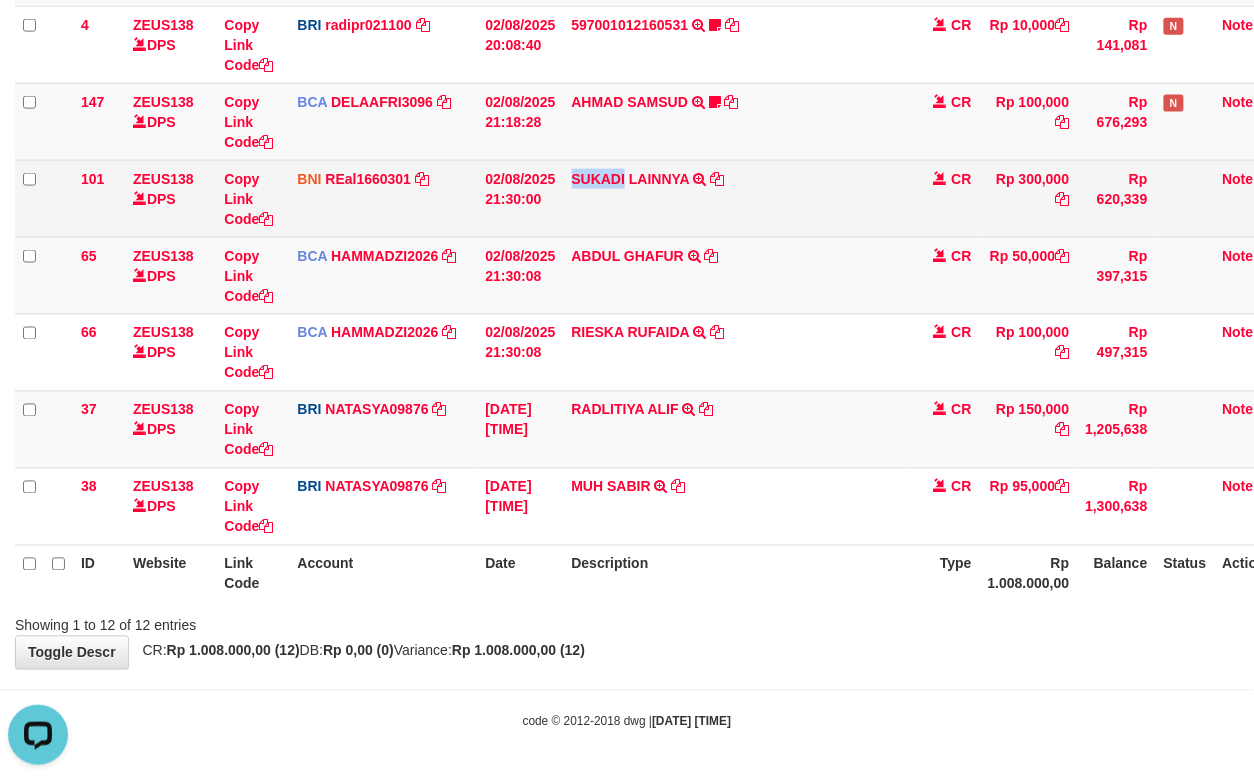 drag, startPoint x: 570, startPoint y: 189, endPoint x: 624, endPoint y: 188, distance: 54.00926 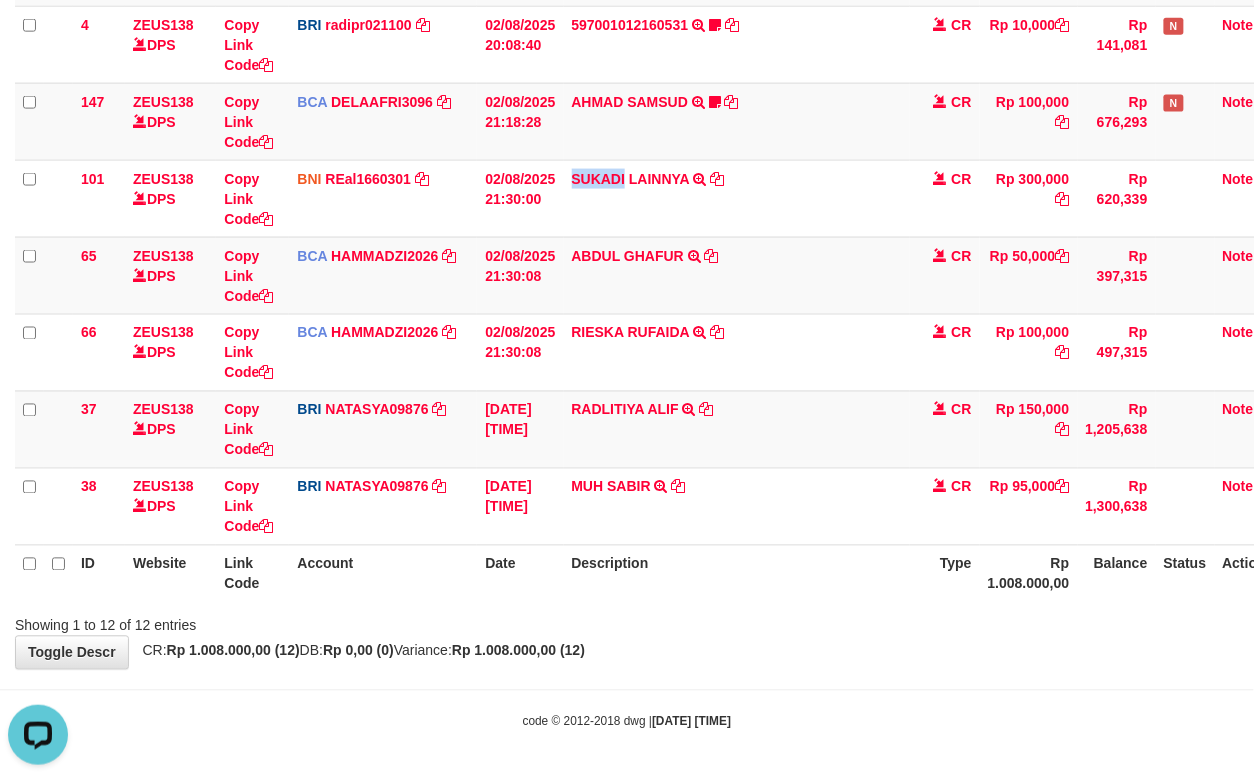 copy on "SUKADI" 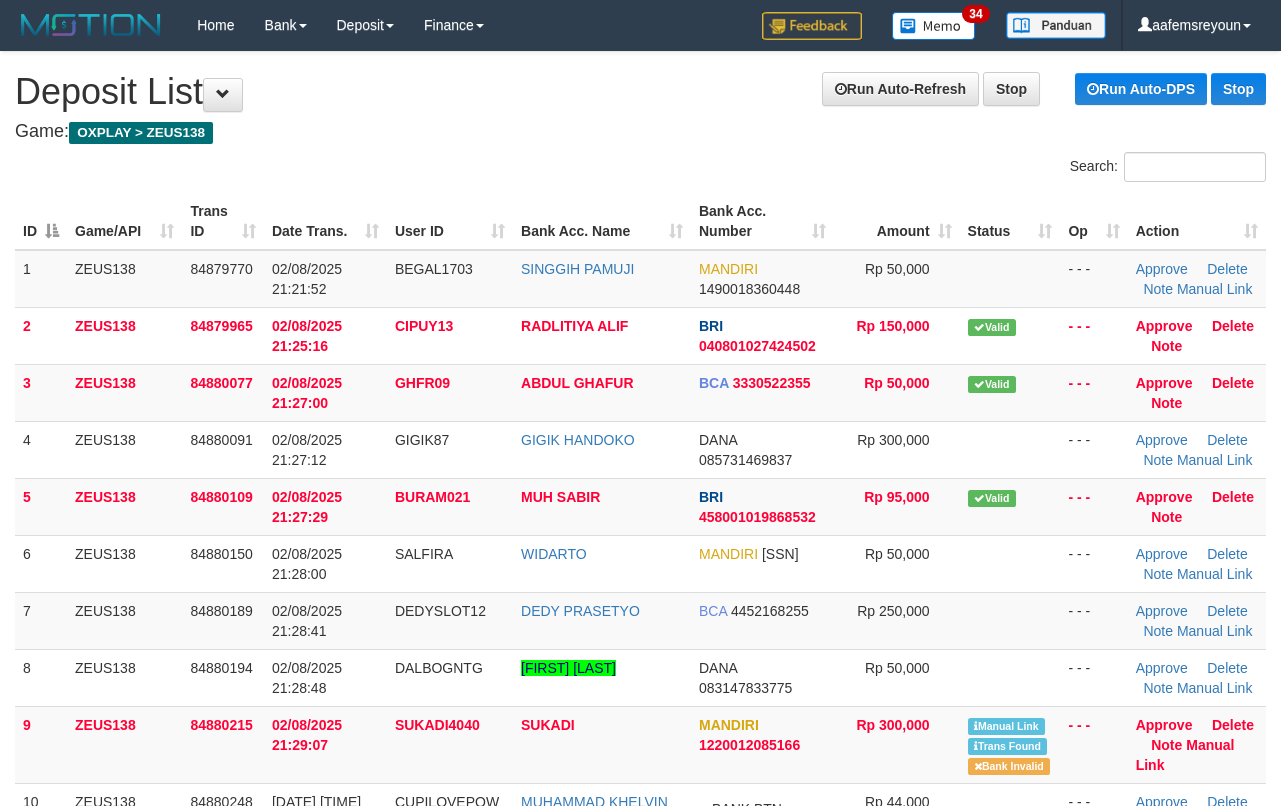 scroll, scrollTop: 66, scrollLeft: 0, axis: vertical 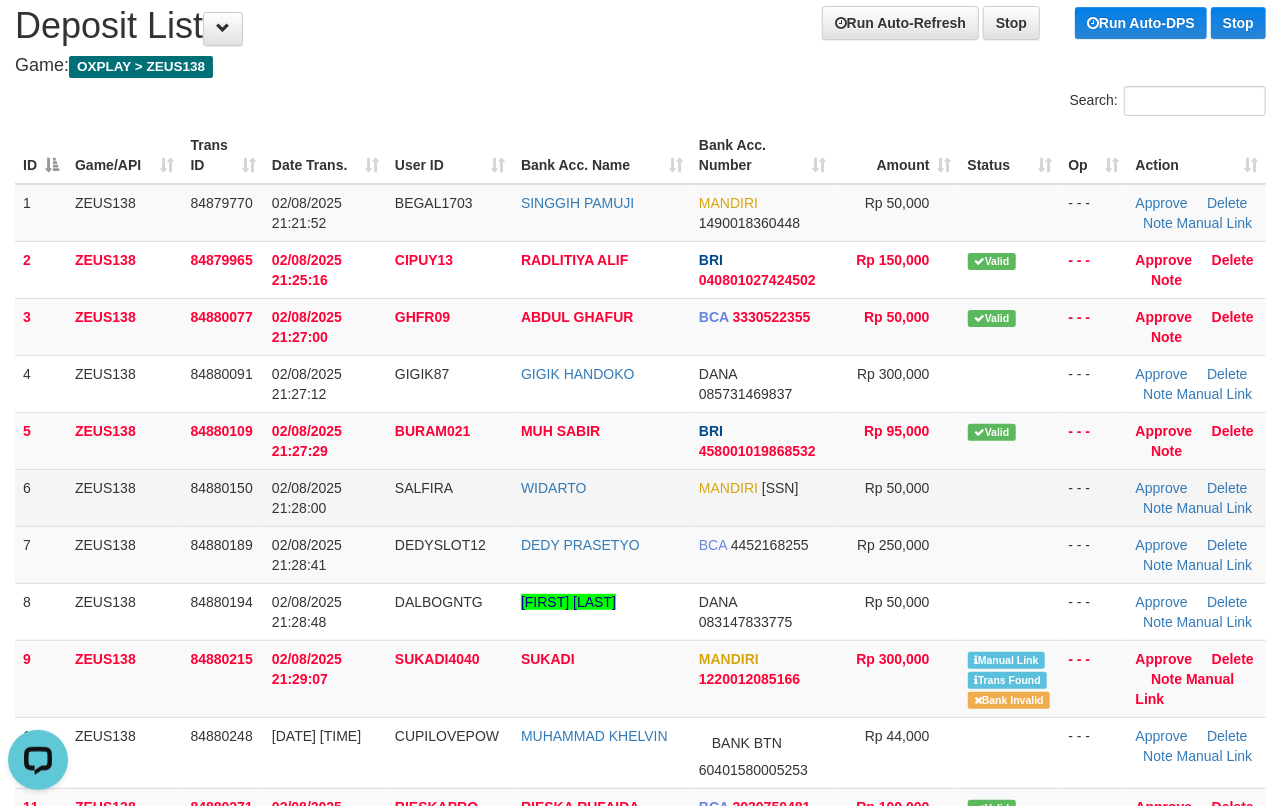 click at bounding box center (1010, 497) 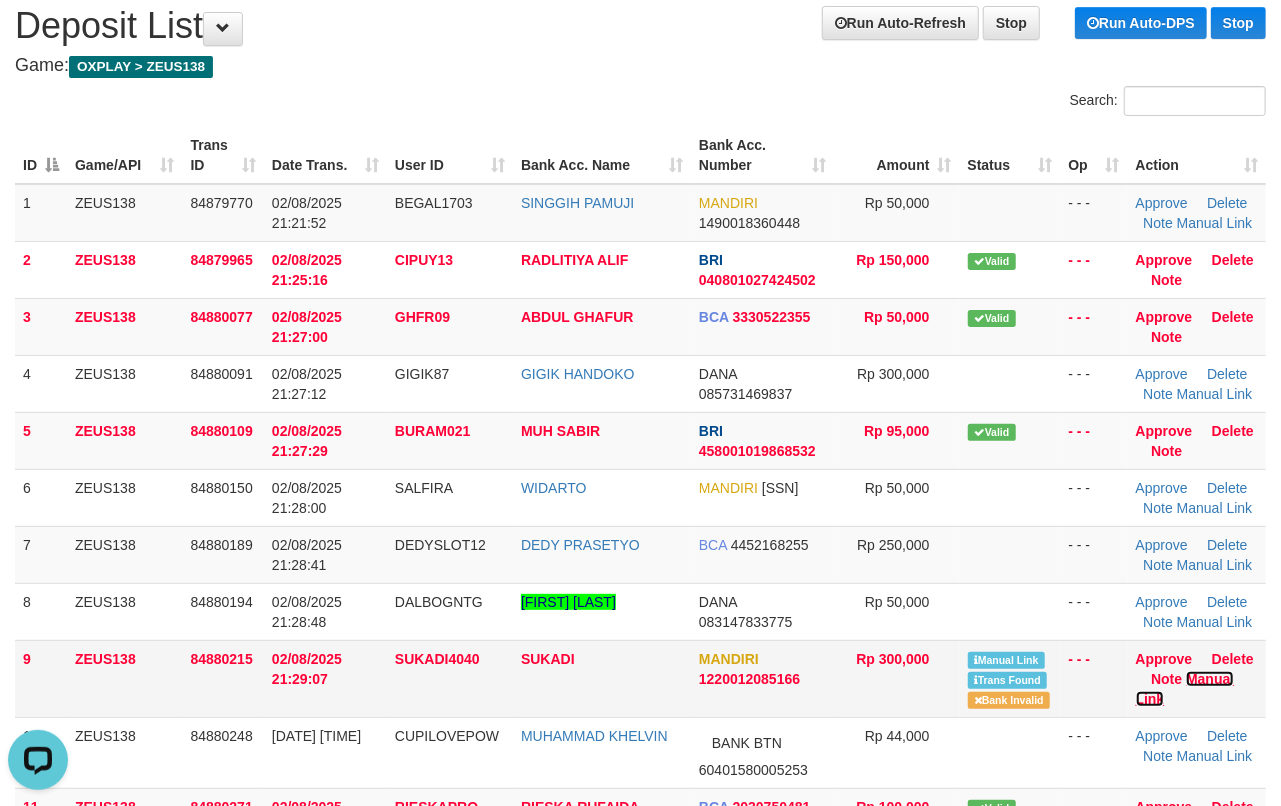 click on "Manual Link" at bounding box center [1185, 689] 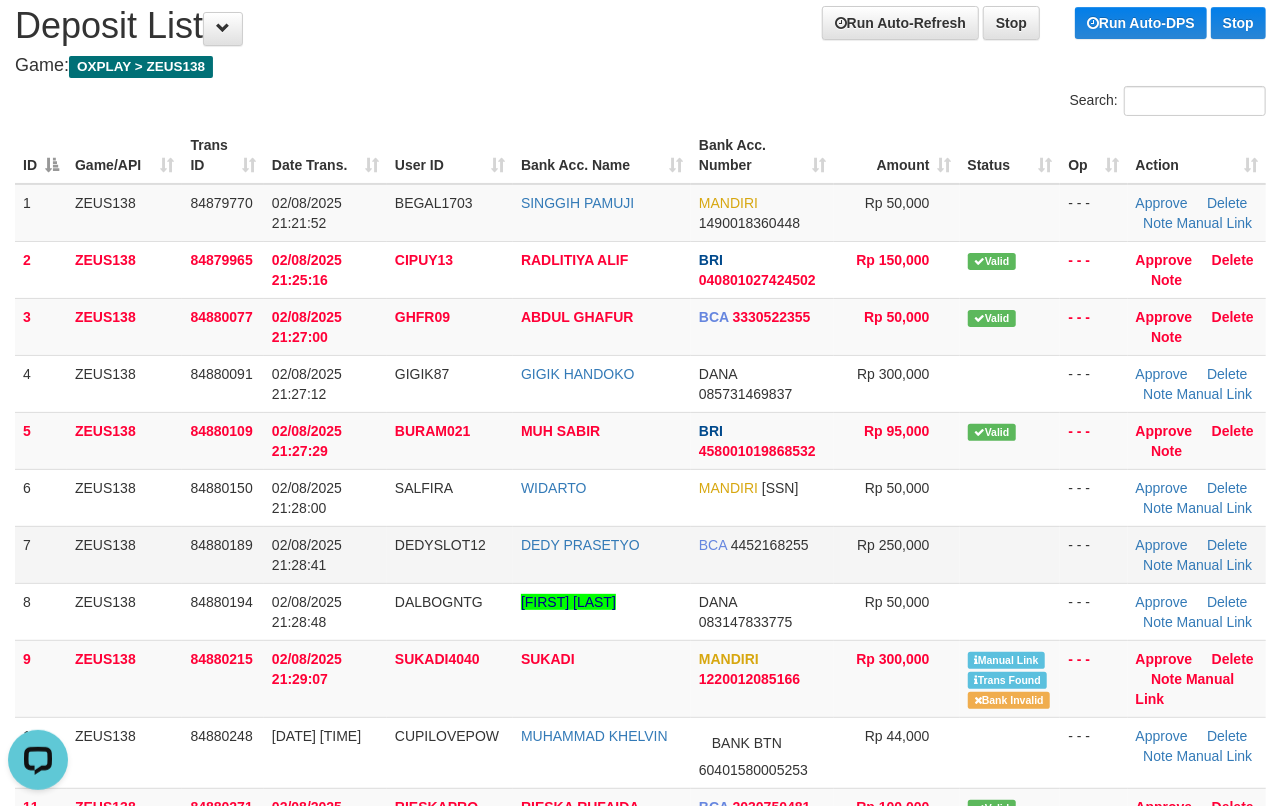 click on "DEDY PRASETYO" at bounding box center [602, 554] 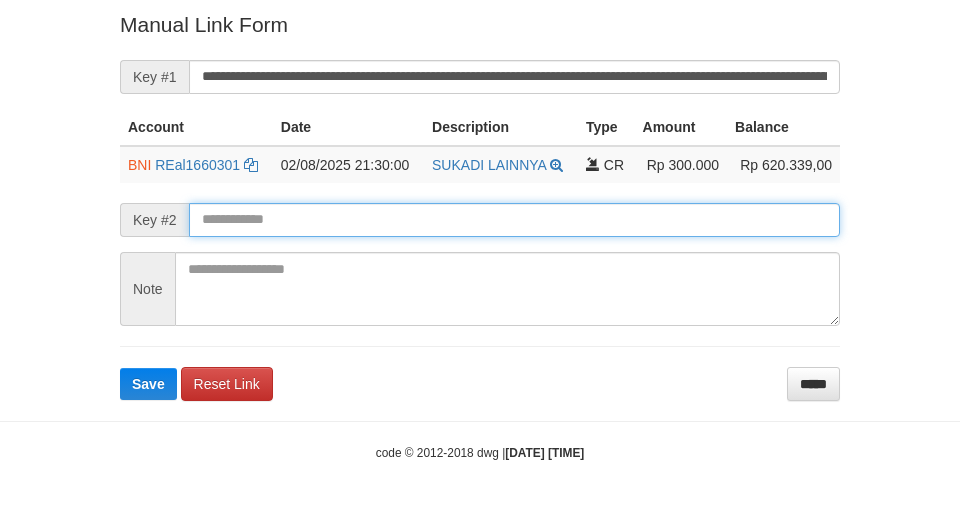 scroll, scrollTop: 404, scrollLeft: 0, axis: vertical 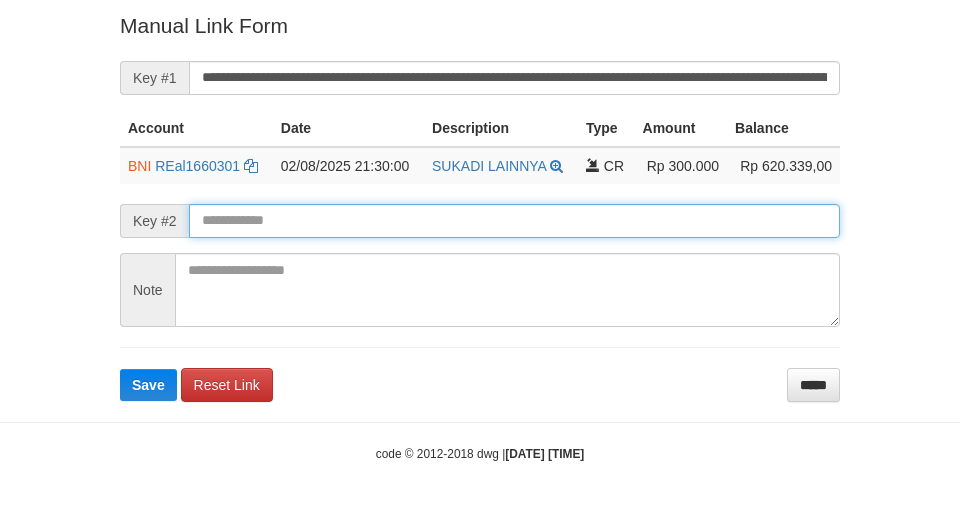 click on "Save" at bounding box center (148, 385) 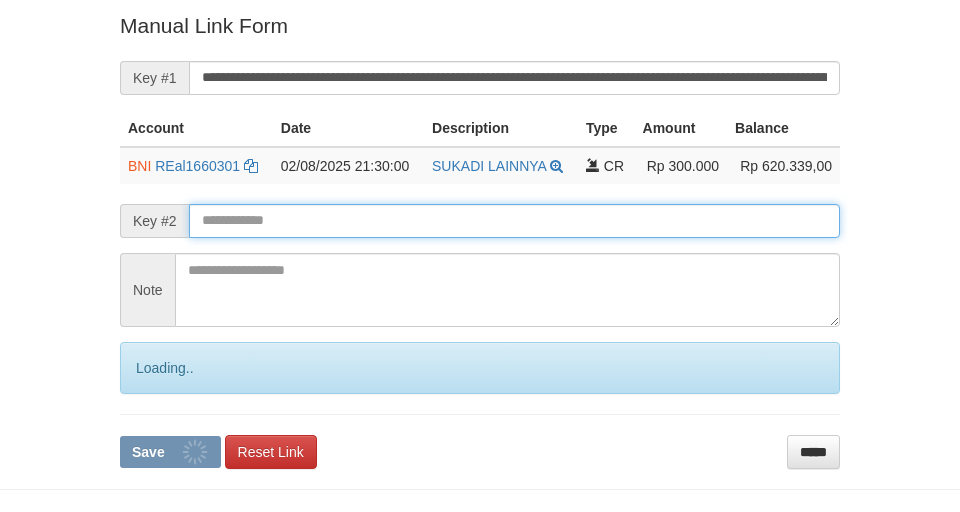 click at bounding box center [514, 221] 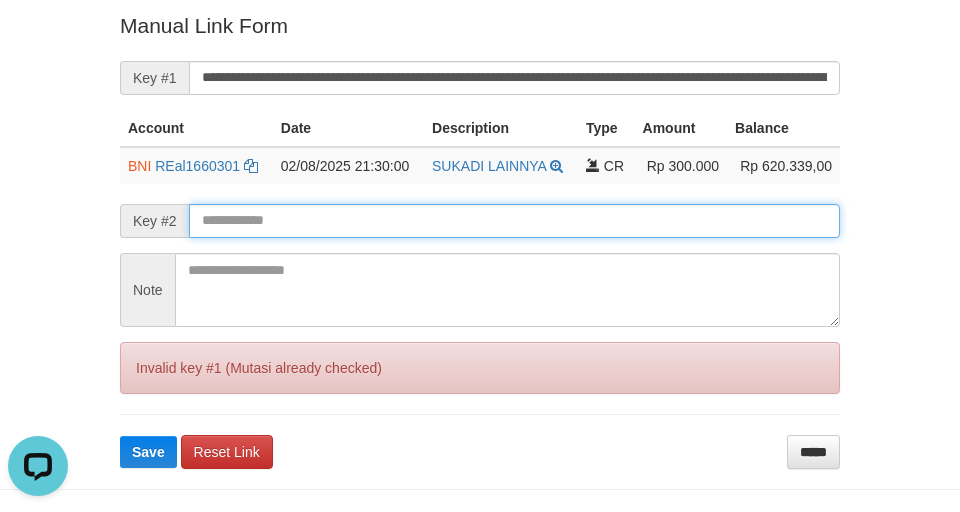 scroll, scrollTop: 0, scrollLeft: 0, axis: both 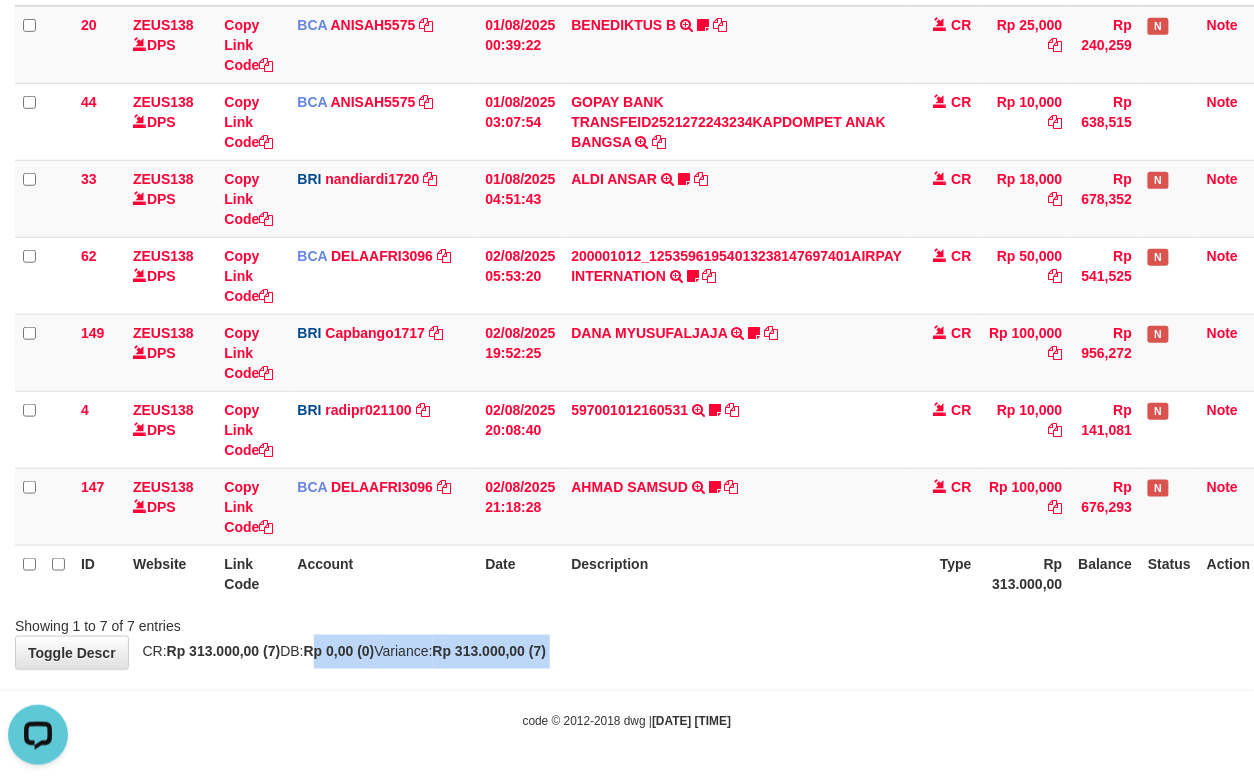 drag, startPoint x: 314, startPoint y: 670, endPoint x: 344, endPoint y: 664, distance: 30.594116 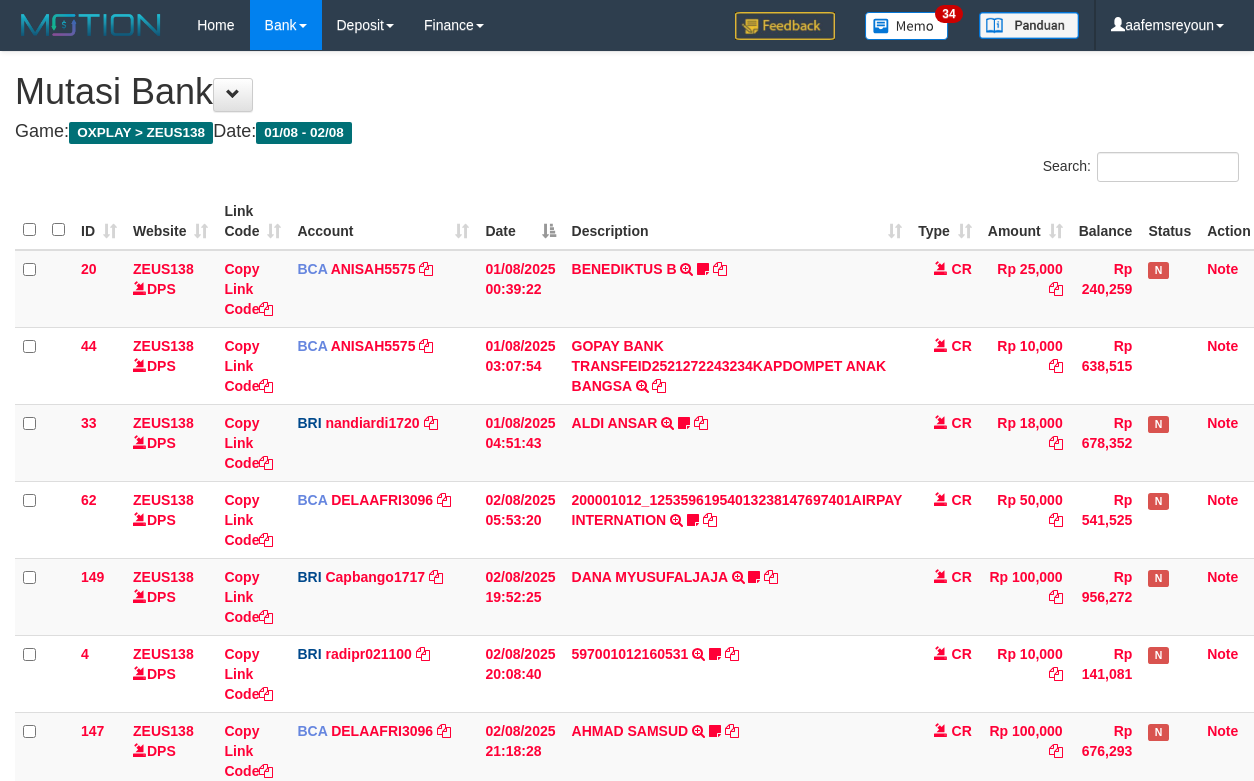 scroll, scrollTop: 205, scrollLeft: 0, axis: vertical 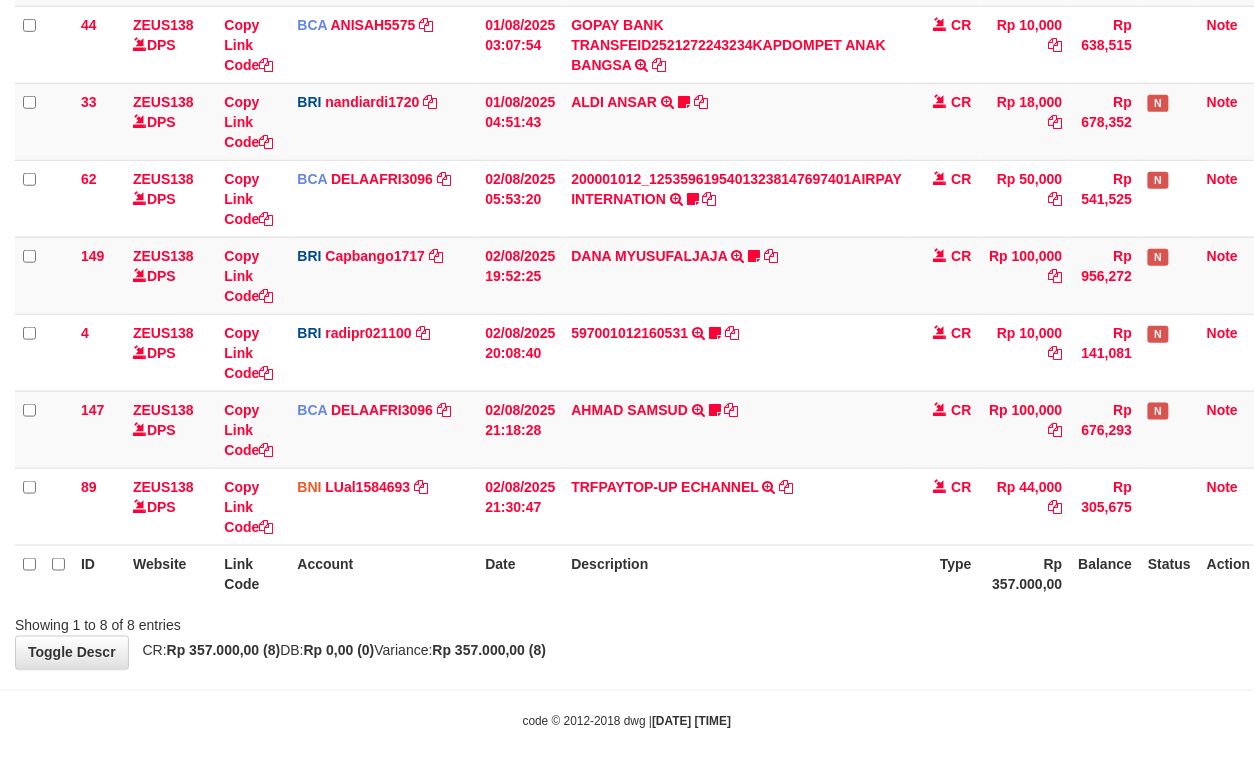 click on "**********" at bounding box center (627, 200) 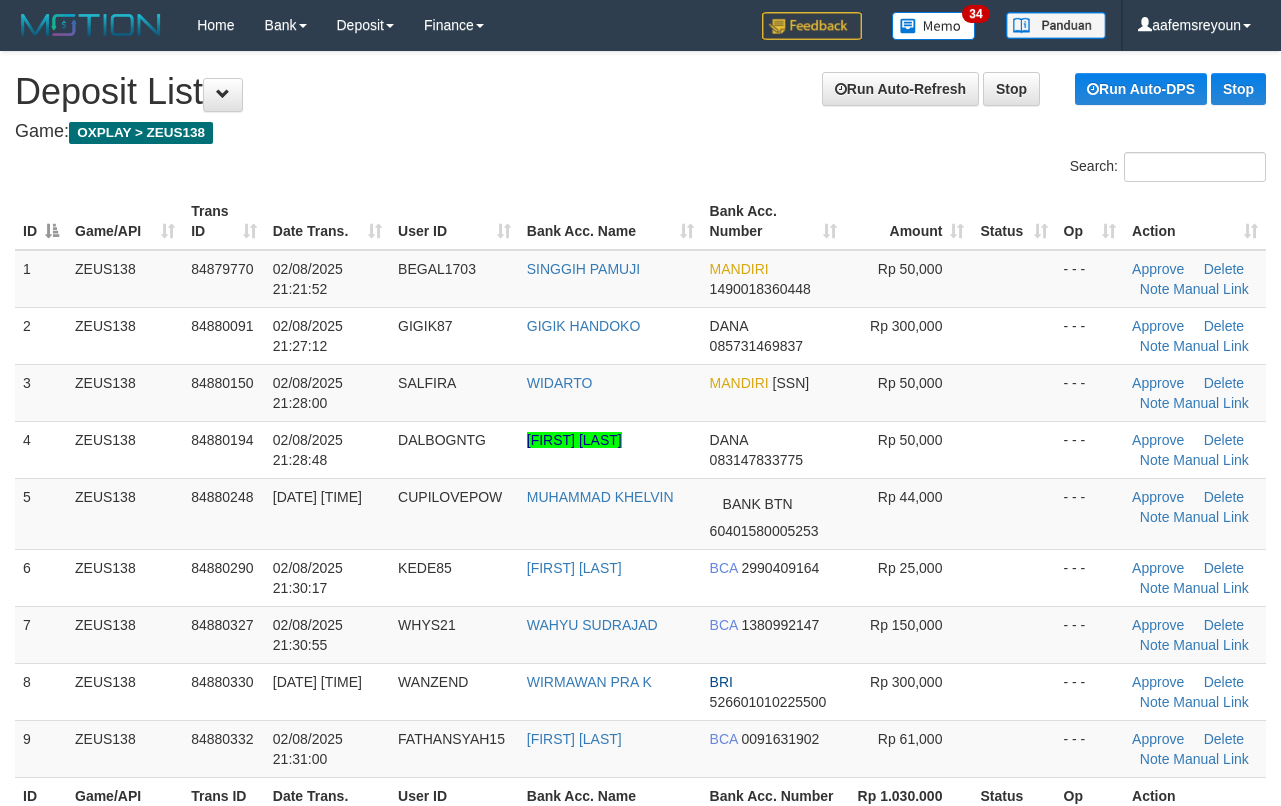 scroll, scrollTop: 66, scrollLeft: 0, axis: vertical 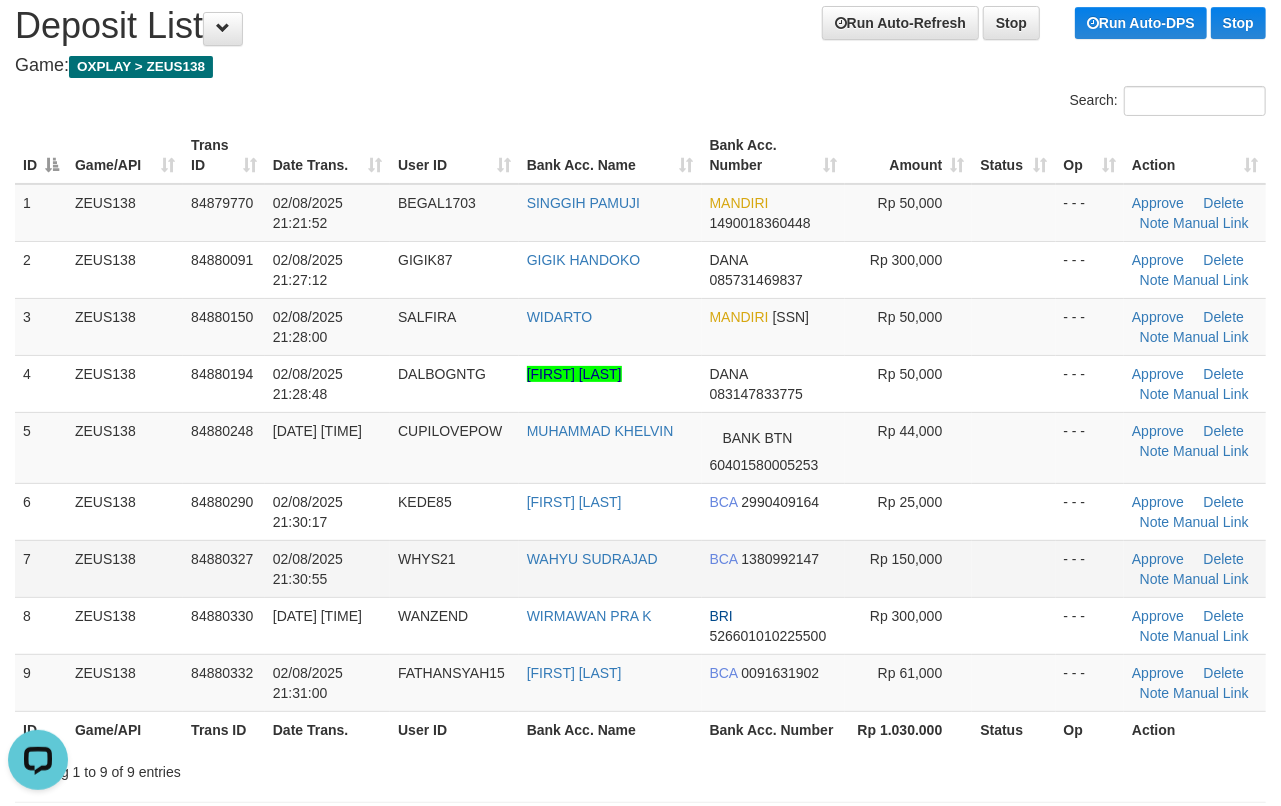 click on "Rp 150,000" at bounding box center [908, 568] 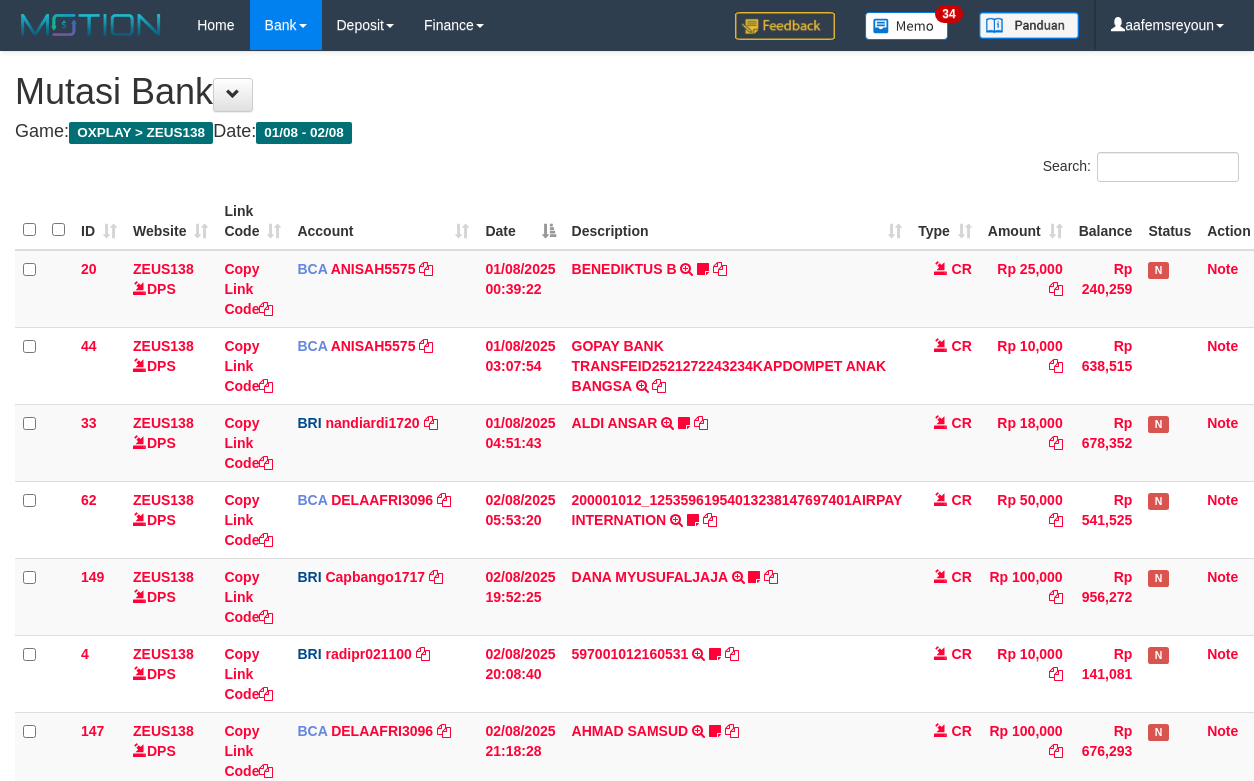 scroll, scrollTop: 178, scrollLeft: 0, axis: vertical 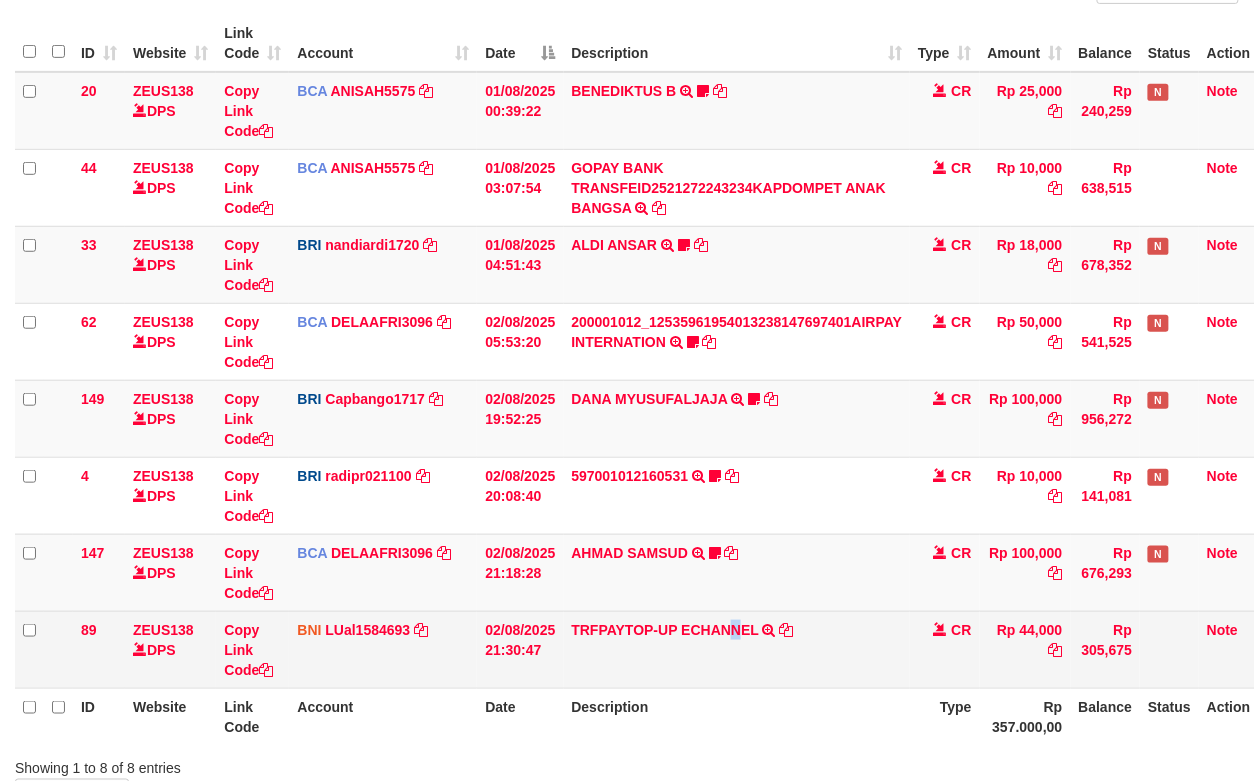 click on "TRFPAYTOP-UP ECHANNEL         TRF/PAY/TOP-UP ECHANNEL" at bounding box center [737, 649] 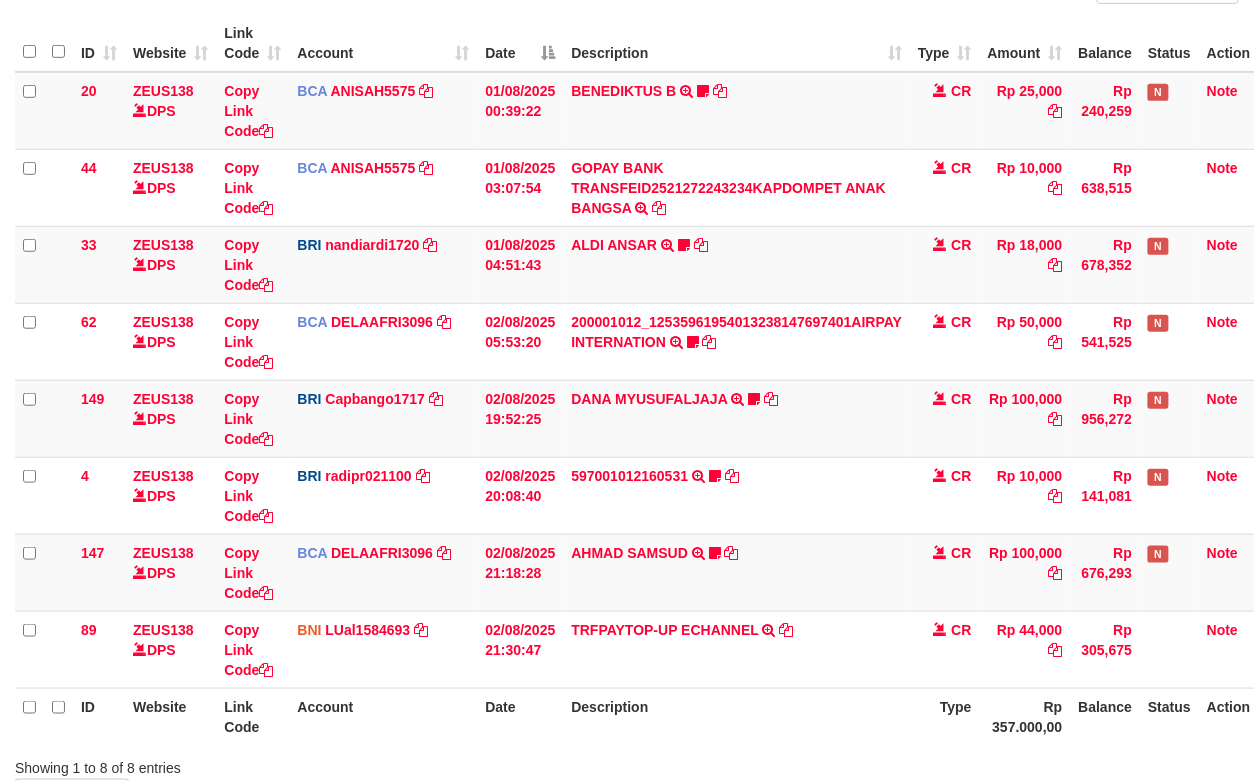 scroll, scrollTop: 324, scrollLeft: 0, axis: vertical 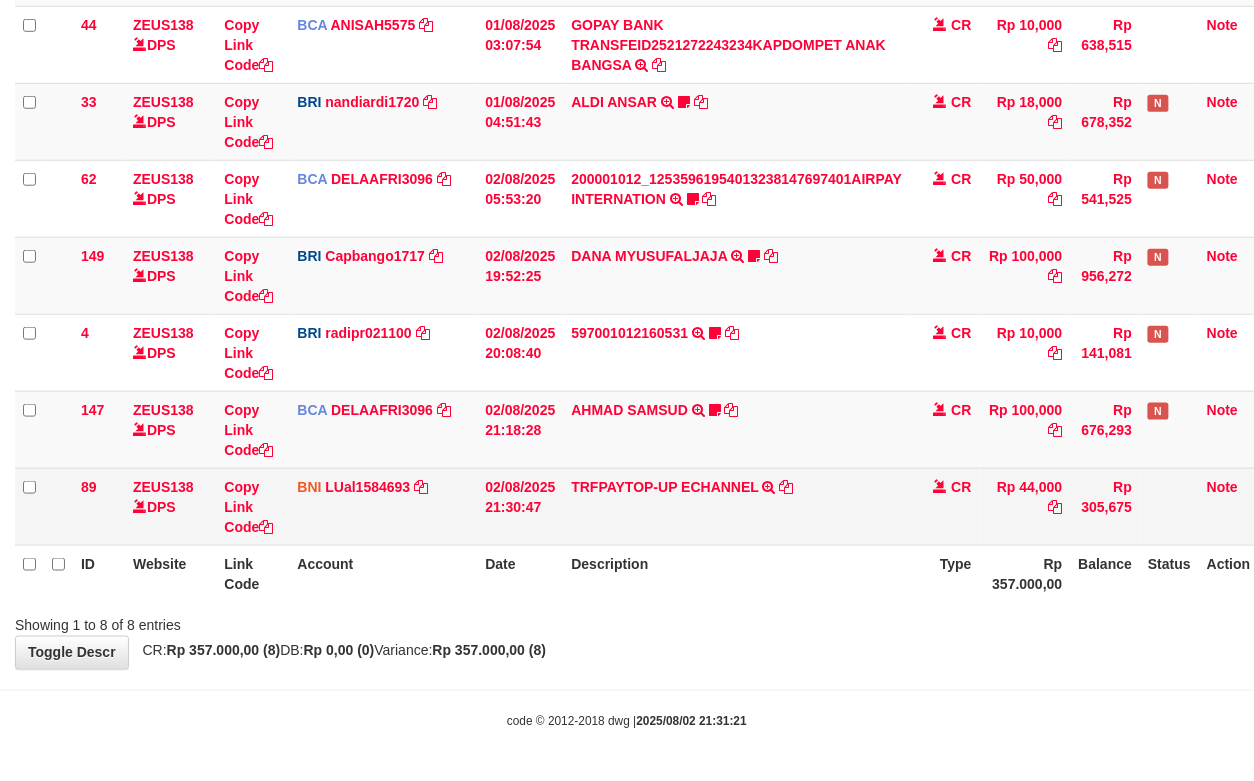 click on "ID Website Link Code Account Date Description Type Amount Balance Status Action
20
ZEUS138    DPS
Copy Link Code
BCA
ANISAH5575
DPS
ANISAH
mutasi_20250801_3827 | 20
mutasi_20250801_3827 | 20
01/08/2025 00:39:22
BENEDIKTUS B            TRSF E-BANKING CR 0108/FTSCY/WS95051
25000.002025080185043947 TRFDN-BENEDIKTUS BESPAY DEBIT INDONE    Asuk86 bantu bukti tf
CR
Rp 25,000
Rp 240,259
N
Note
44
ZEUS138    DPS
Copy Link Code
BCA
ANISAH5575" at bounding box center [627, 237] 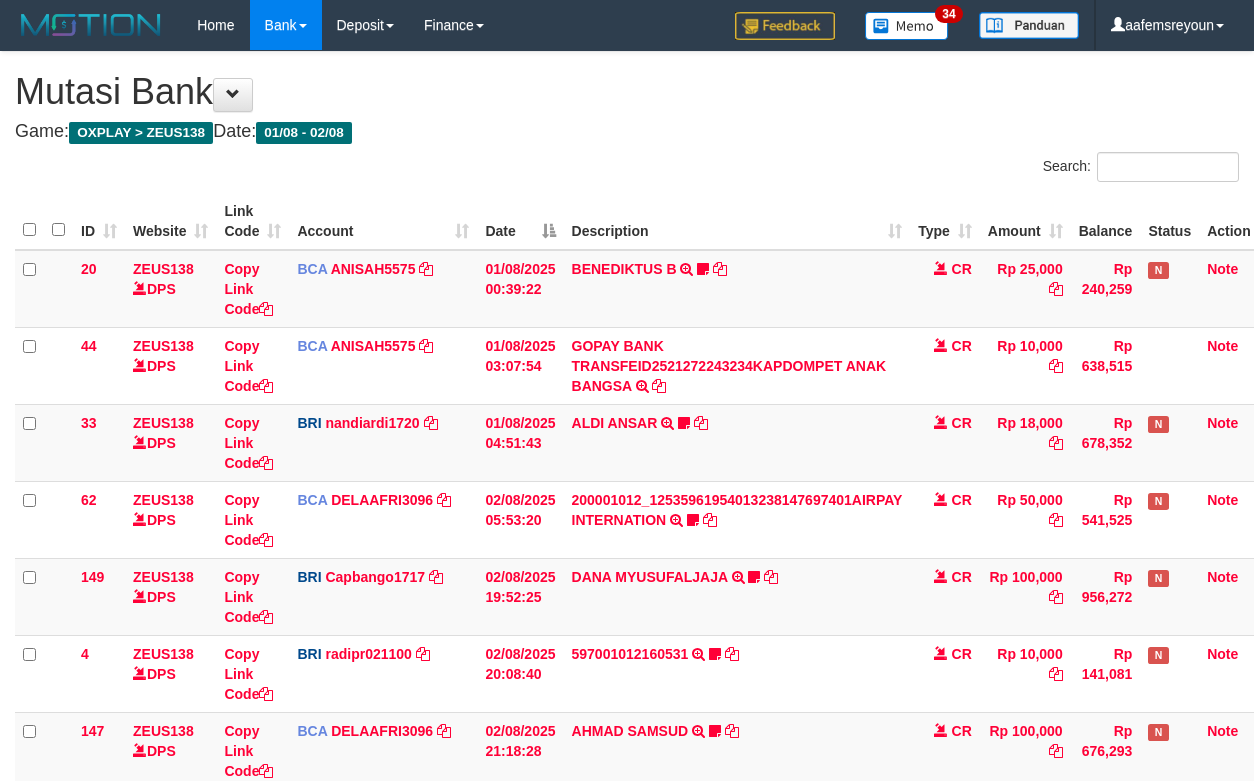scroll, scrollTop: 178, scrollLeft: 0, axis: vertical 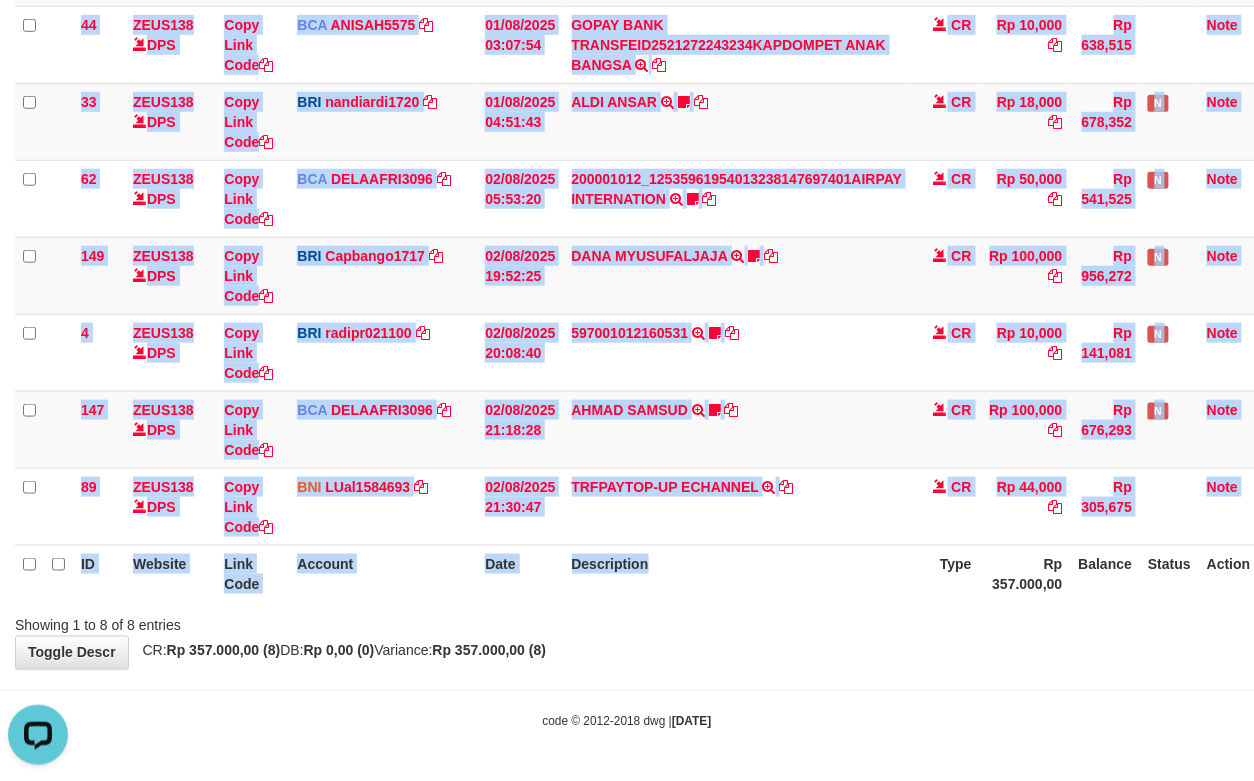 click on "ID Website Link Code Account Date Description Type Amount Balance Status Action
20
ZEUS138    DPS
Copy Link Code
BCA
ANISAH5575
DPS
ANISAH
mutasi_20250801_3827 | 20
mutasi_20250801_3827 | 20
01/08/2025 00:39:22
BENEDIKTUS B            TRSF E-BANKING CR 0108/FTSCY/WS95051
25000.002025080185043947 TRFDN-BENEDIKTUS BESPAY DEBIT INDONE    Asuk86 bantu bukti tf
CR
Rp 25,000
Rp 240,259
N
Note
44
ZEUS138    DPS
Copy Link Code
BCA
ANISAH5575" at bounding box center [627, 237] 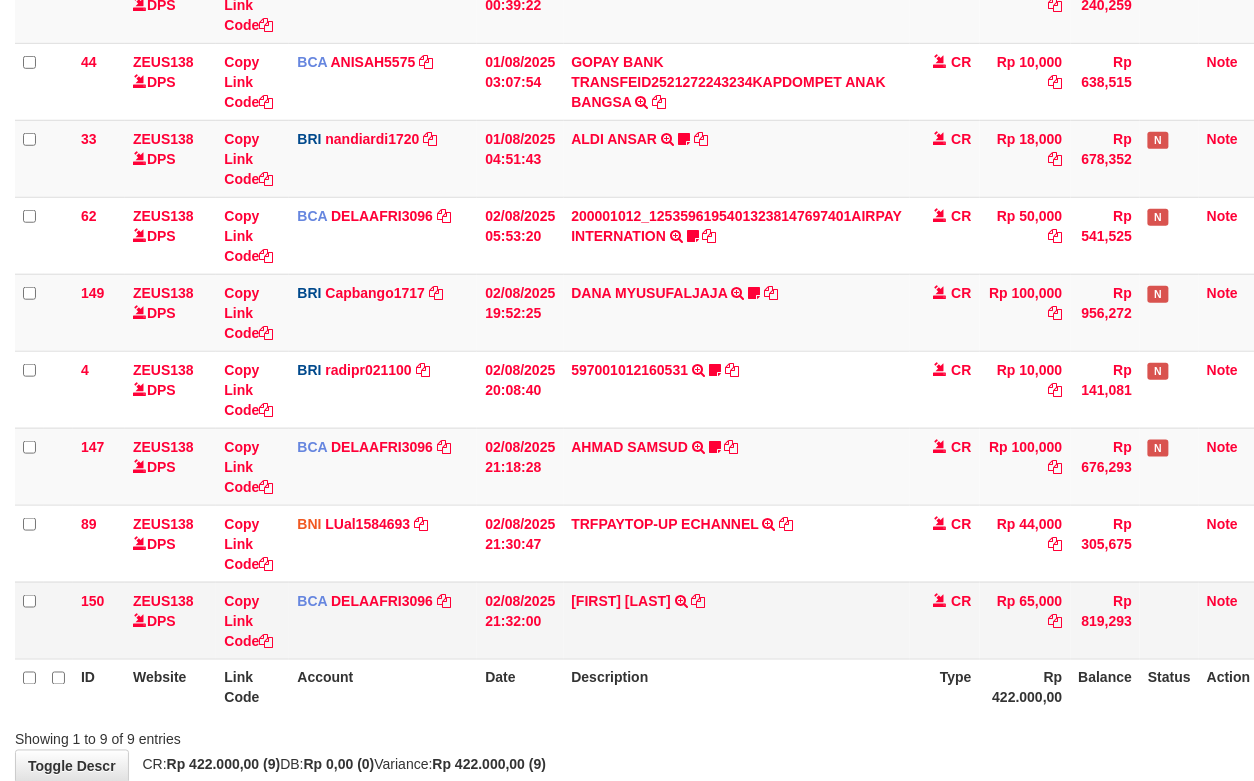 scroll, scrollTop: 324, scrollLeft: 0, axis: vertical 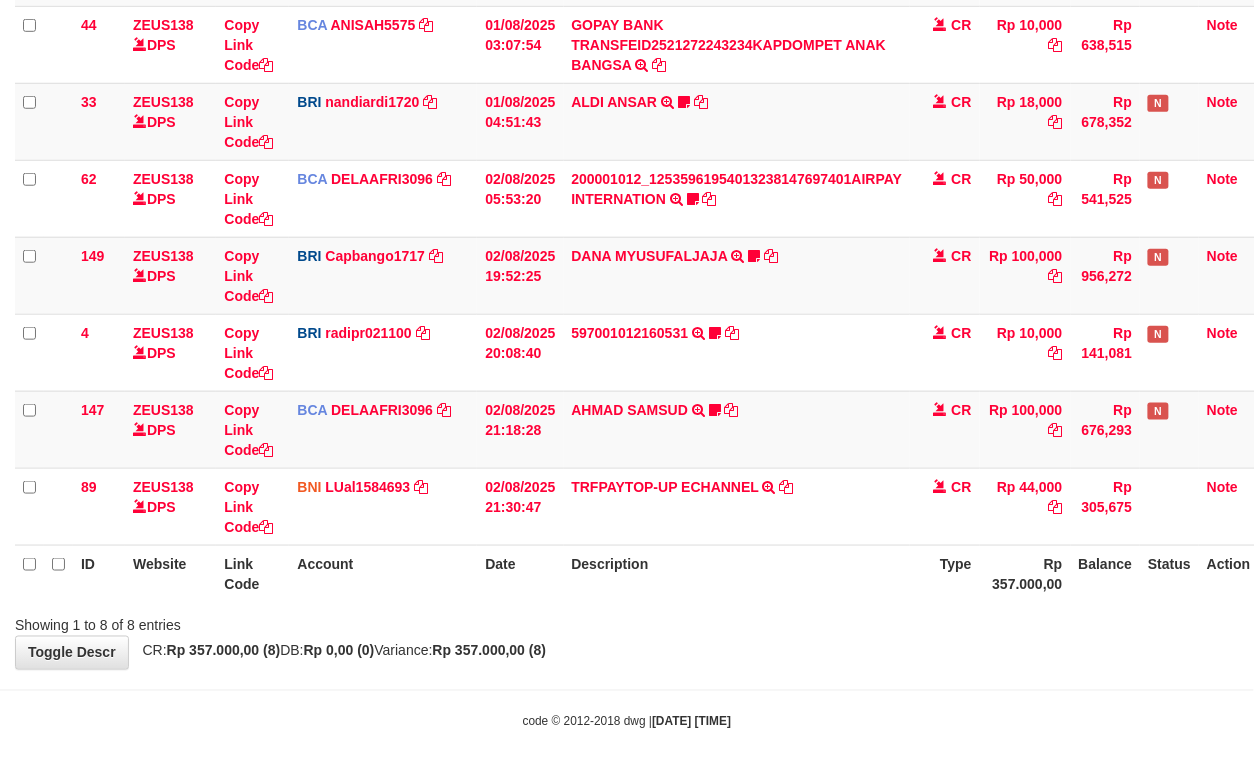 click on "**********" at bounding box center [627, 200] 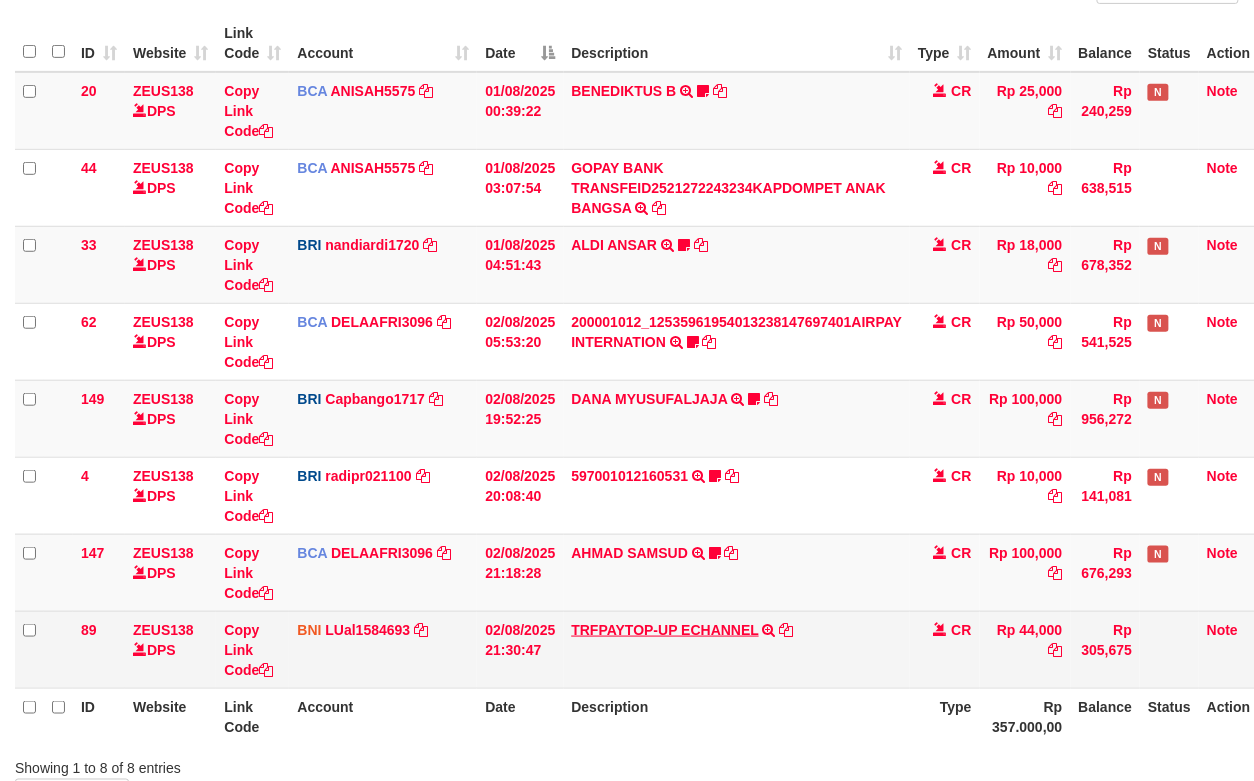 scroll, scrollTop: 324, scrollLeft: 0, axis: vertical 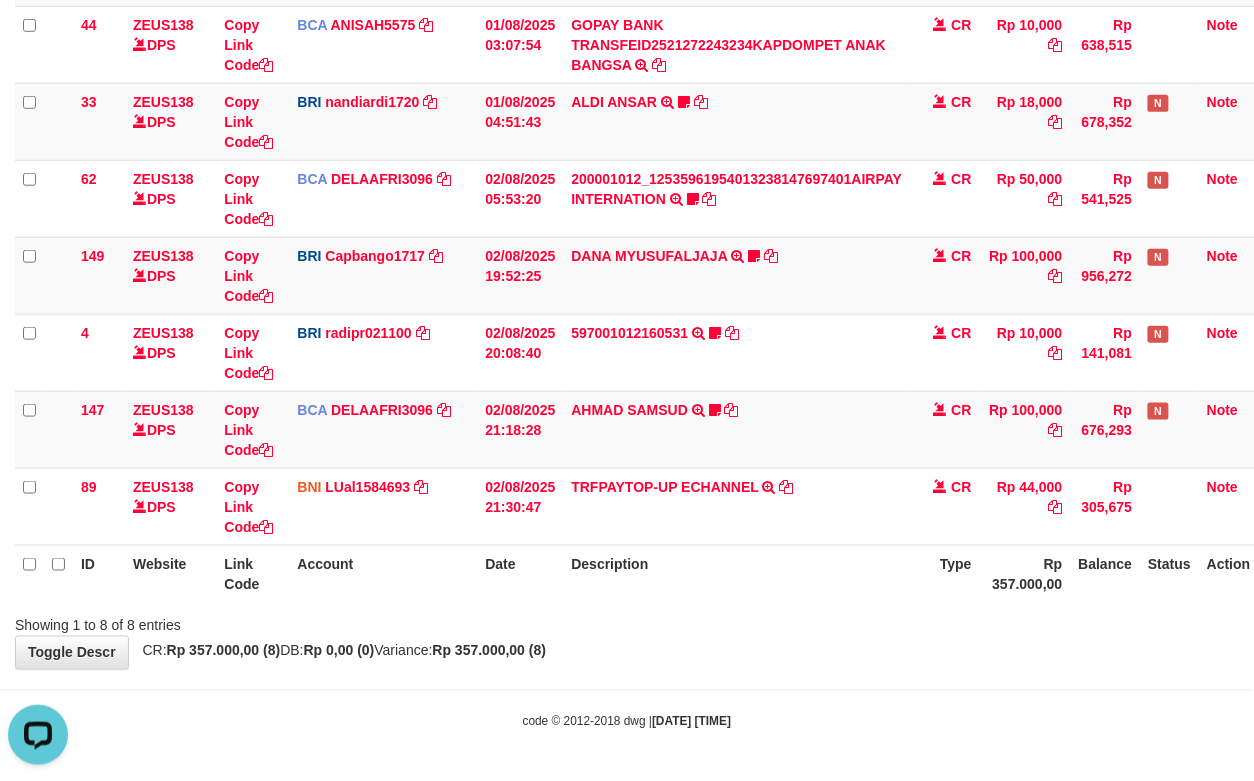 click on "**********" at bounding box center [627, 200] 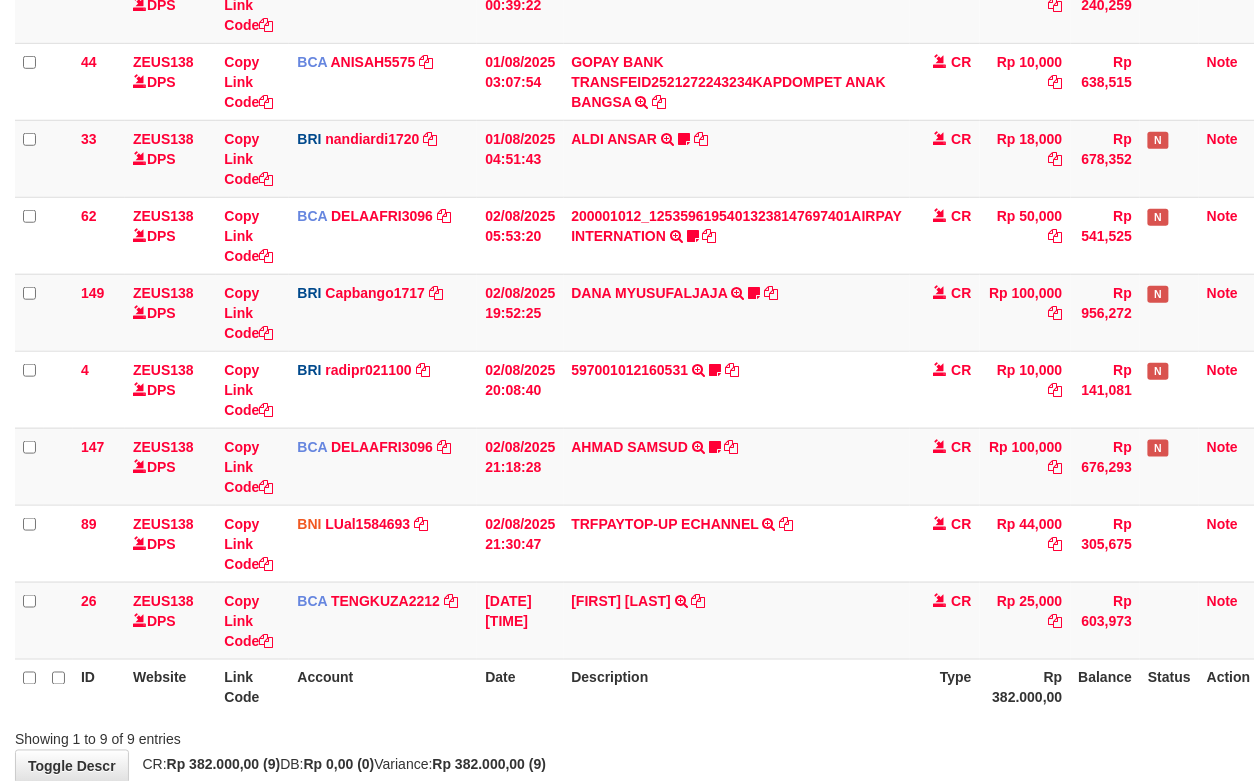 scroll, scrollTop: 324, scrollLeft: 0, axis: vertical 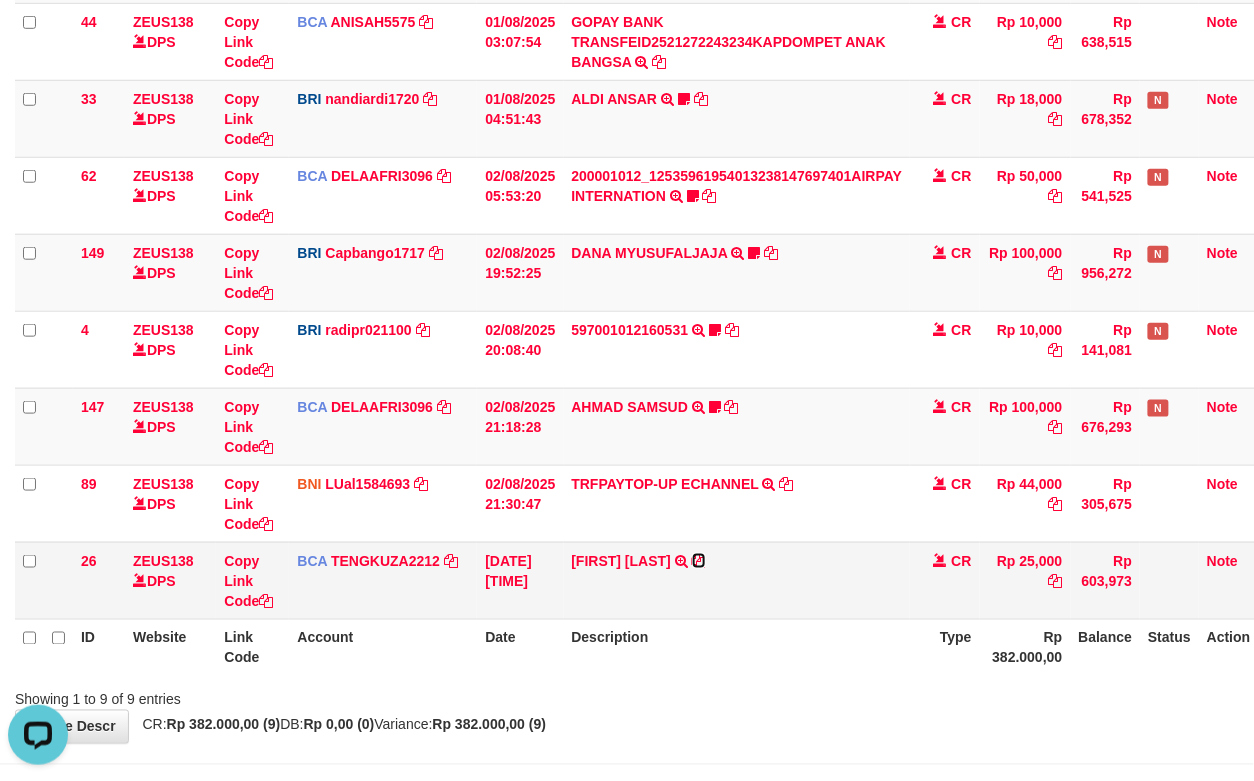 click at bounding box center (699, 561) 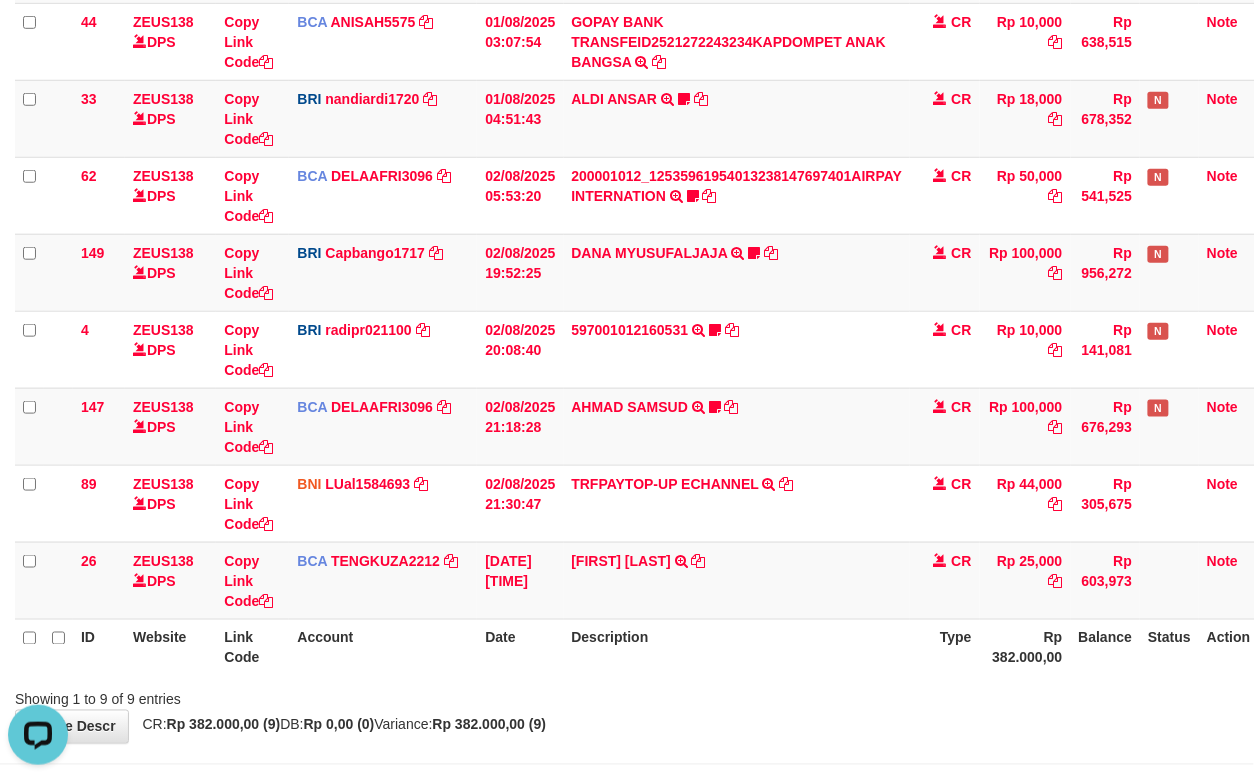 drag, startPoint x: 680, startPoint y: 698, endPoint x: 1262, endPoint y: 656, distance: 583.5135 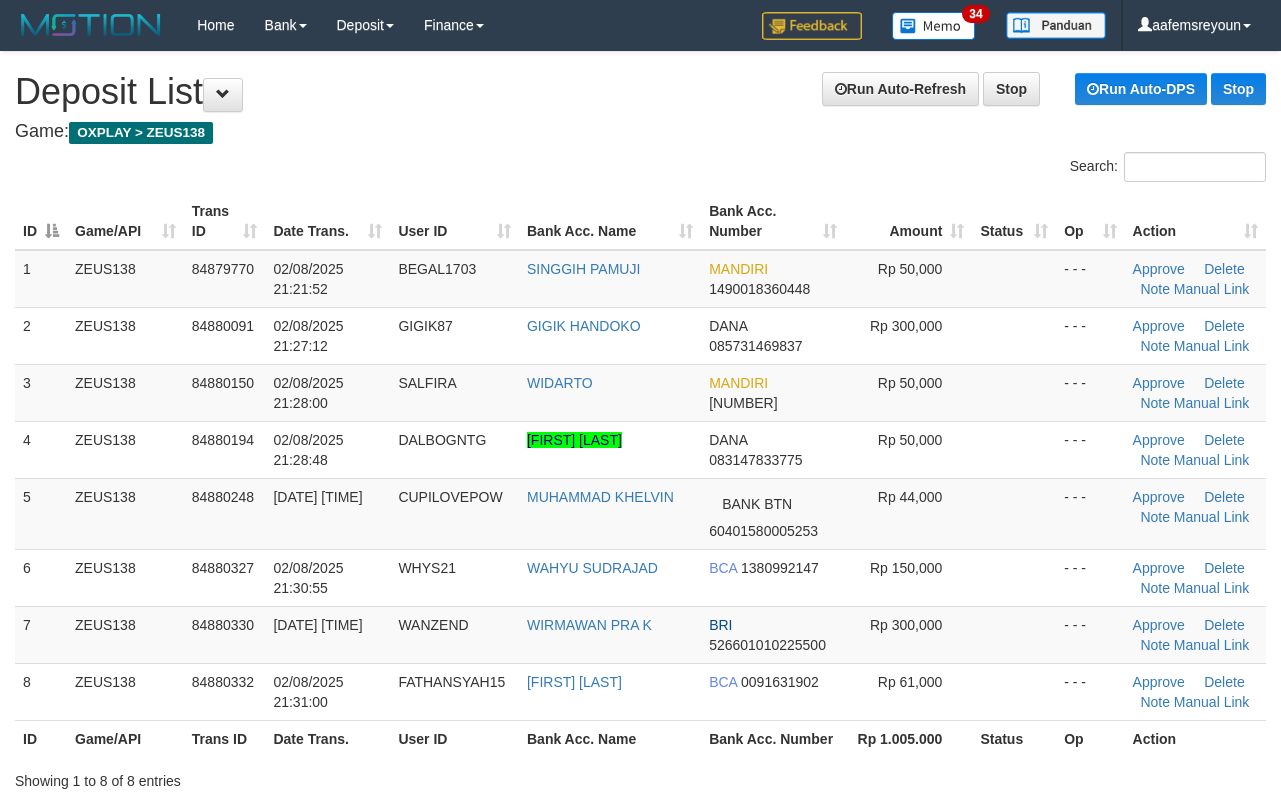 scroll, scrollTop: 66, scrollLeft: 0, axis: vertical 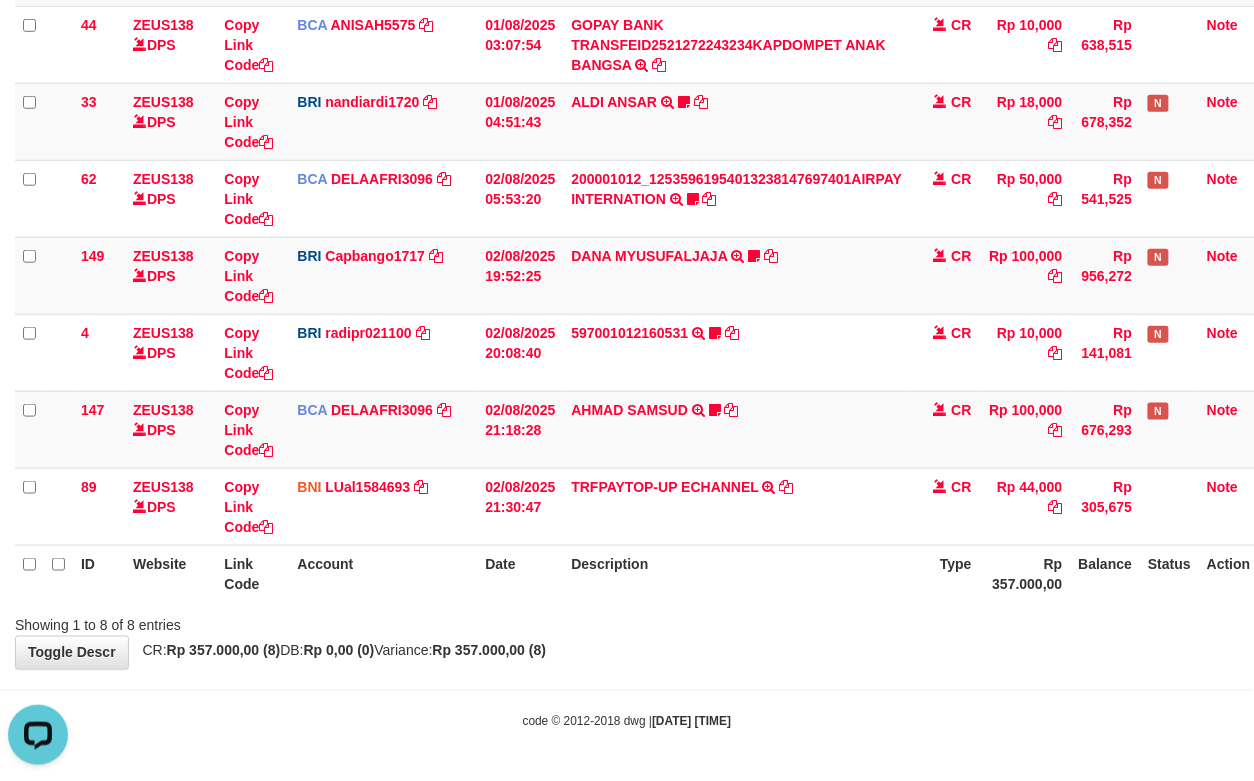 click on "Description" at bounding box center [737, 573] 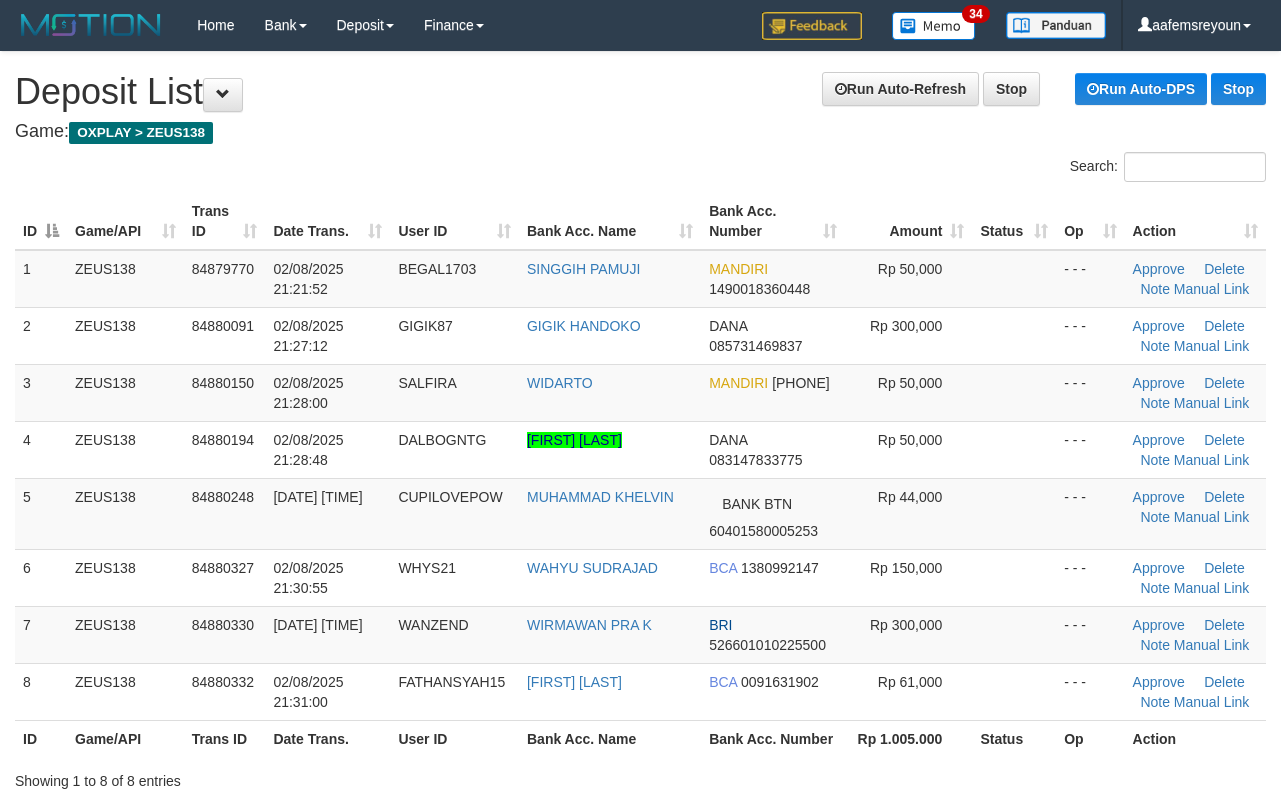 scroll, scrollTop: 66, scrollLeft: 0, axis: vertical 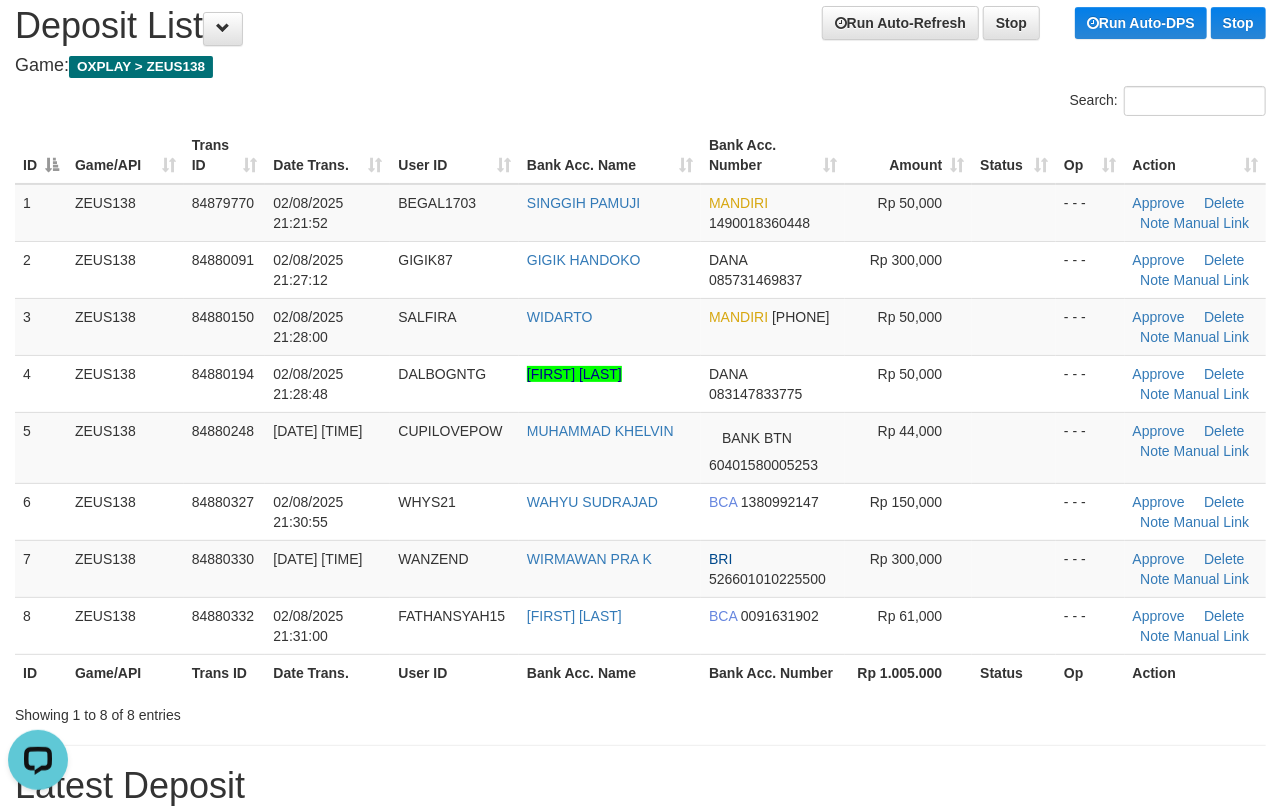 drag, startPoint x: 781, startPoint y: 768, endPoint x: 1296, endPoint y: 748, distance: 515.3882 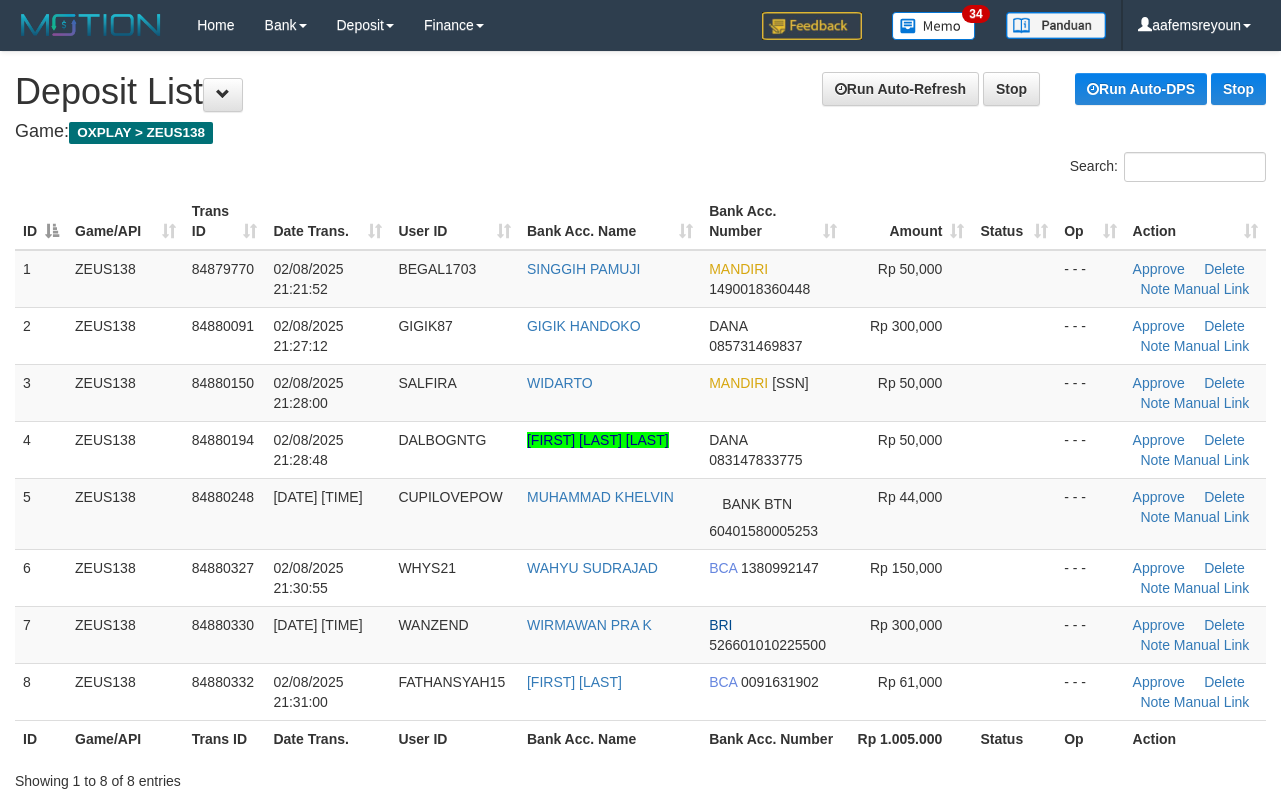 scroll, scrollTop: 66, scrollLeft: 0, axis: vertical 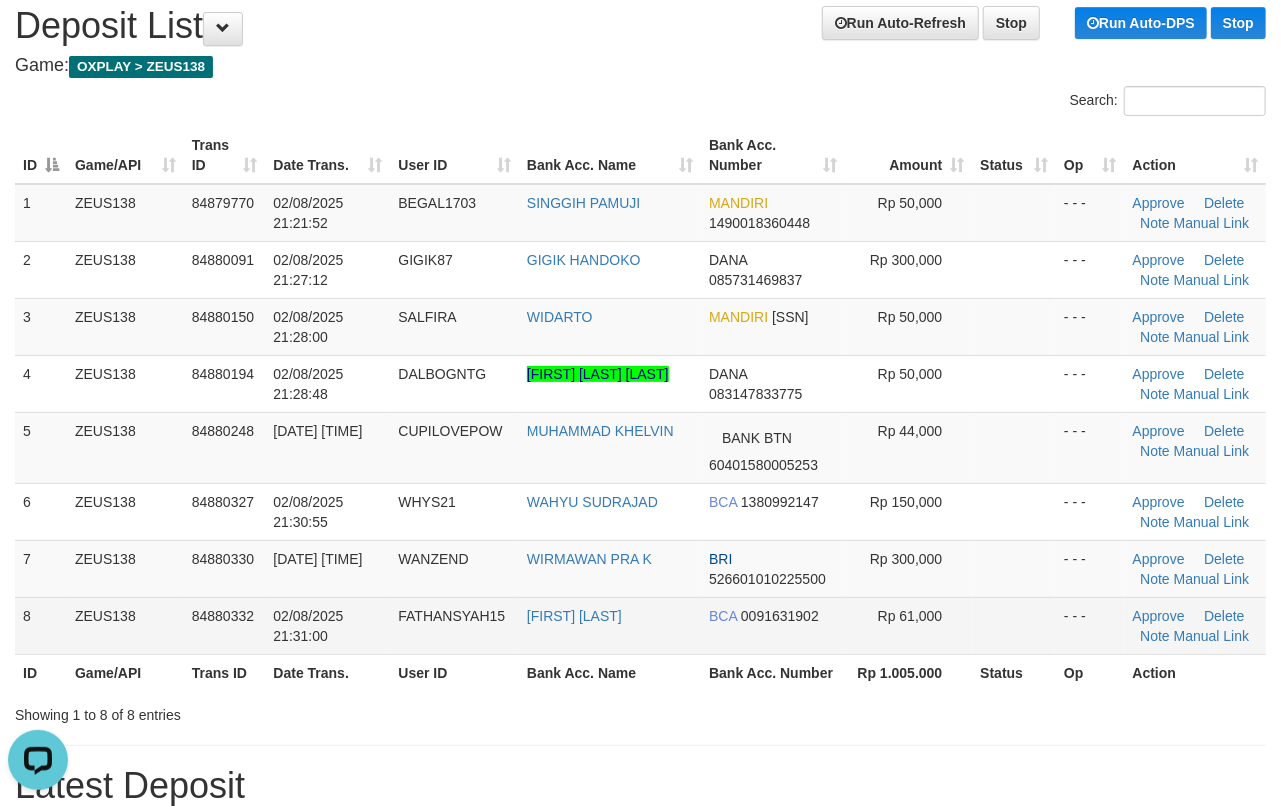 click on "- - -" at bounding box center (1090, 625) 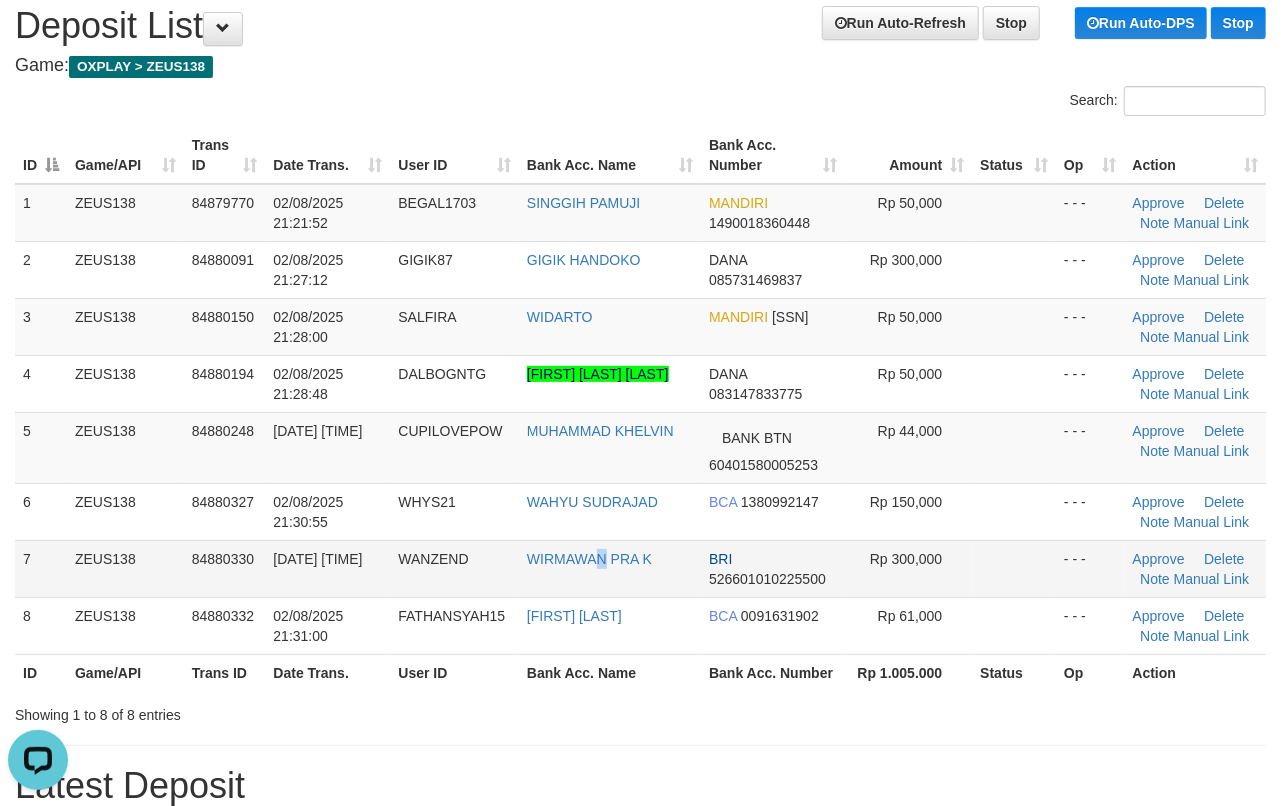 drag, startPoint x: 604, startPoint y: 573, endPoint x: 764, endPoint y: 580, distance: 160.15305 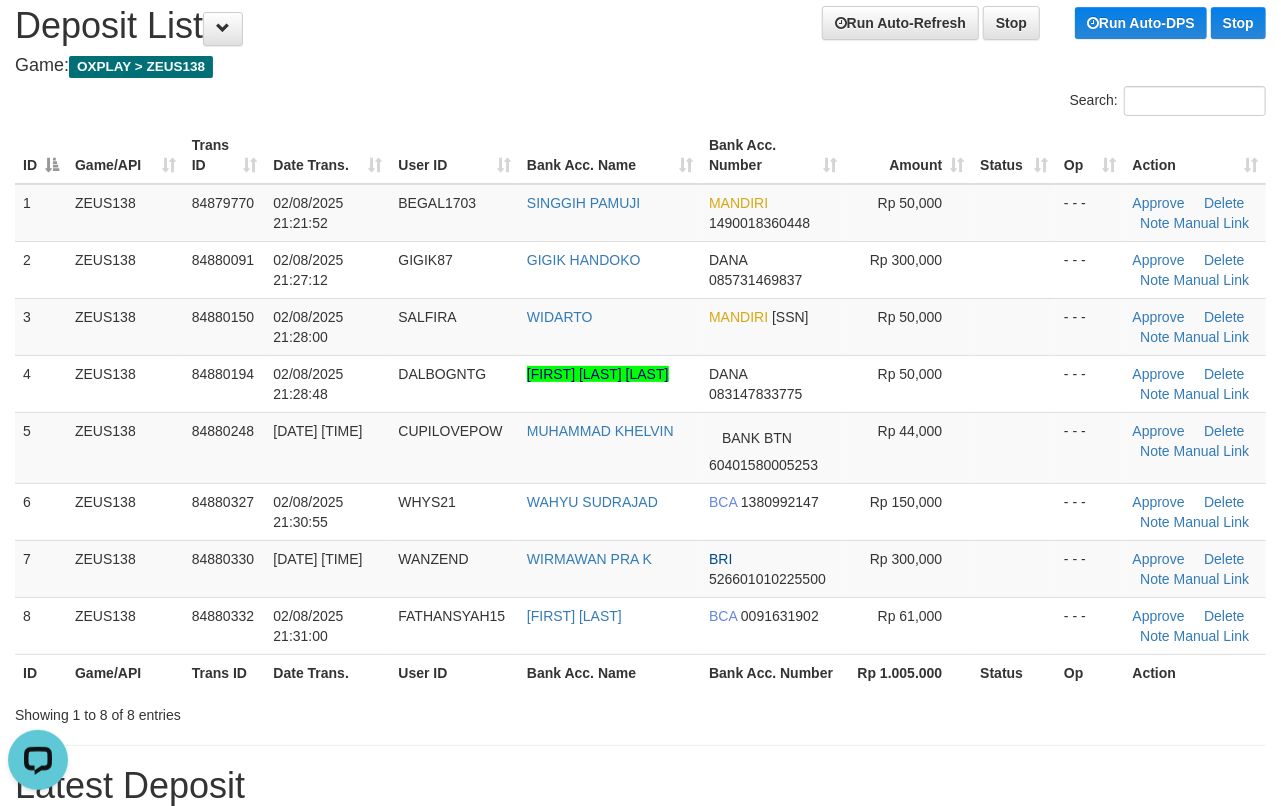 drag, startPoint x: 881, startPoint y: 750, endPoint x: 1288, endPoint y: 694, distance: 410.8345 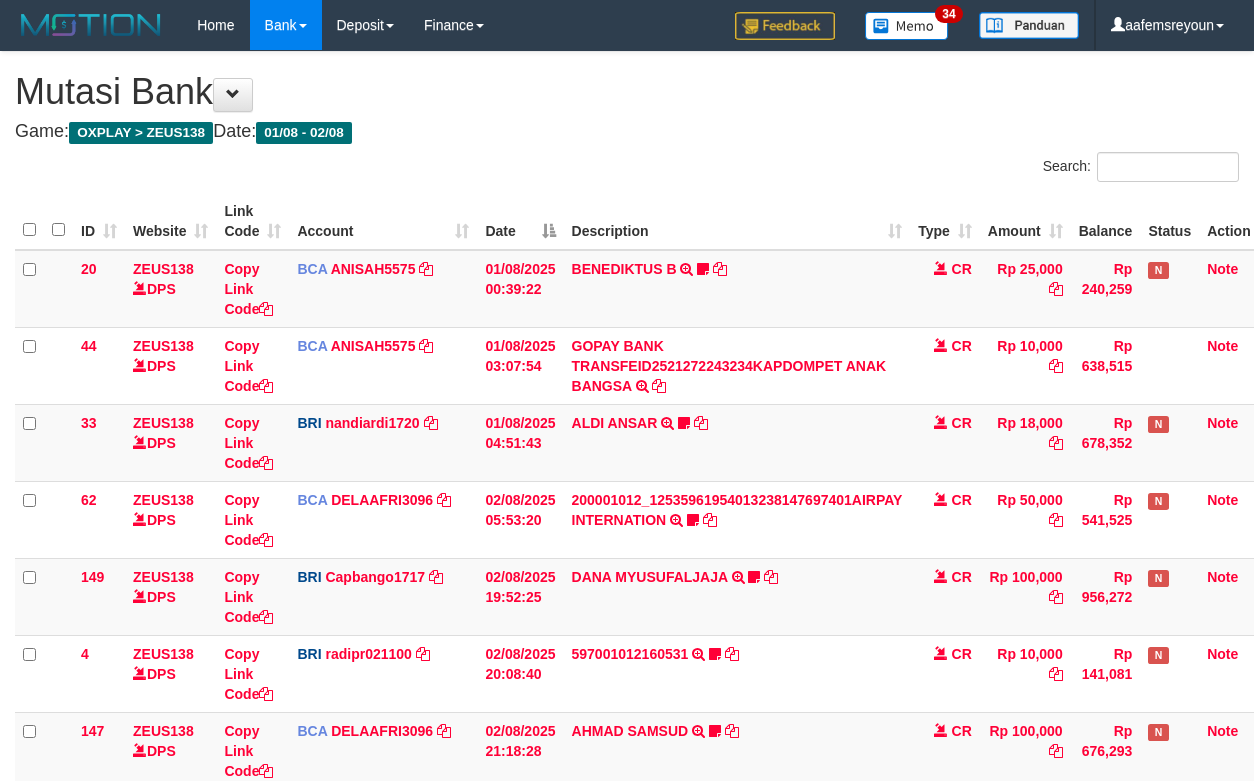 scroll, scrollTop: 178, scrollLeft: 0, axis: vertical 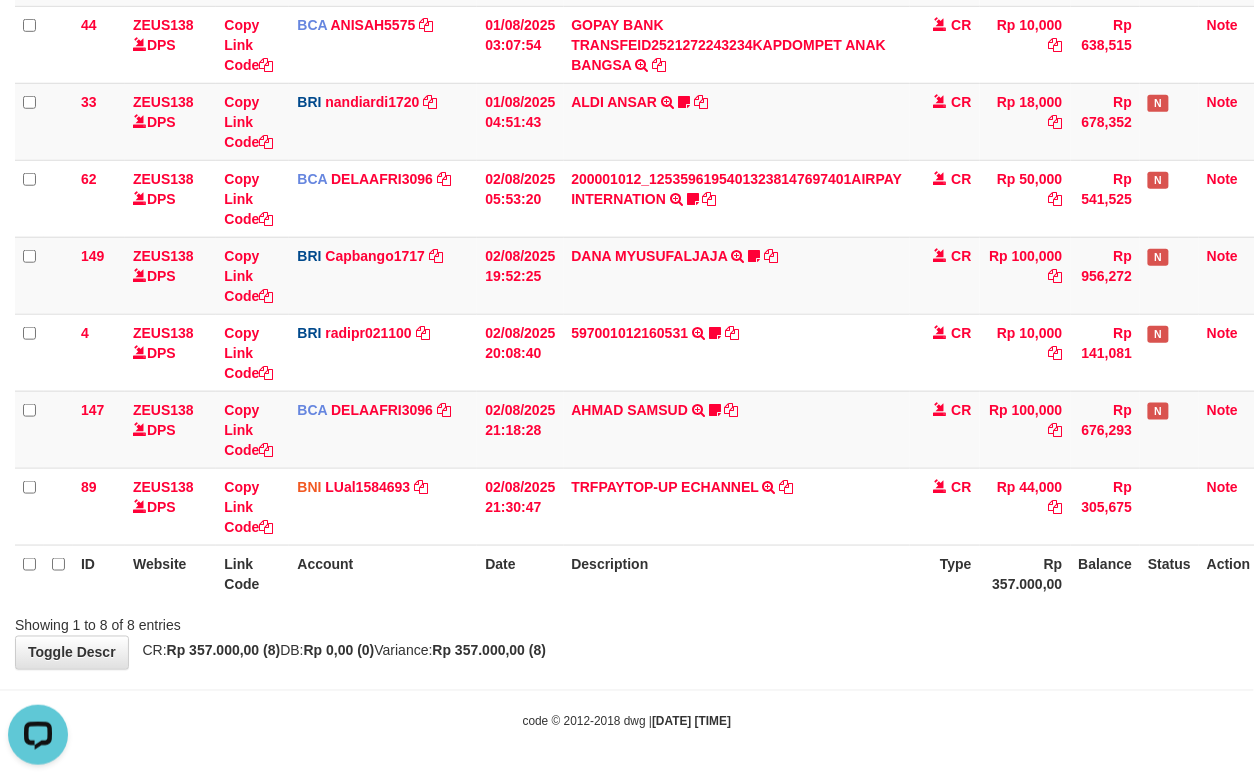drag, startPoint x: 872, startPoint y: 570, endPoint x: 821, endPoint y: 585, distance: 53.160137 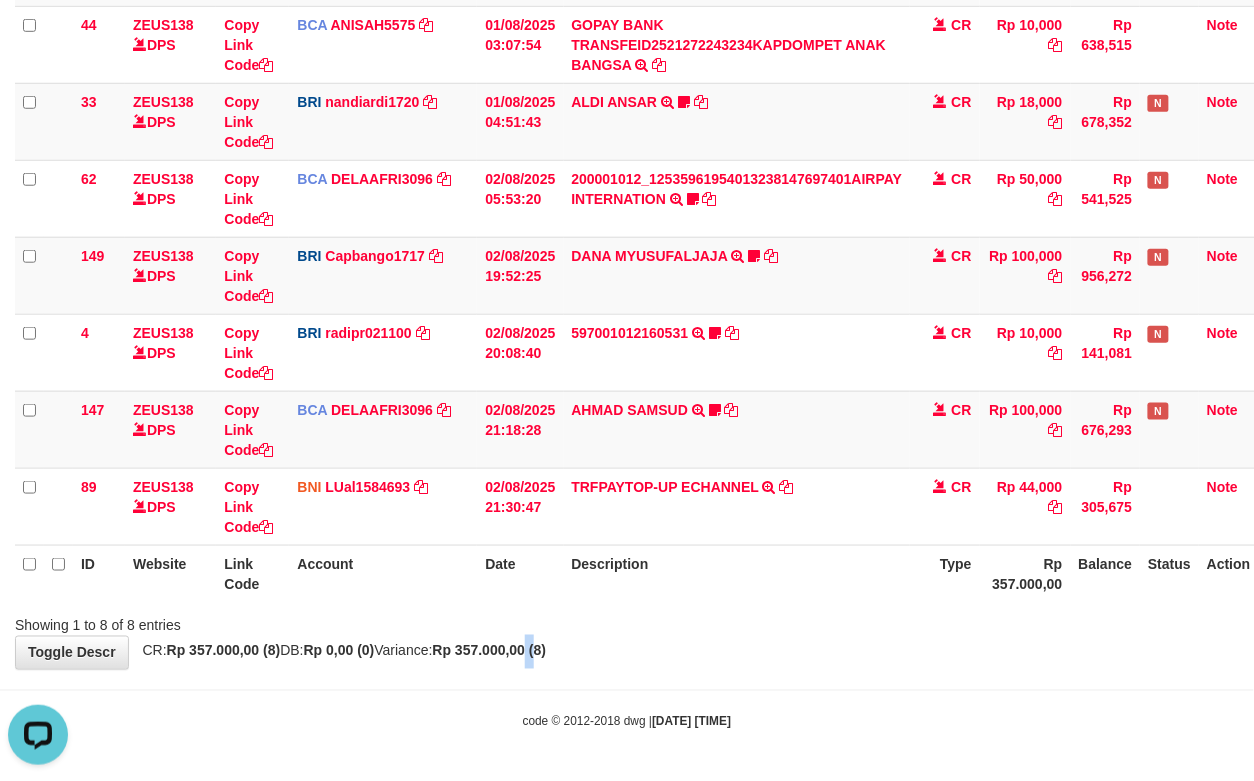 click on "Rp 357.000,00 (8)" at bounding box center [490, 651] 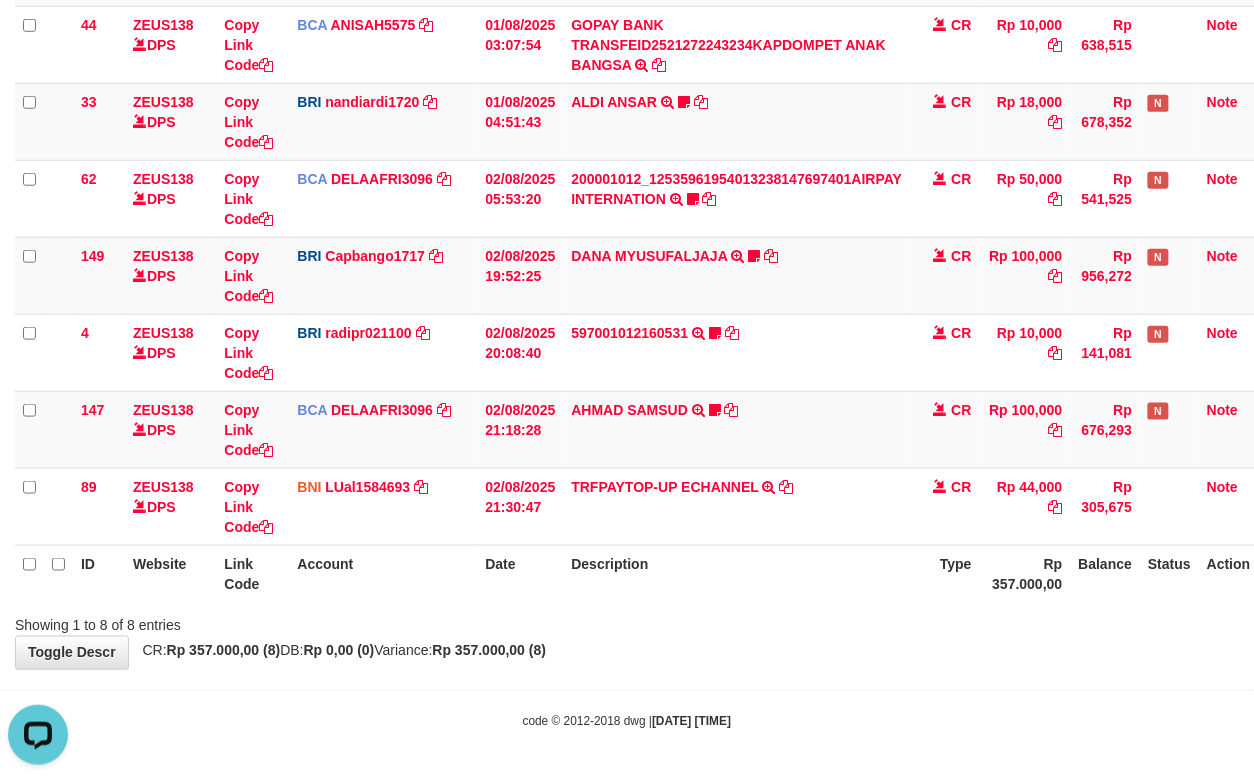 click on "Showing 1 to 8 of 8 entries" at bounding box center (627, 622) 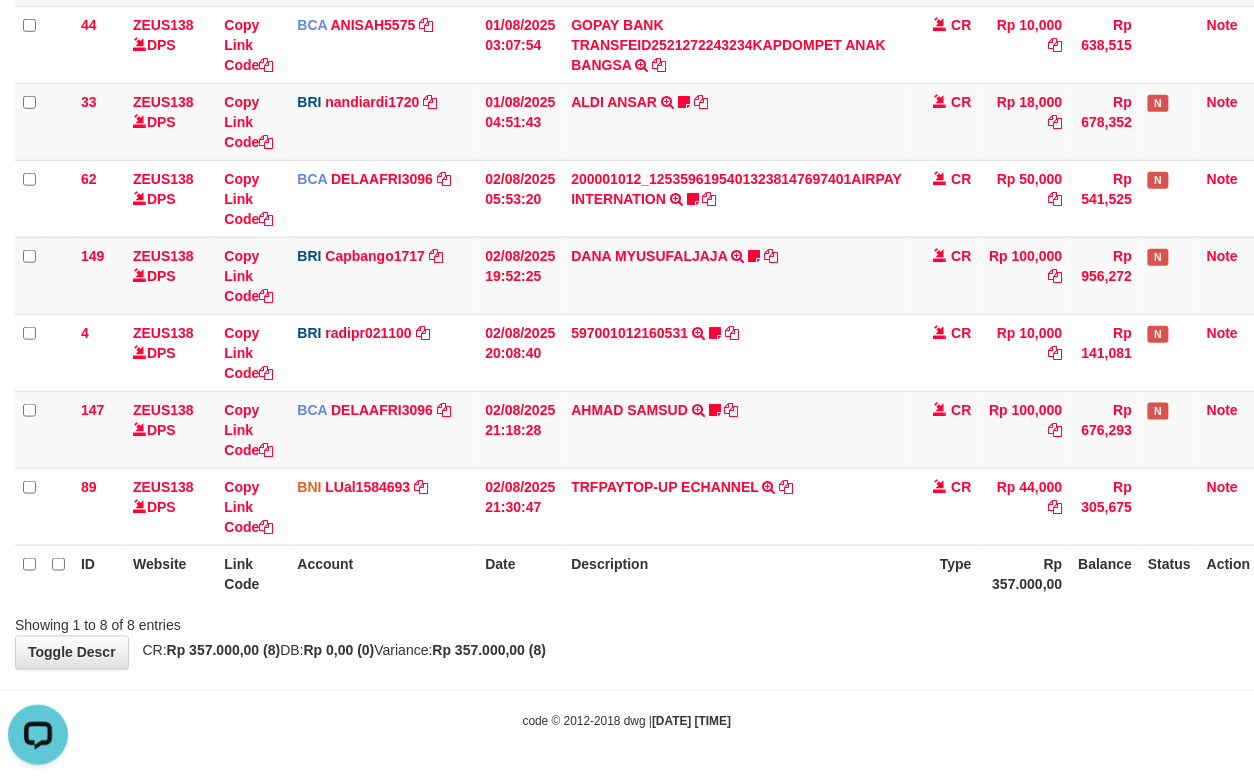 click on "**********" at bounding box center (627, 200) 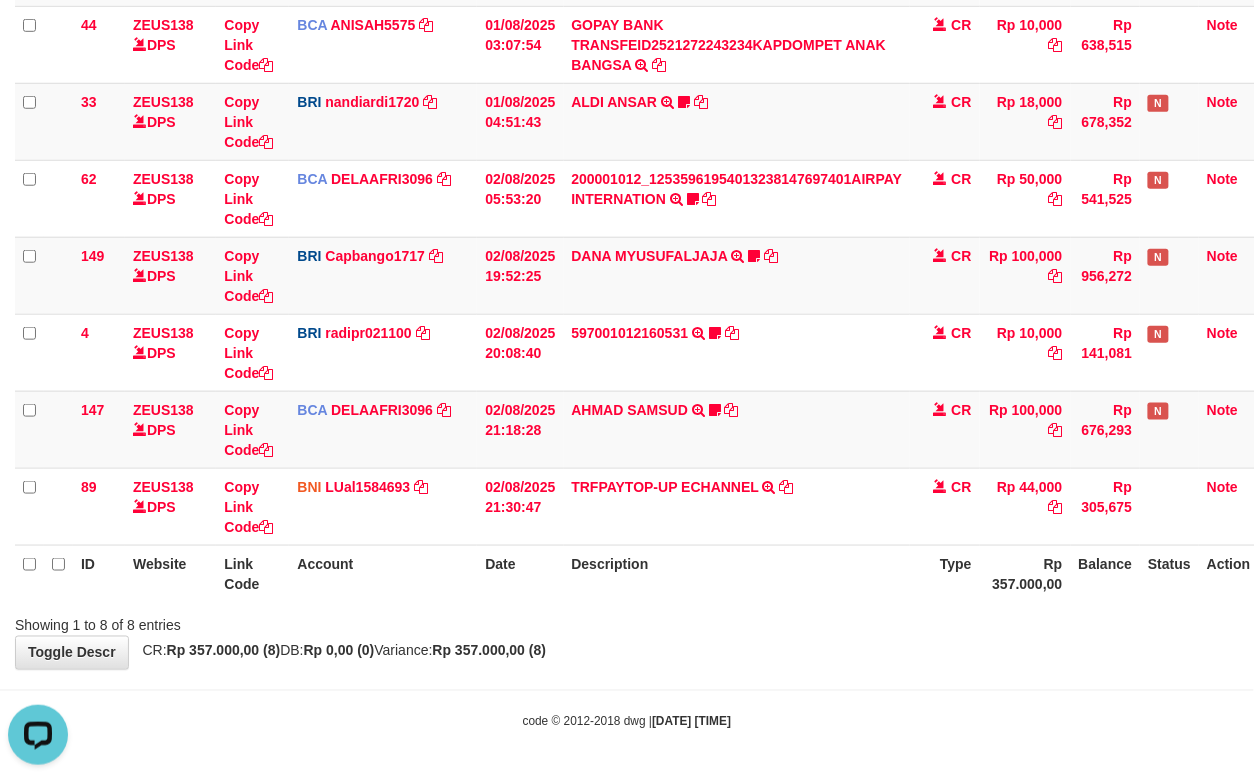 click on "**********" at bounding box center (627, 200) 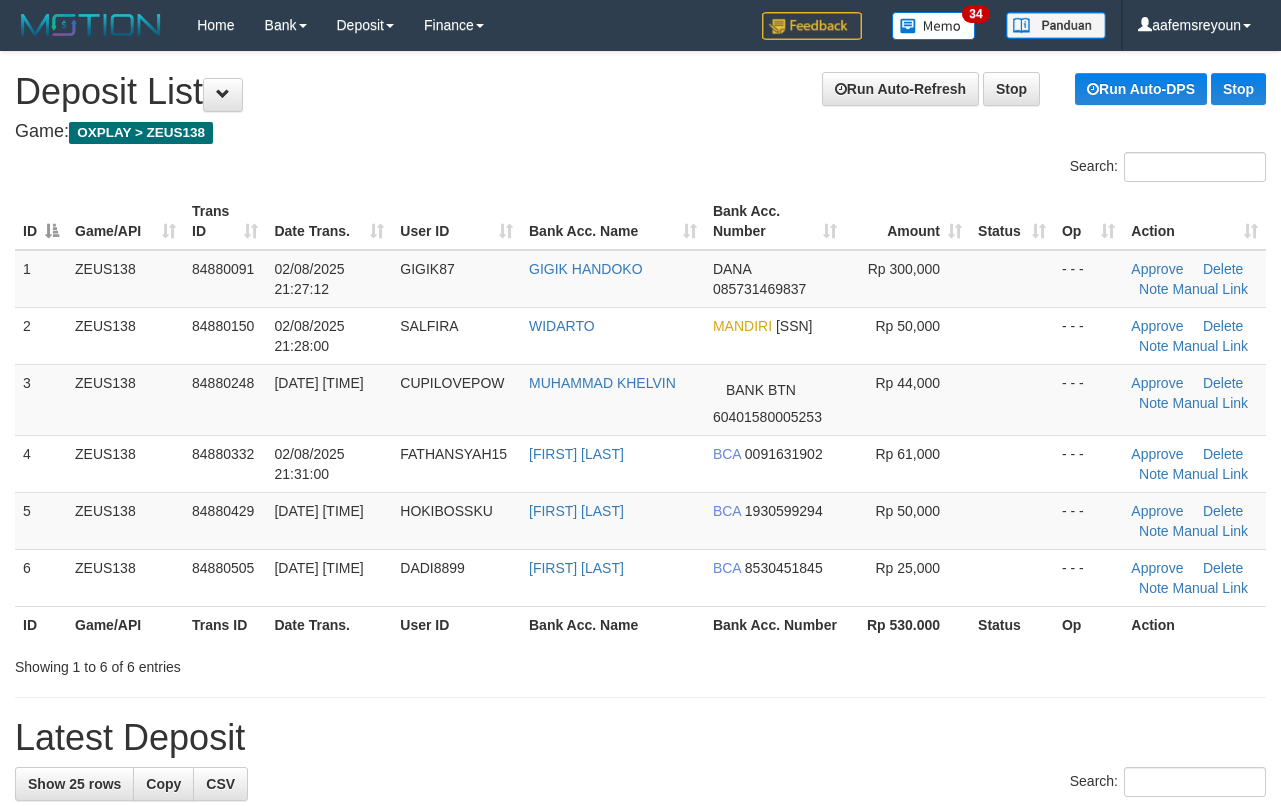 scroll, scrollTop: 66, scrollLeft: 0, axis: vertical 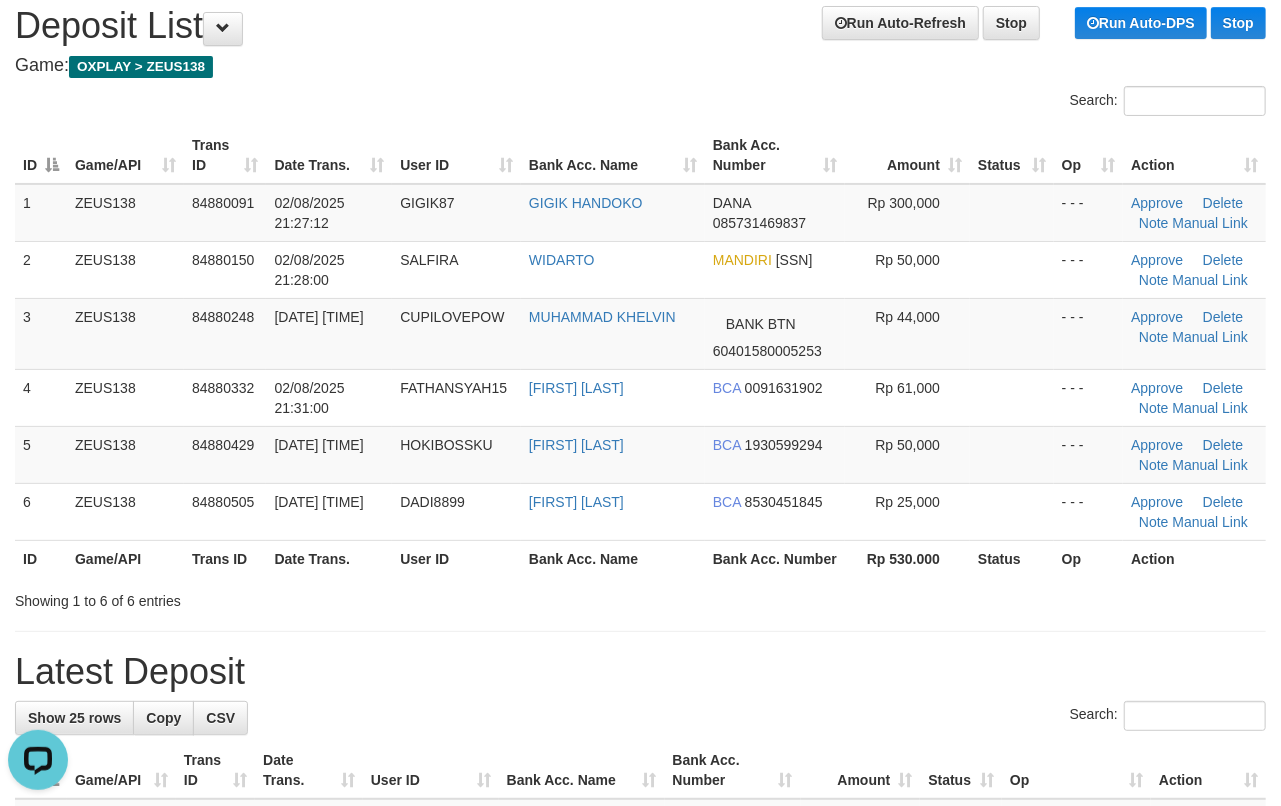 click on "Latest Deposit" at bounding box center (640, 672) 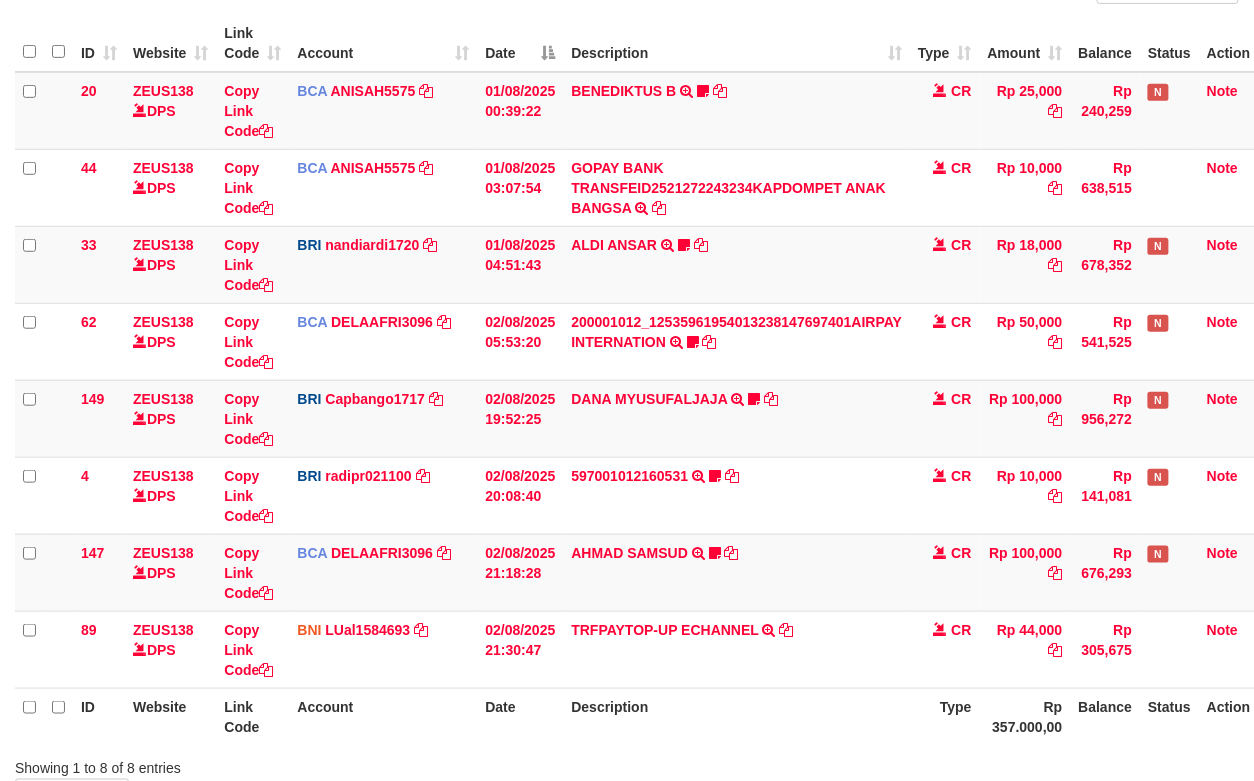 scroll, scrollTop: 324, scrollLeft: 0, axis: vertical 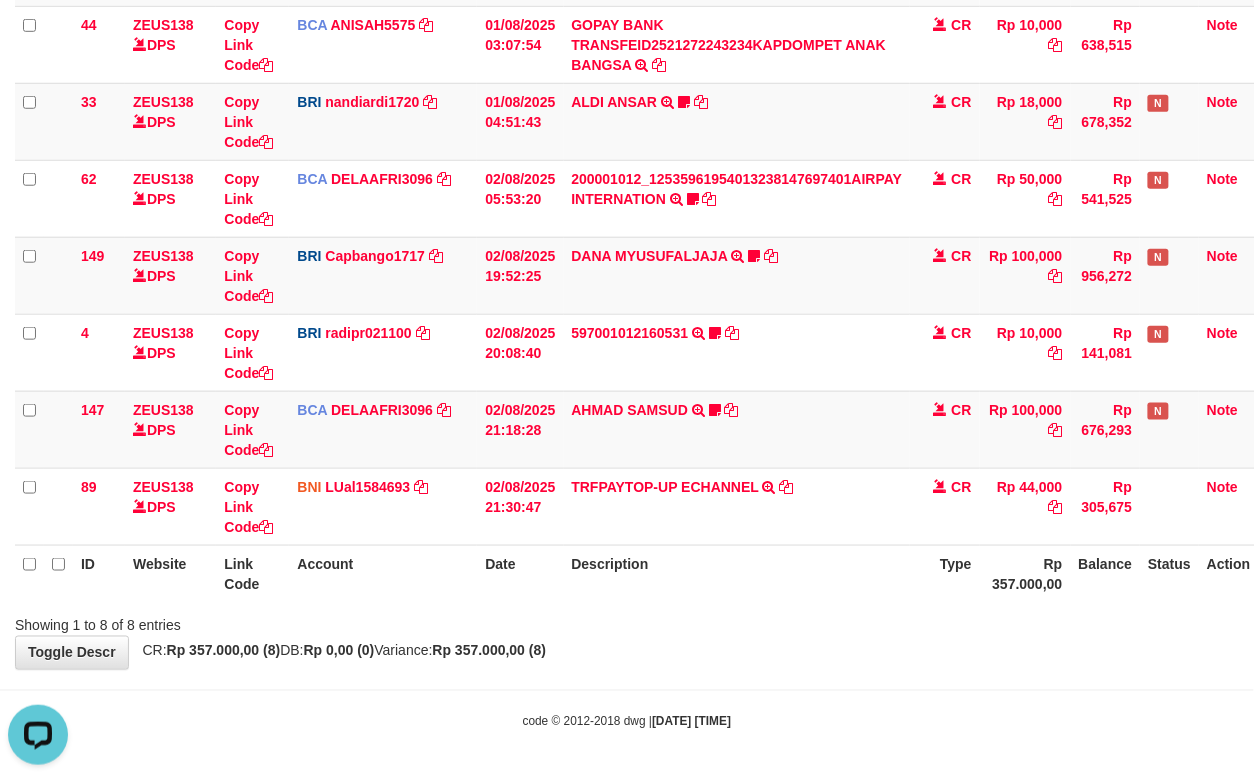 click on "Toggle navigation
Home
Bank
Account List
Mutasi Bank
Search
Sync
Note Mutasi
Deposit
DPS Fetch
DPS List
History
Note DPS
Finance
Financial Data
aafemsreyoun
My Profile
Log Out" at bounding box center [627, 230] 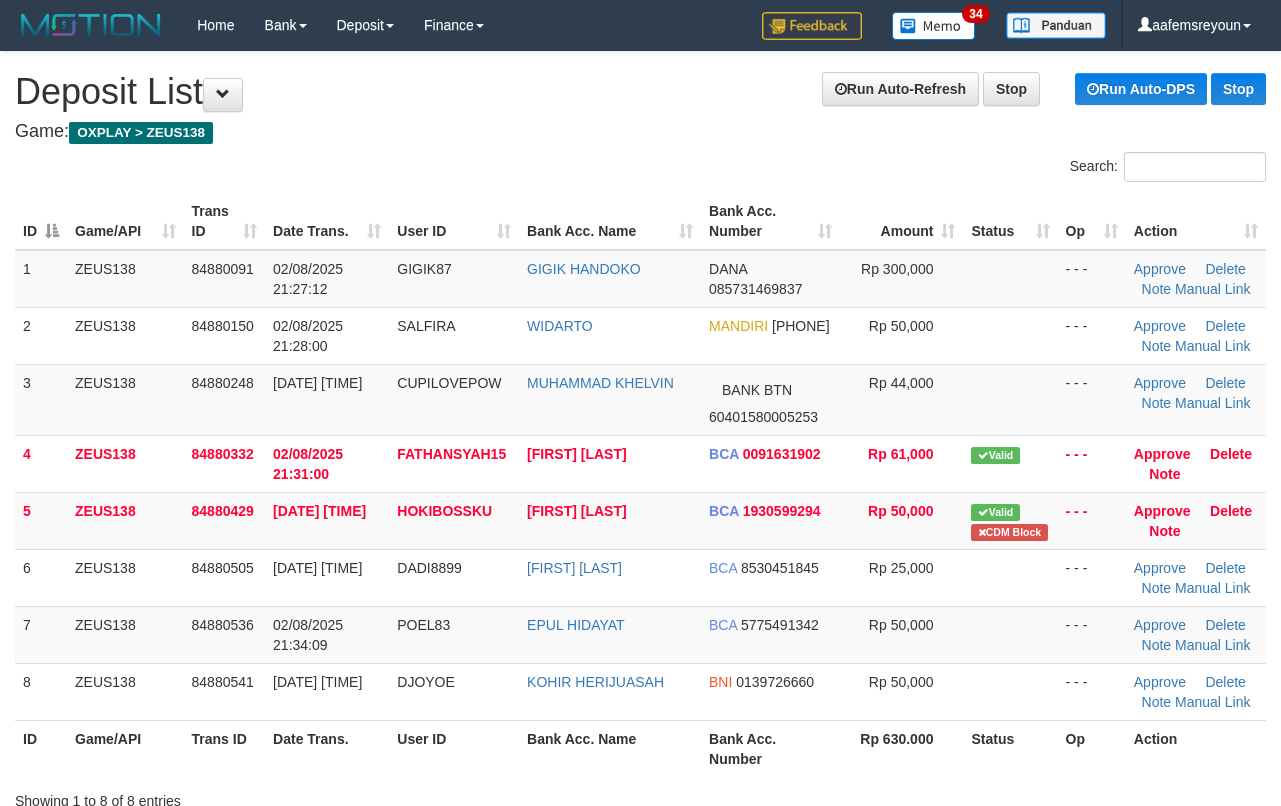 scroll, scrollTop: 66, scrollLeft: 0, axis: vertical 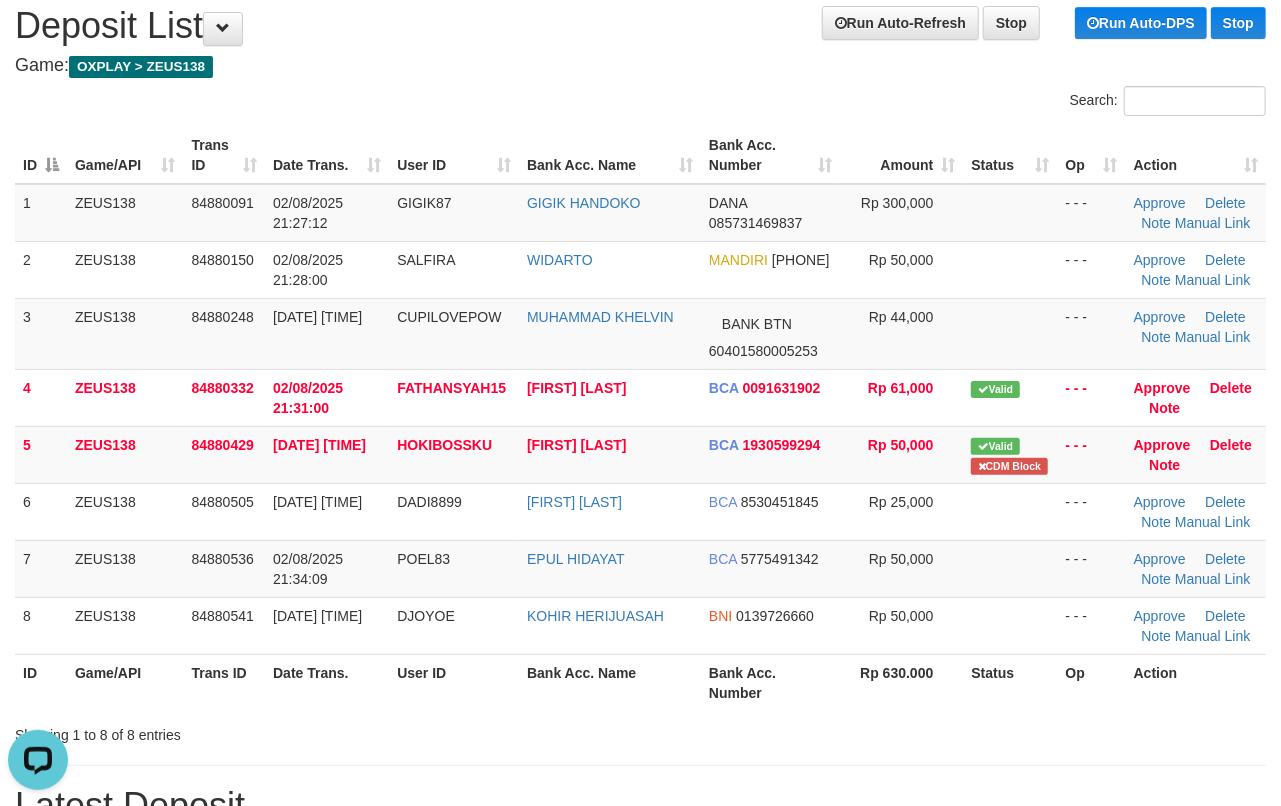 click on "Status" at bounding box center (1010, 682) 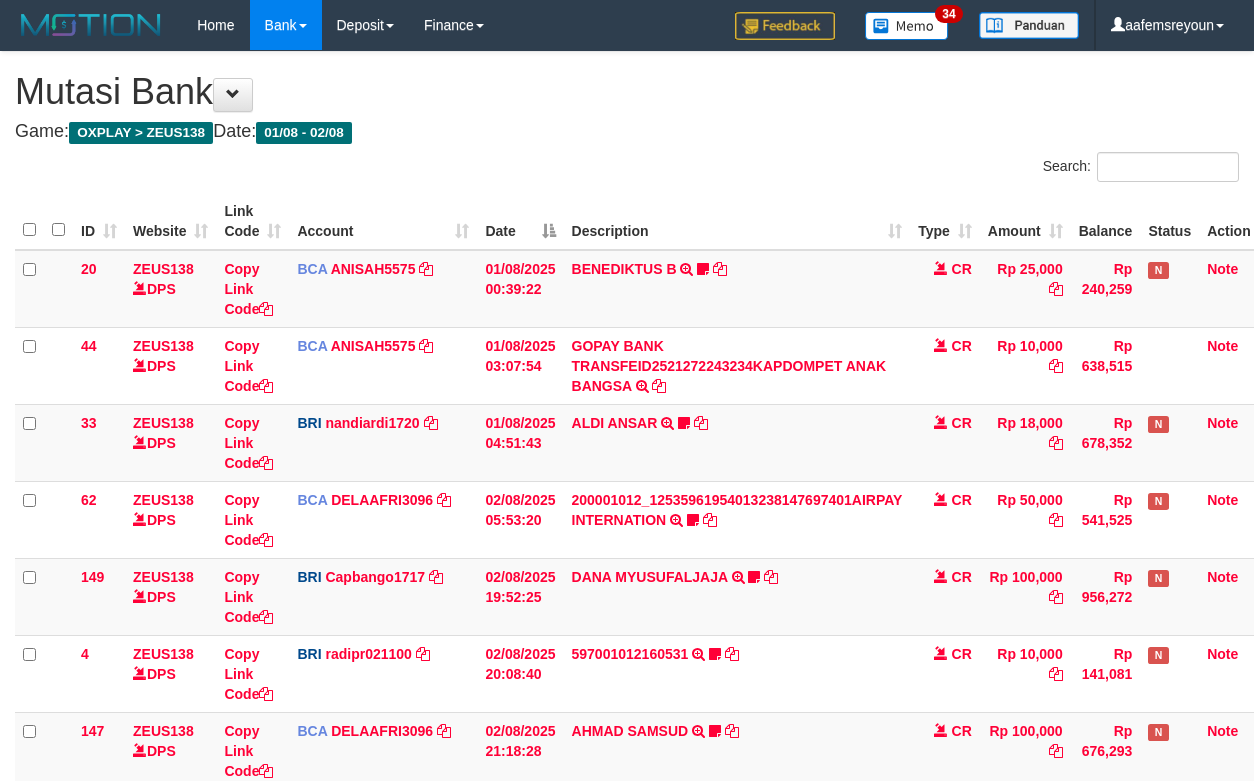scroll, scrollTop: 284, scrollLeft: 0, axis: vertical 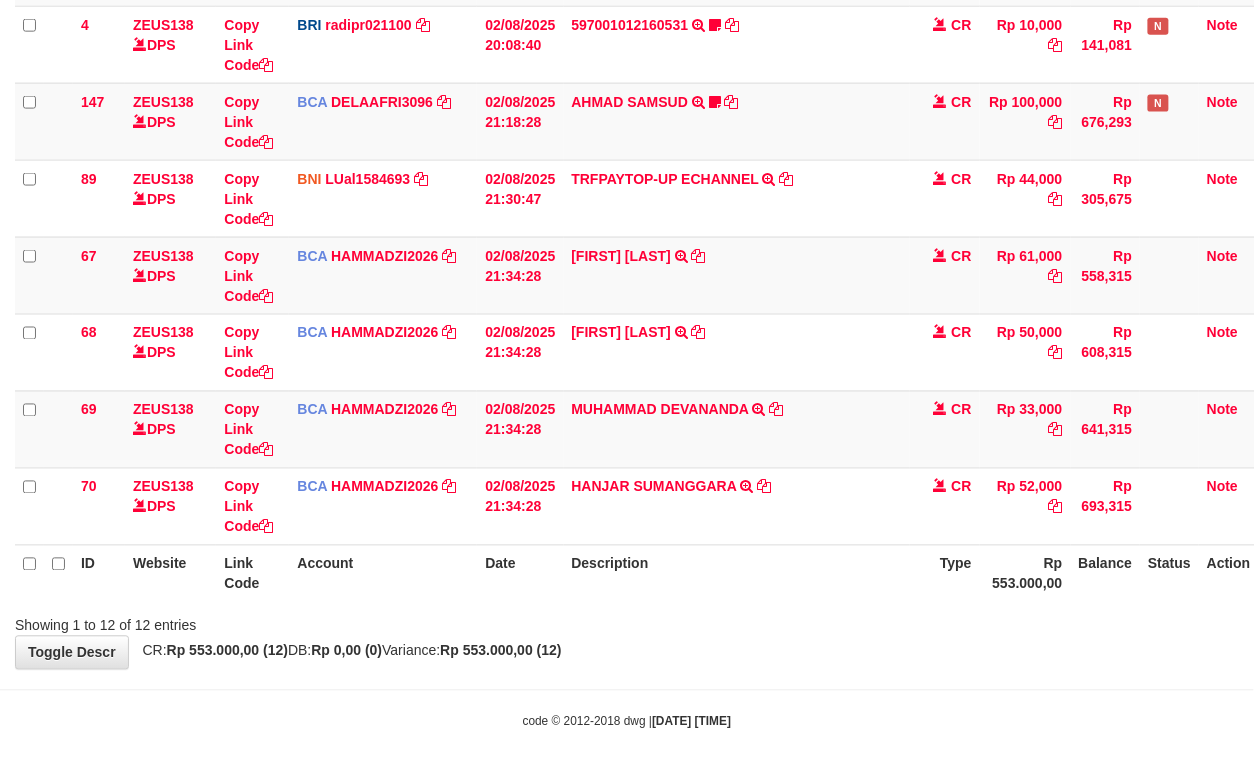 click on "**********" at bounding box center [627, 46] 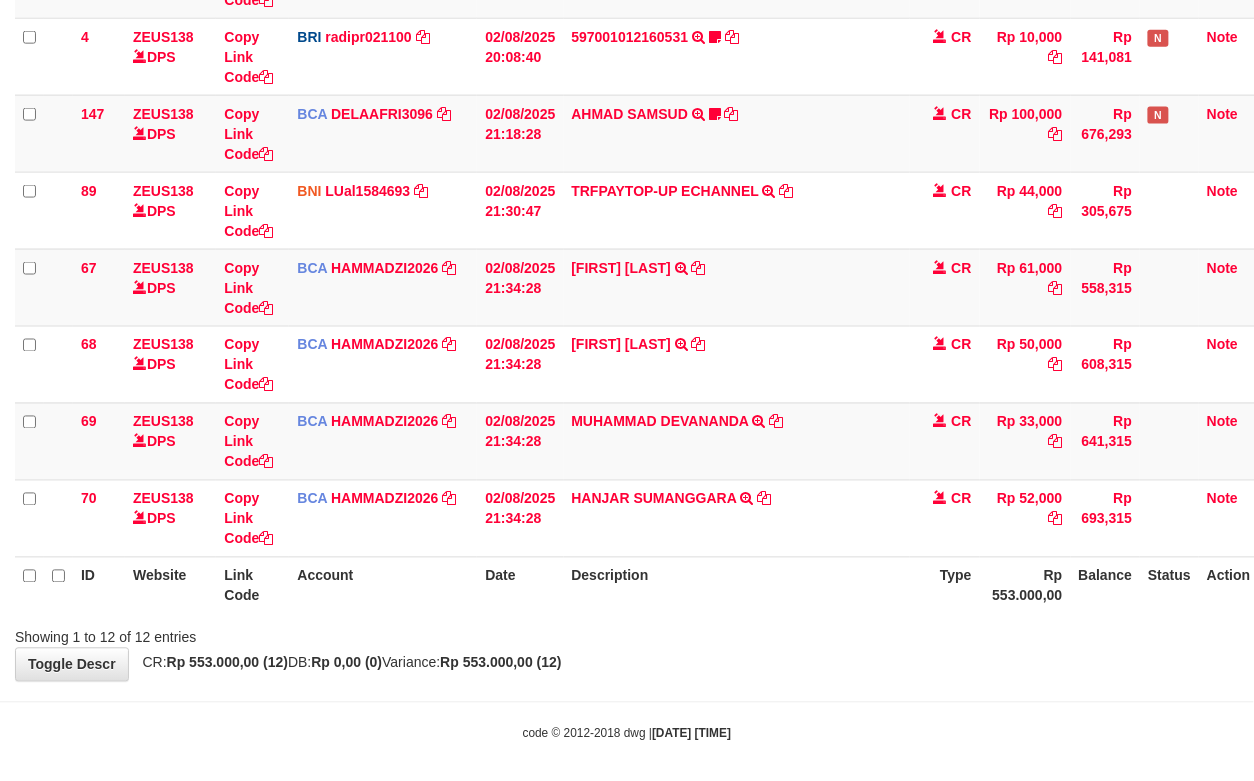 scroll, scrollTop: 633, scrollLeft: 0, axis: vertical 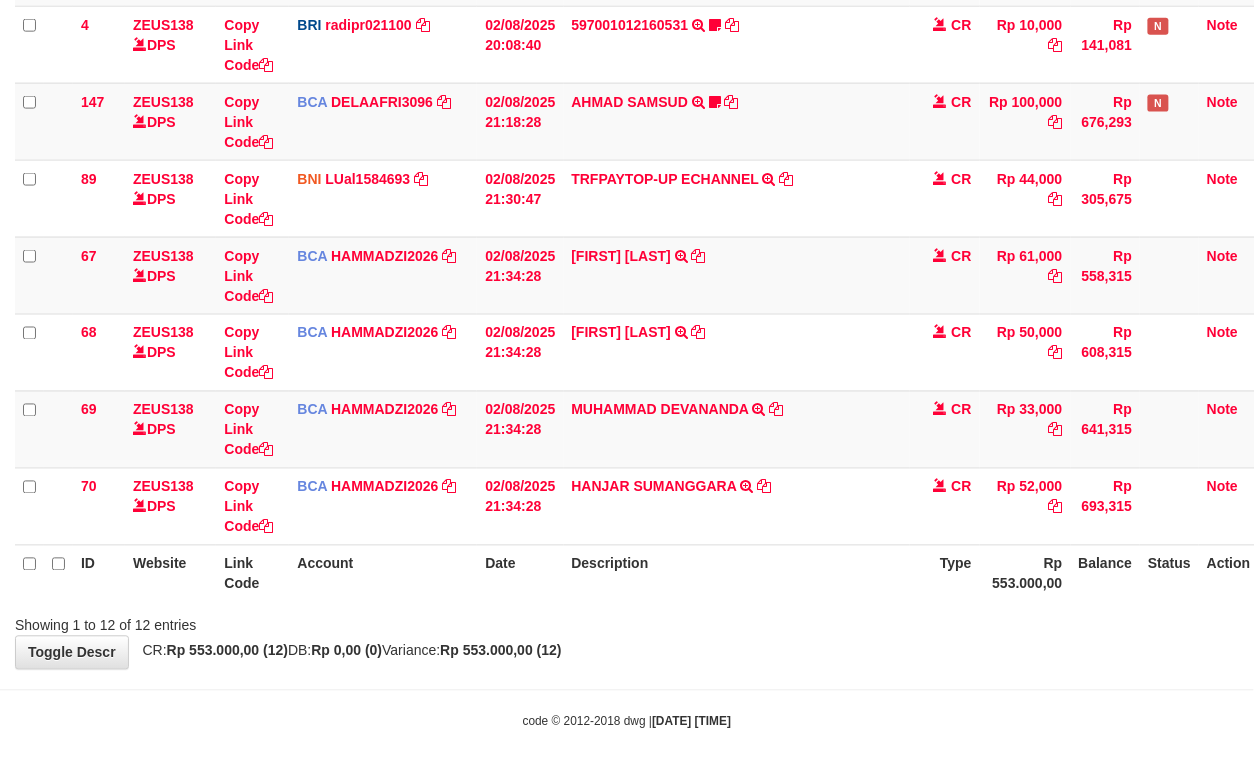 click on "Toggle navigation
Home
Bank
Account List
Mutasi Bank
Search
Sync
Note Mutasi
Deposit
DPS Fetch
DPS List
History
Note DPS
Finance
Financial Data
aafemsreyoun
My Profile
Log Out" at bounding box center [627, 76] 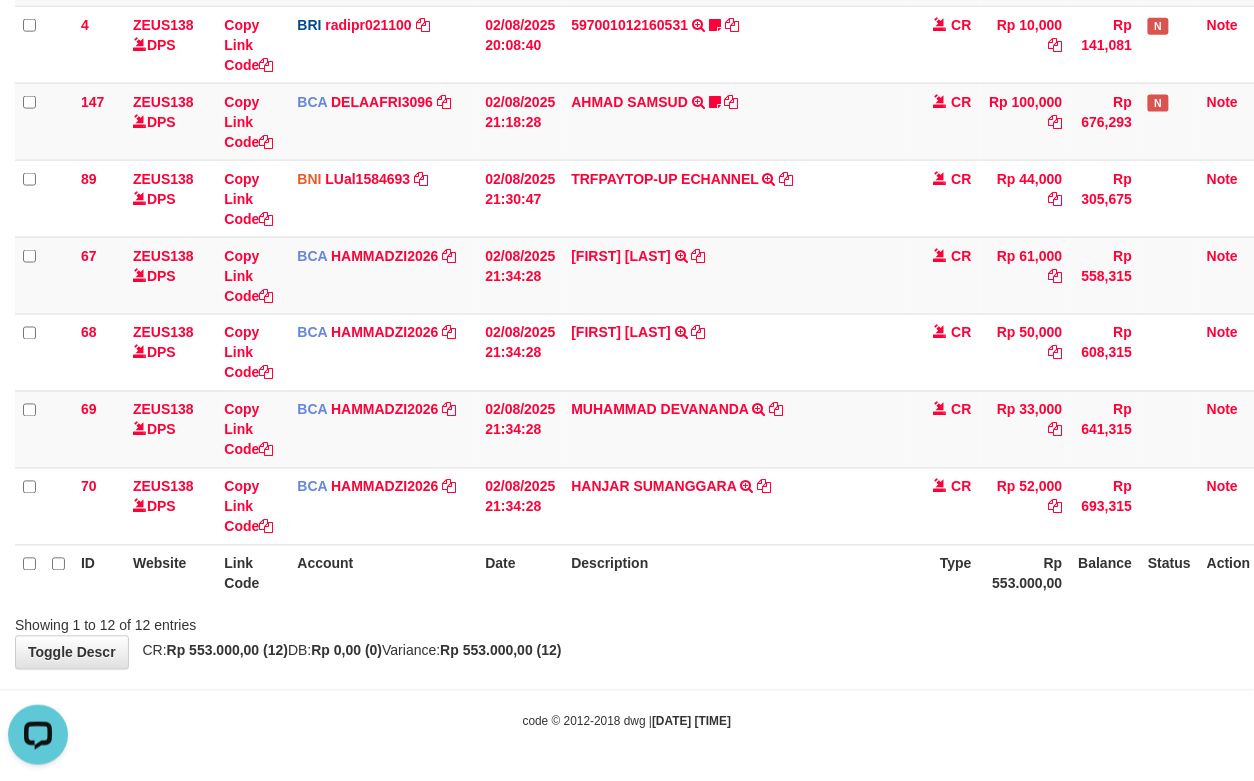 scroll, scrollTop: 0, scrollLeft: 0, axis: both 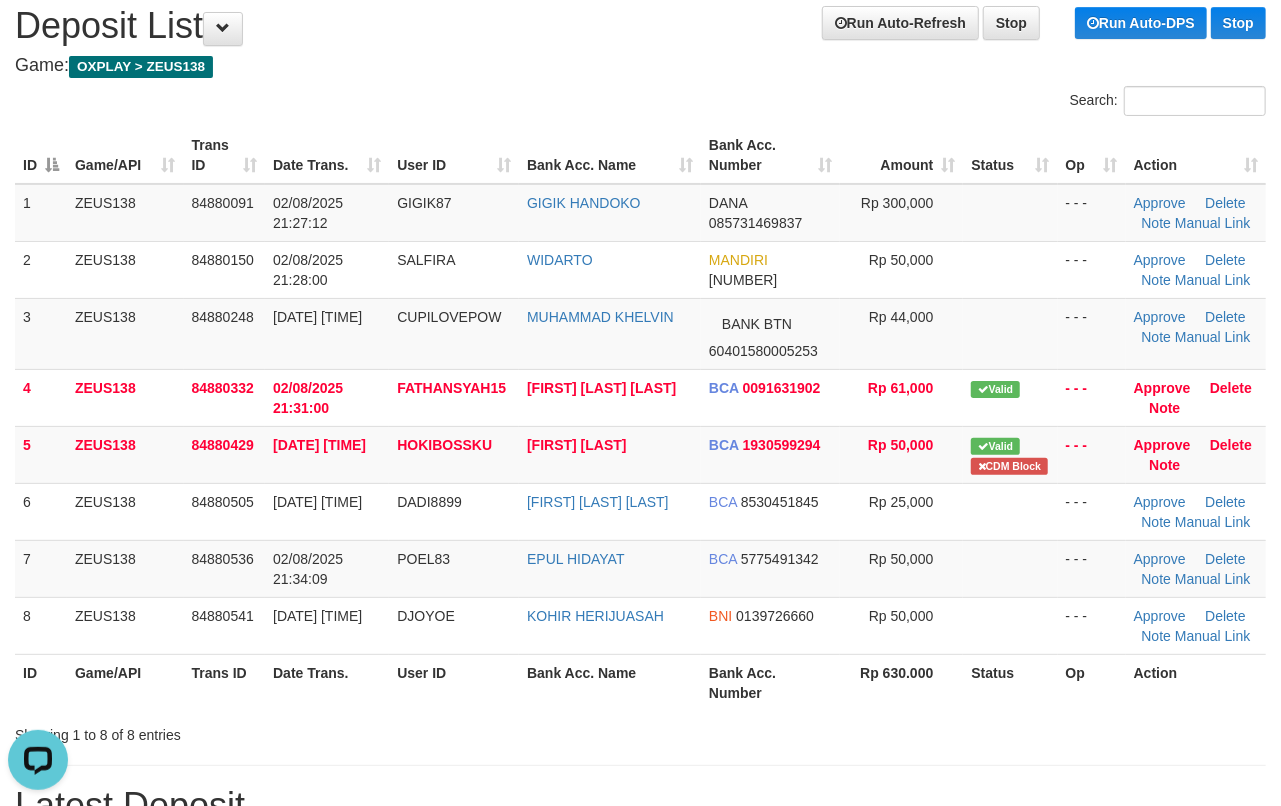 click on "Op" at bounding box center (1092, 682) 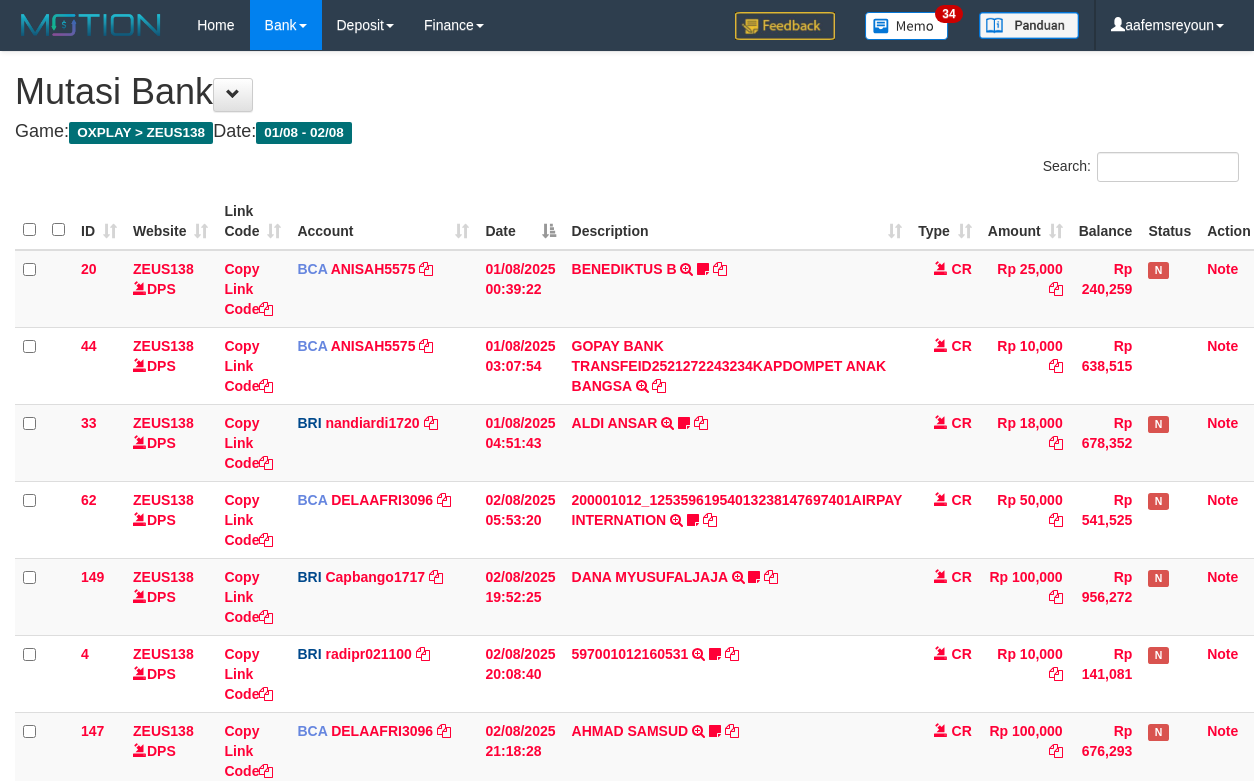 scroll, scrollTop: 488, scrollLeft: 0, axis: vertical 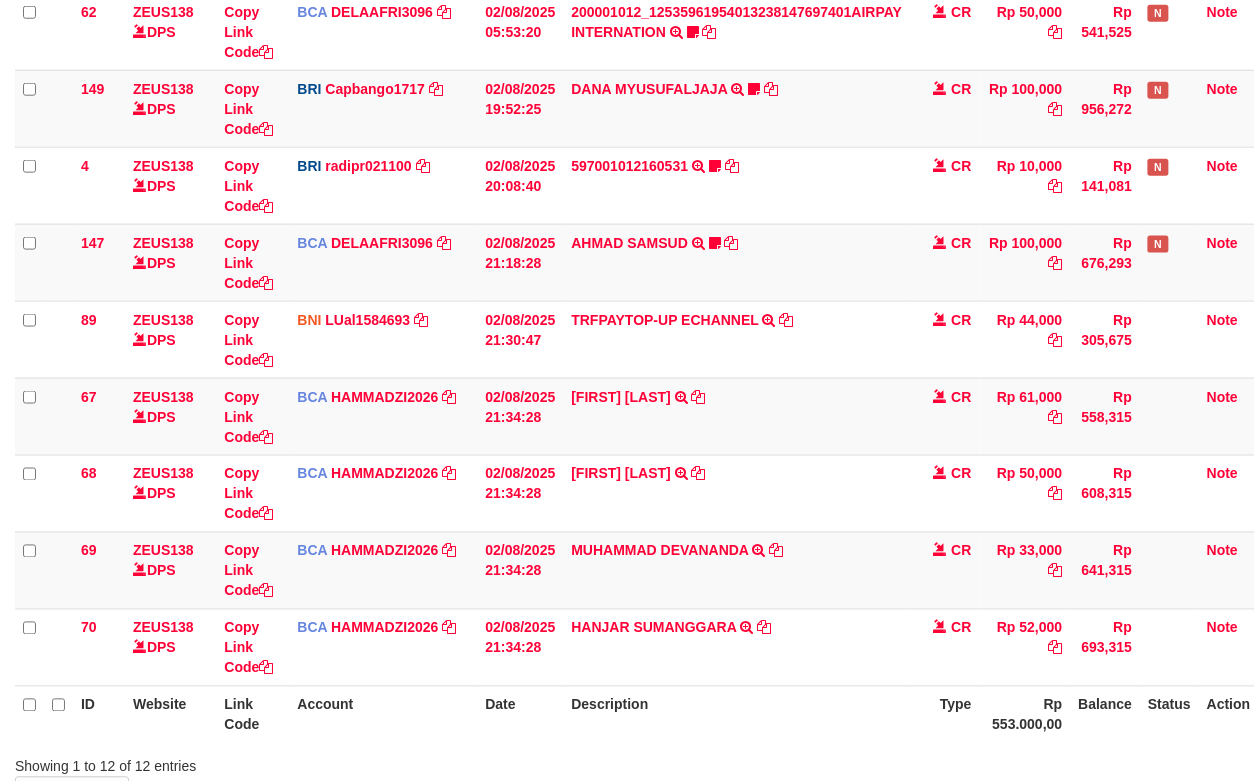 click on "Description" at bounding box center [737, 714] 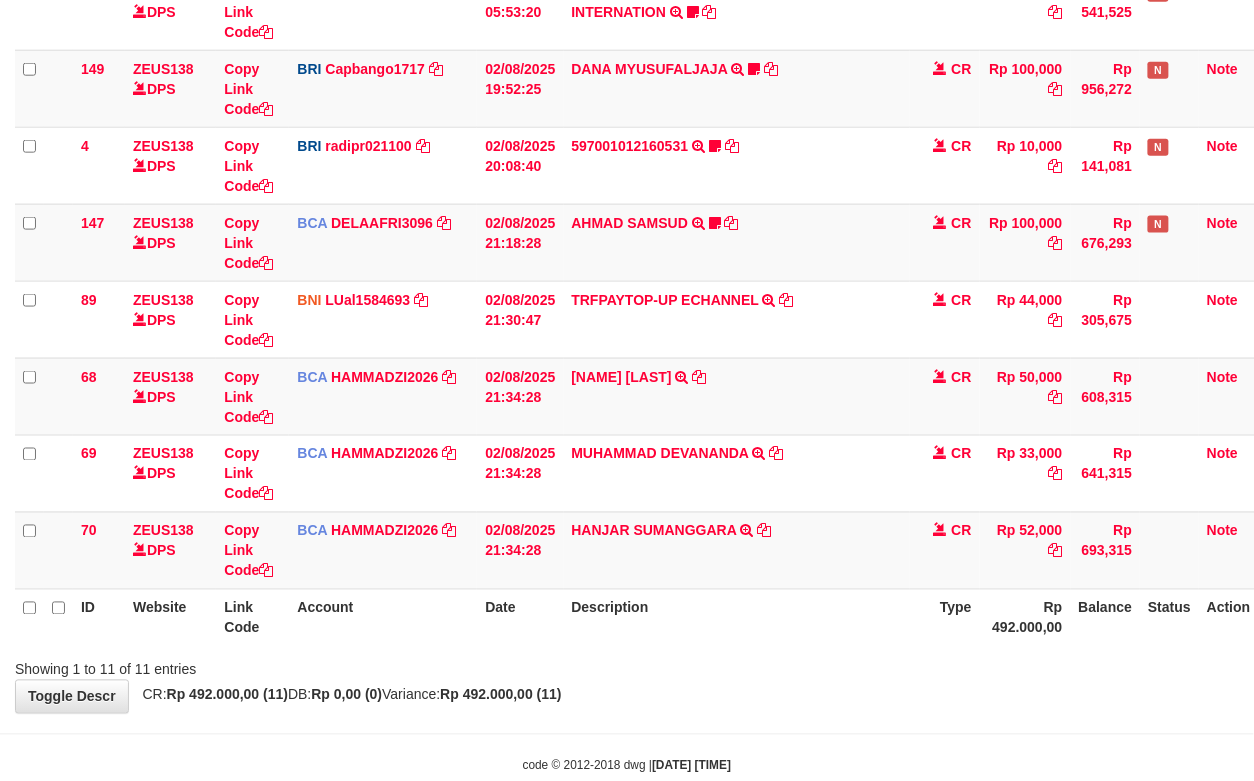 scroll, scrollTop: 556, scrollLeft: 0, axis: vertical 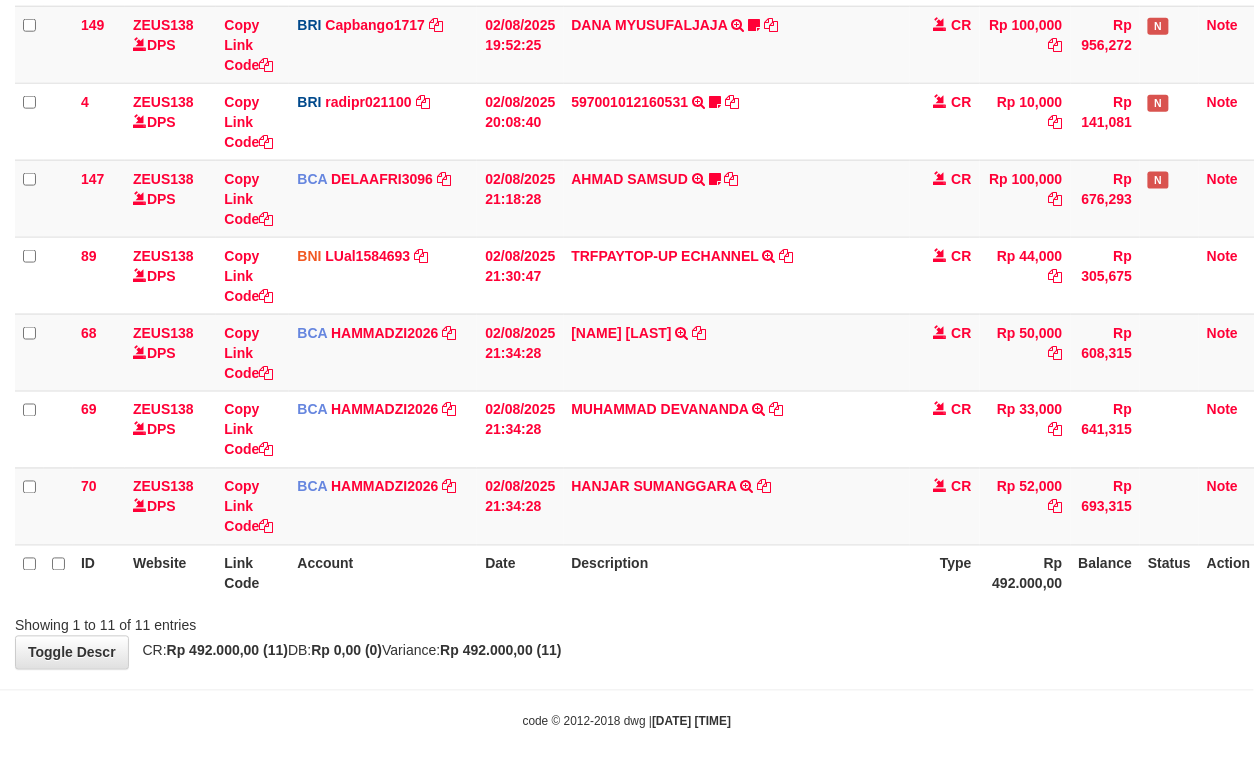 click on "Toggle navigation
Home
Bank
Account List
Mutasi Bank
Search
Sync
Note Mutasi
Deposit
DPS Fetch
DPS List
History
Note DPS
Finance
Financial Data
aafemsreyoun
My Profile
Log Out" at bounding box center (627, 114) 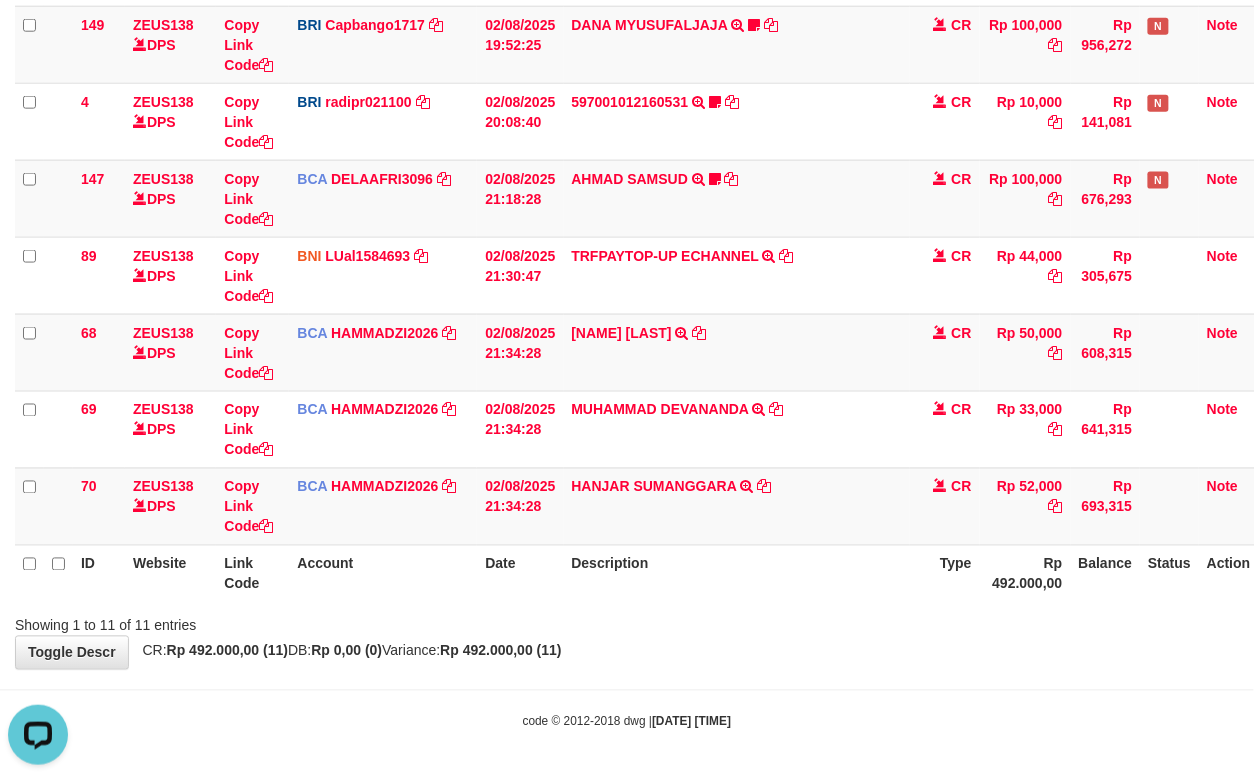 scroll, scrollTop: 0, scrollLeft: 0, axis: both 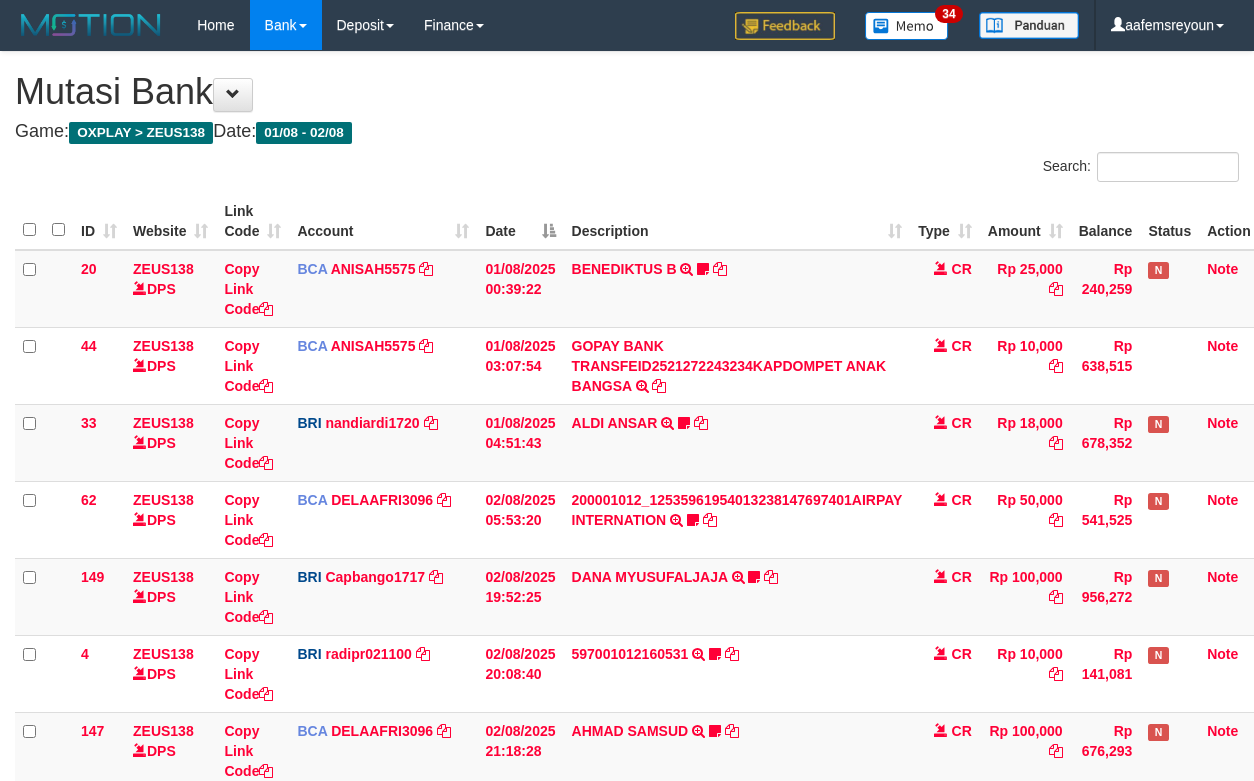 click on "Description" at bounding box center [737, 1125] 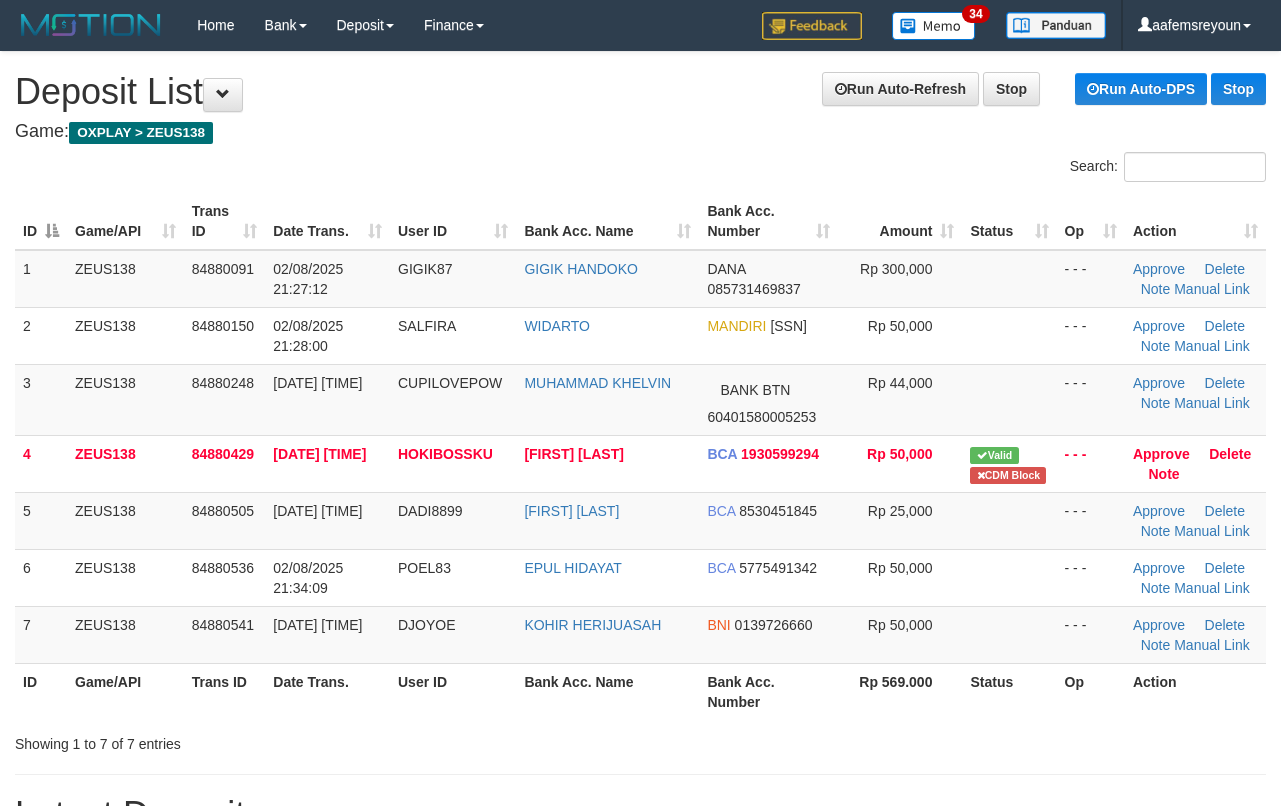 scroll, scrollTop: 66, scrollLeft: 0, axis: vertical 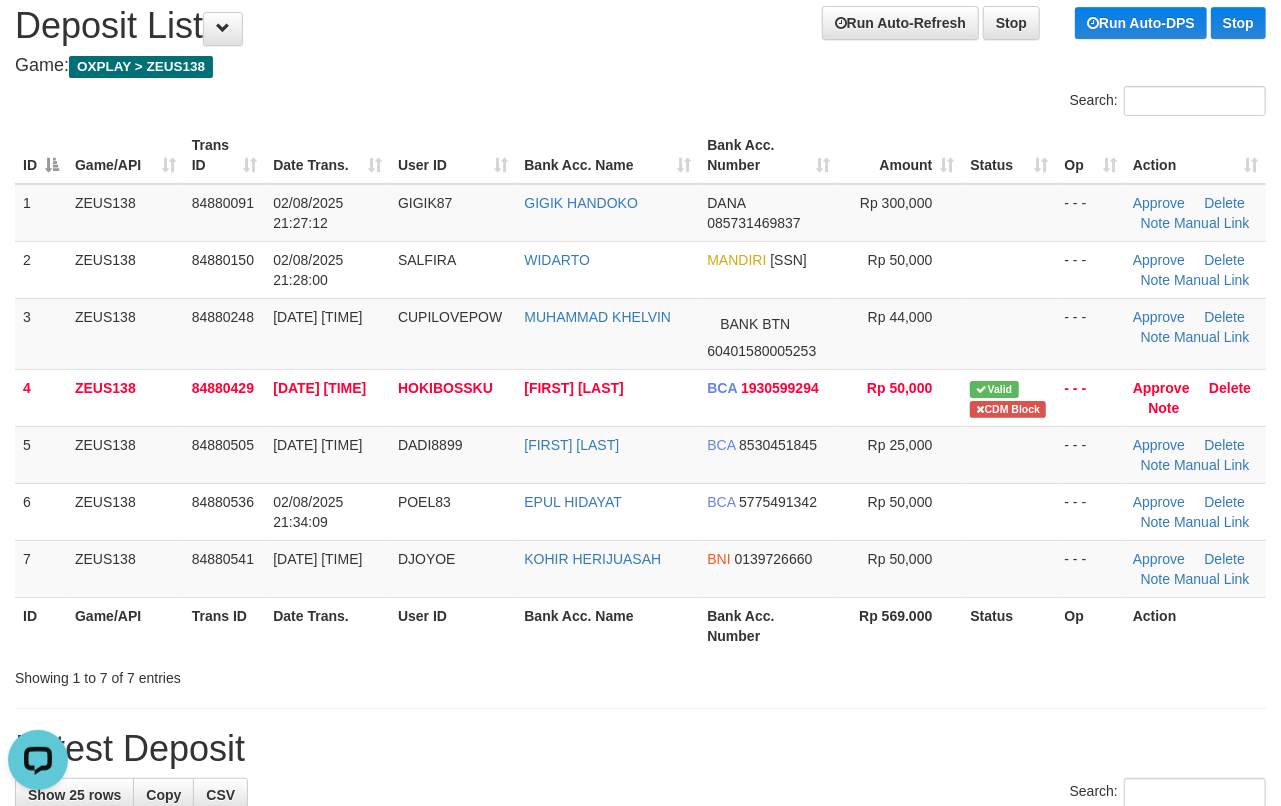 click on "Action" at bounding box center (1195, 625) 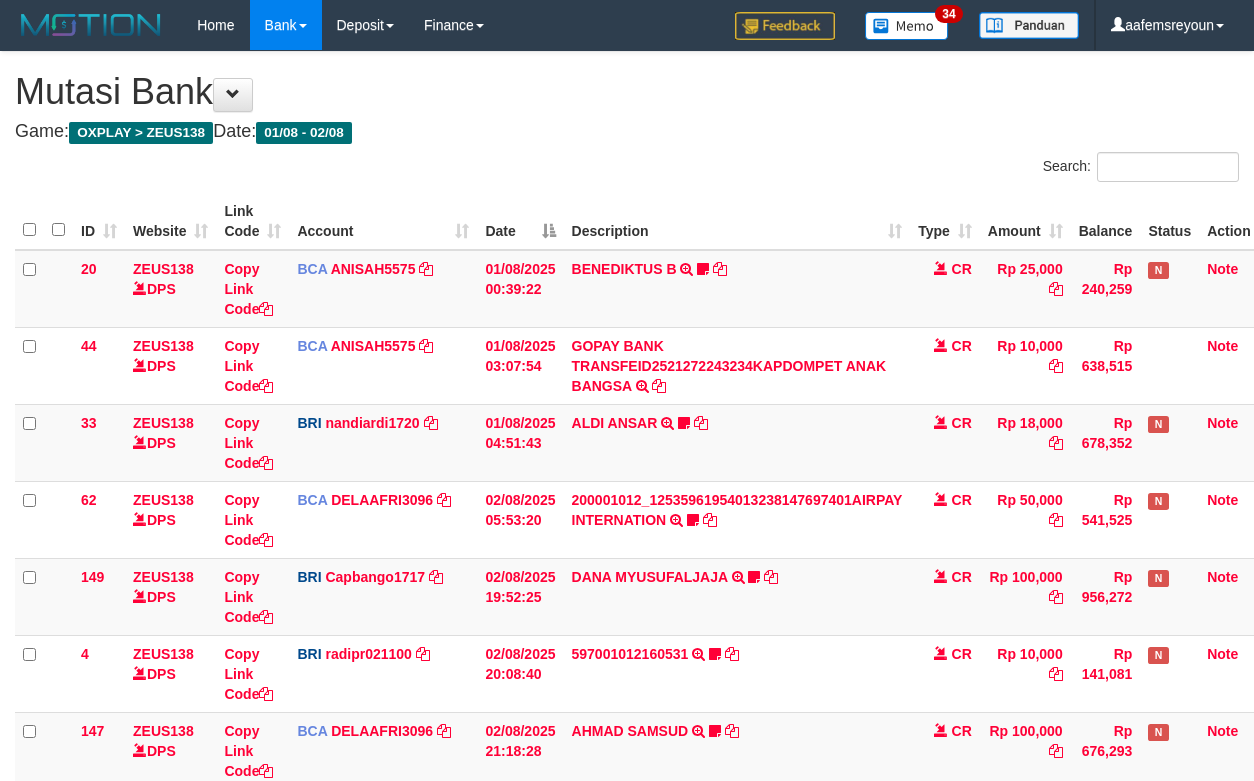 scroll, scrollTop: 576, scrollLeft: 0, axis: vertical 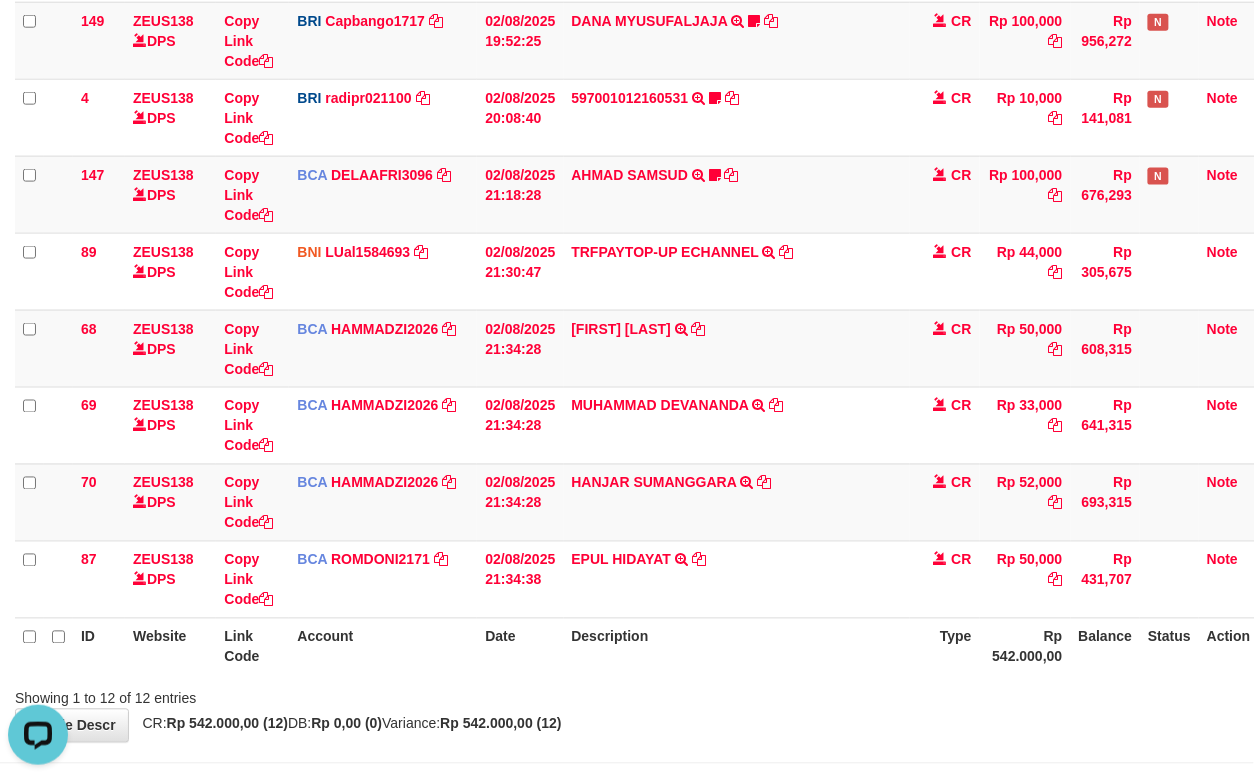 click on "Showing 1 to 12 of 12 entries" at bounding box center (627, 695) 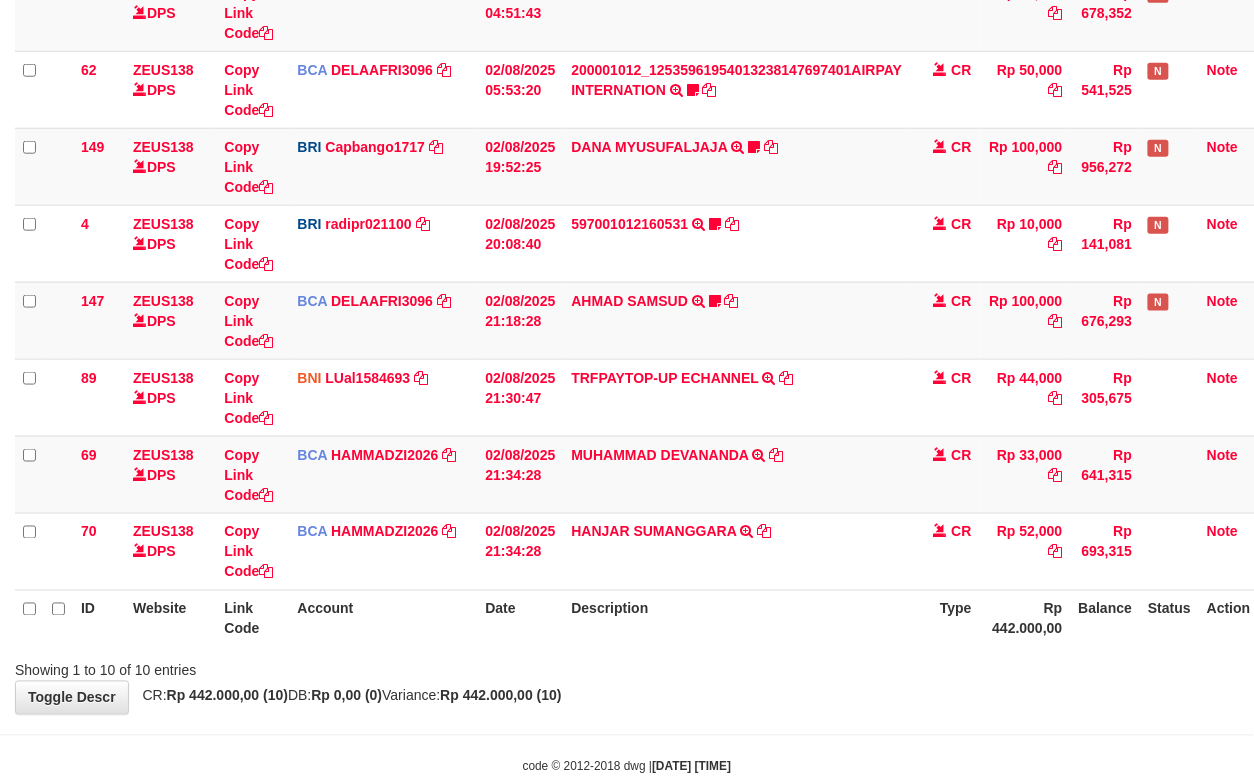 scroll, scrollTop: 478, scrollLeft: 0, axis: vertical 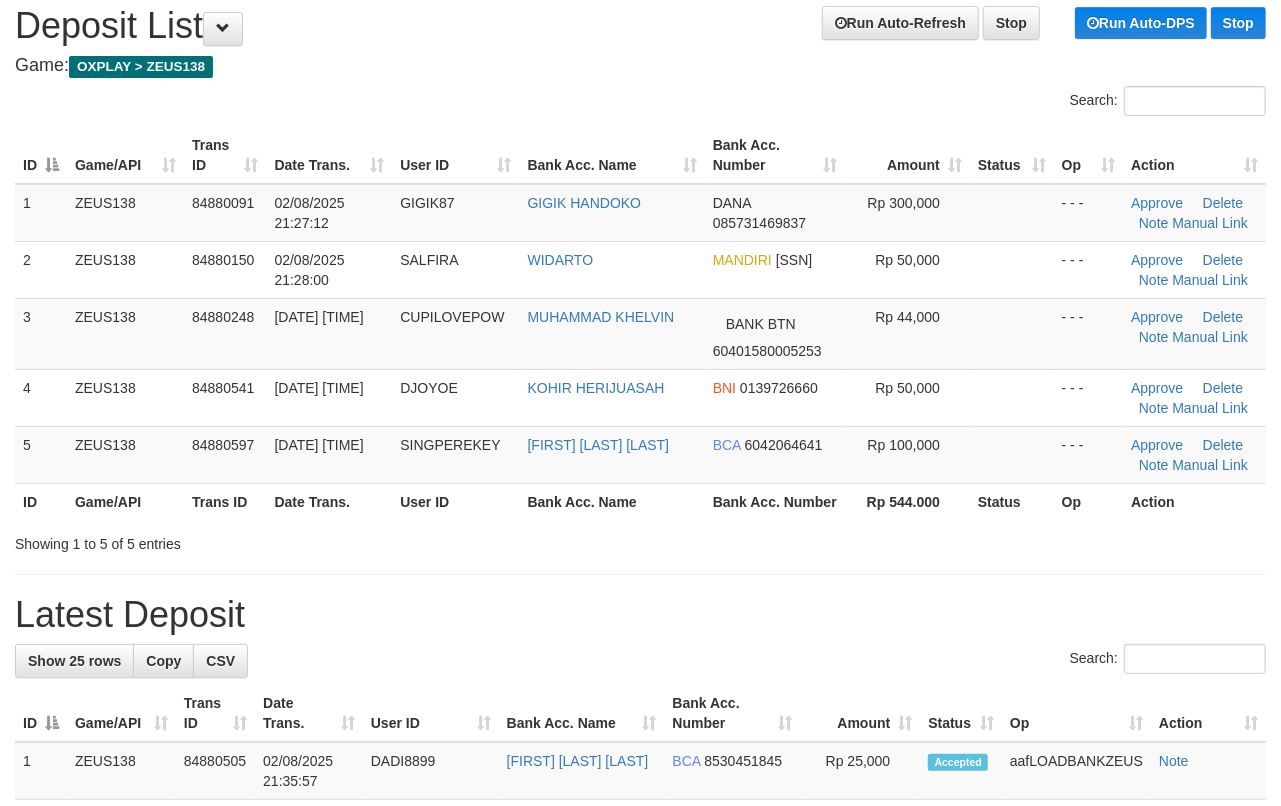 drag, startPoint x: 886, startPoint y: 602, endPoint x: 1022, endPoint y: 598, distance: 136.0588 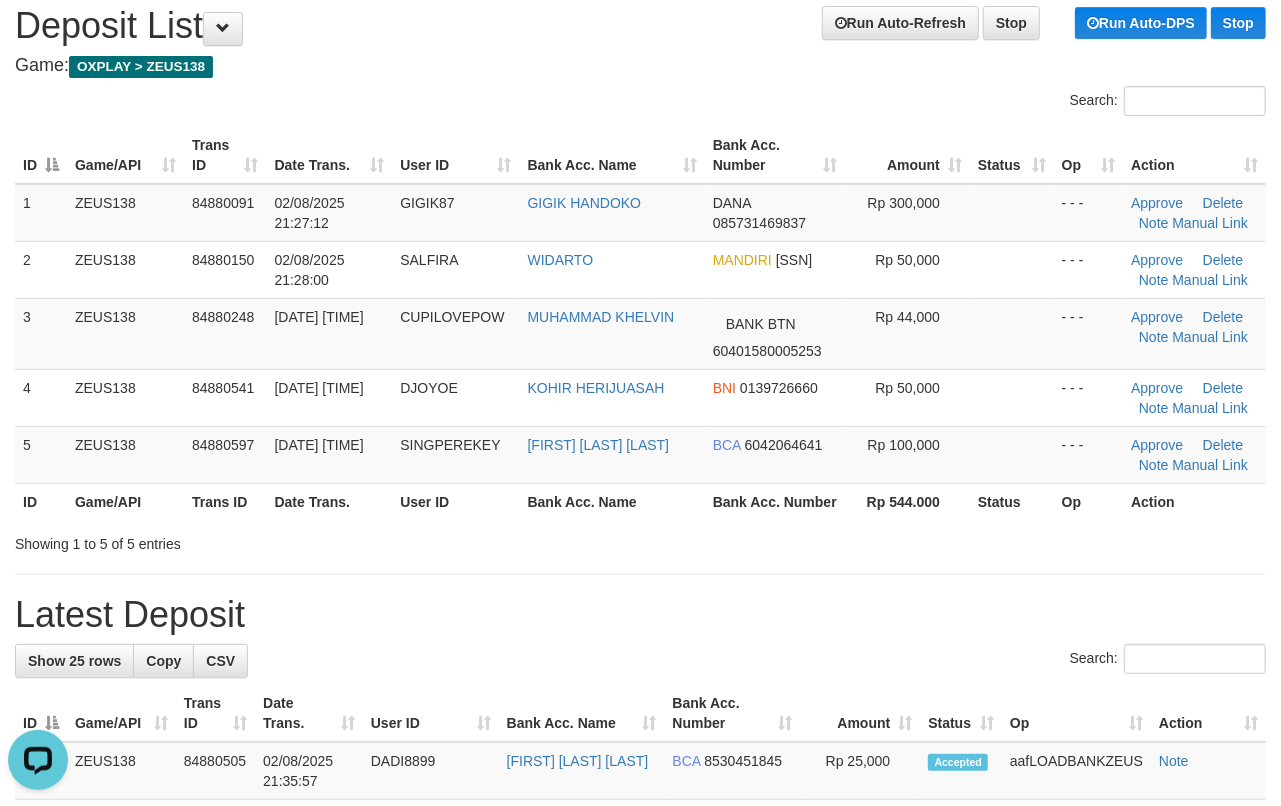 scroll, scrollTop: 0, scrollLeft: 0, axis: both 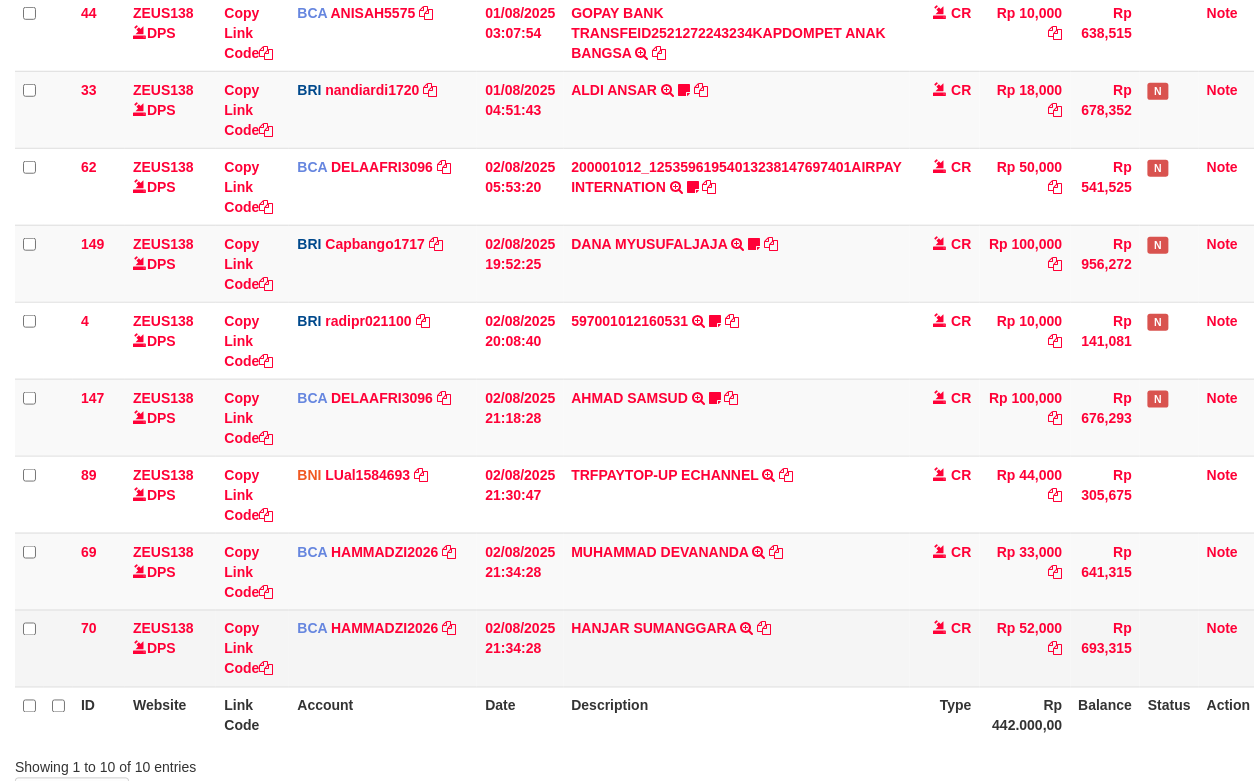 drag, startPoint x: 0, startPoint y: 0, endPoint x: 792, endPoint y: 665, distance: 1034.161 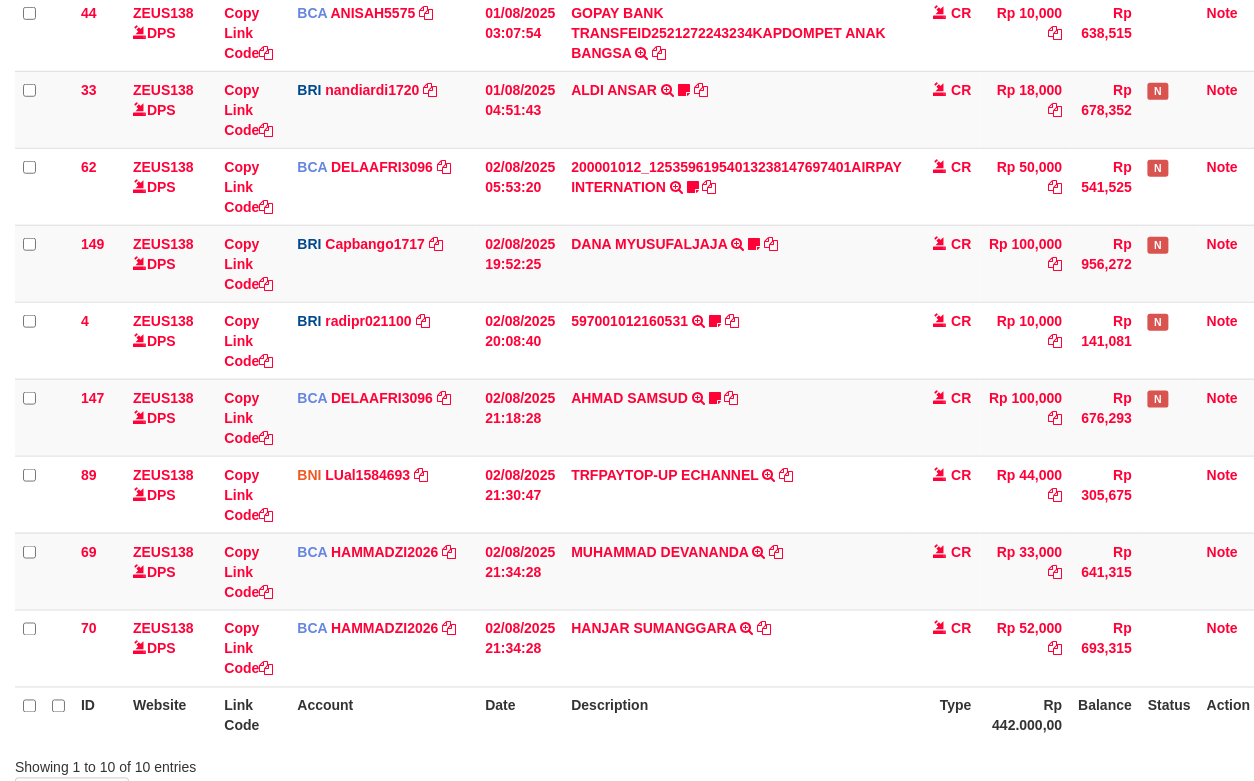 scroll, scrollTop: 478, scrollLeft: 0, axis: vertical 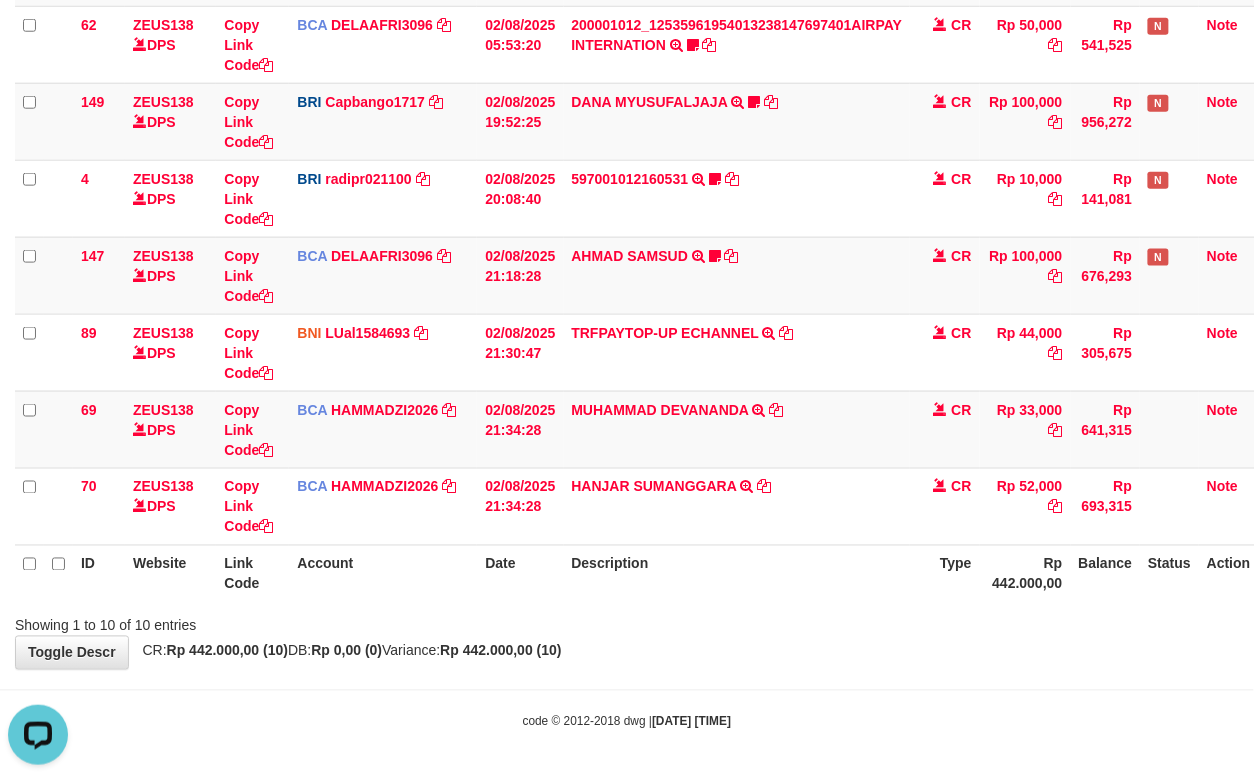 click on "**********" at bounding box center [627, 123] 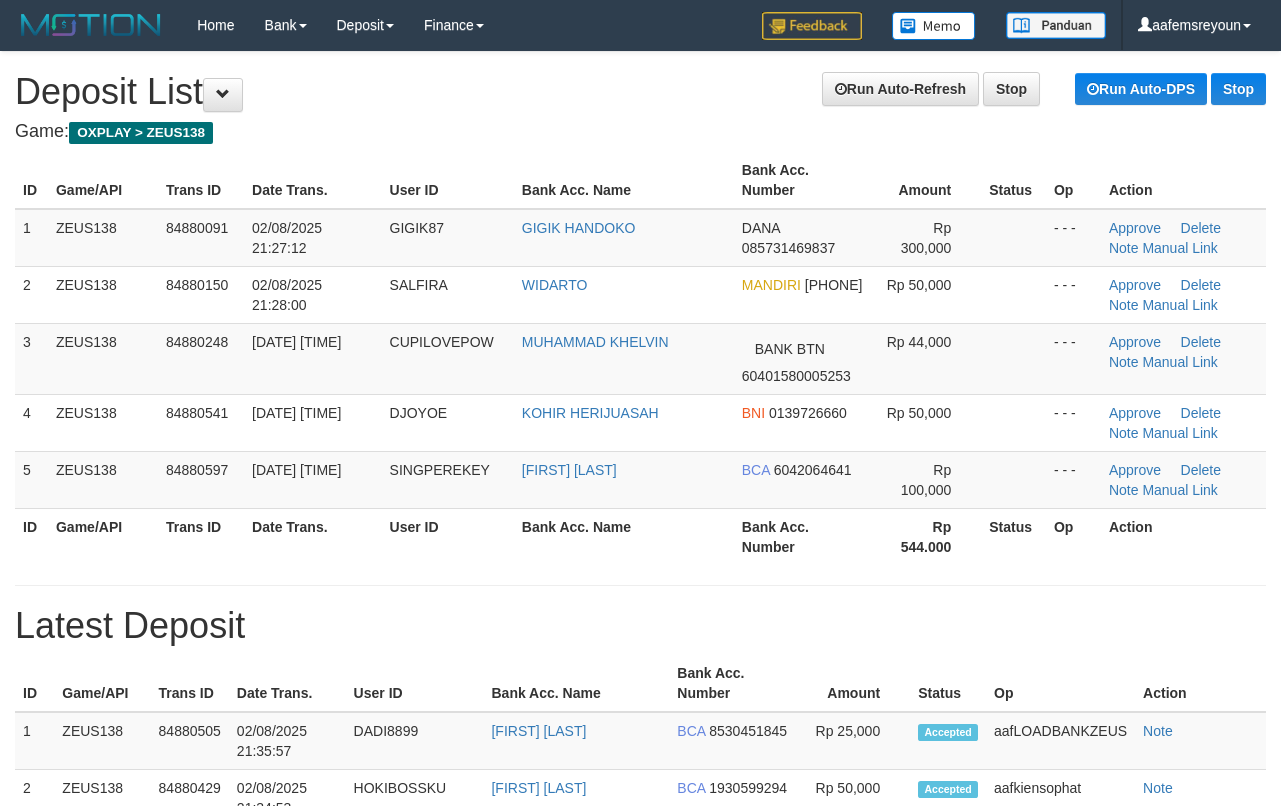 scroll, scrollTop: 66, scrollLeft: 0, axis: vertical 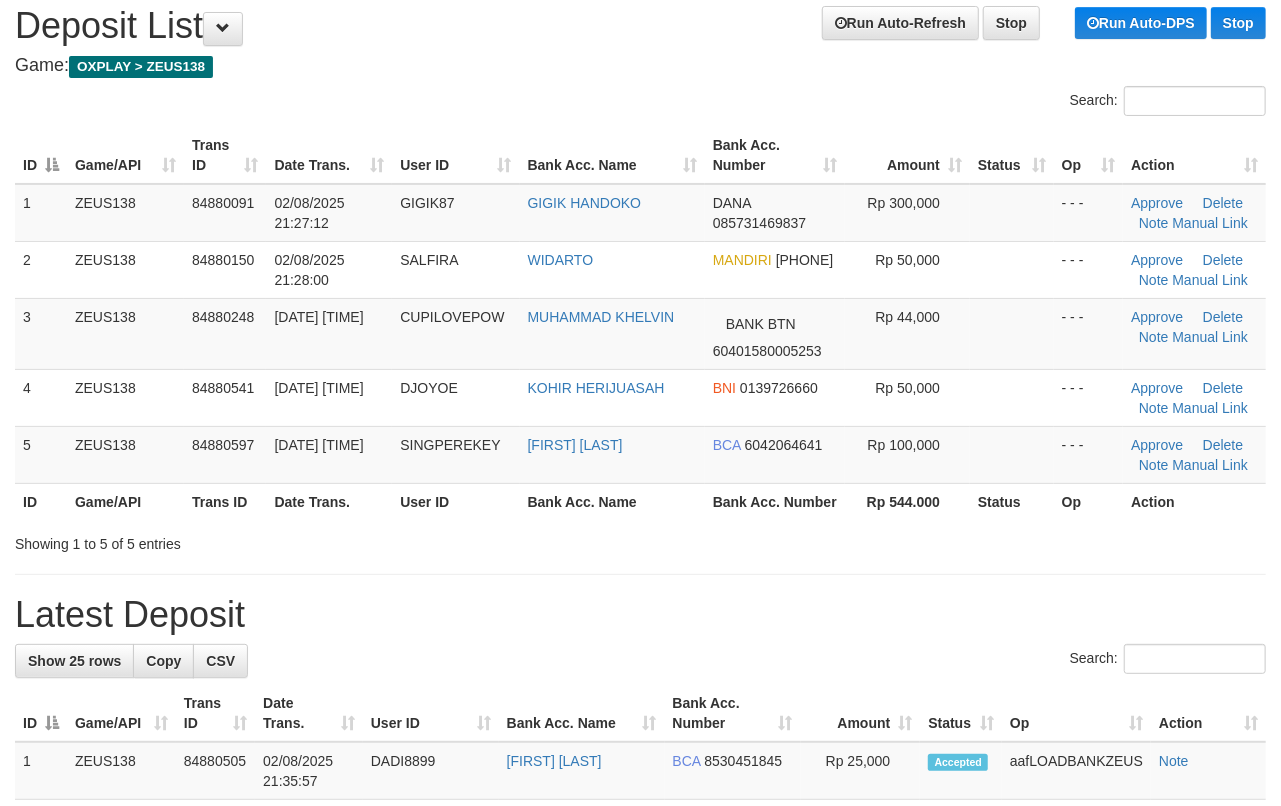 click on "Latest Deposit" at bounding box center [640, 615] 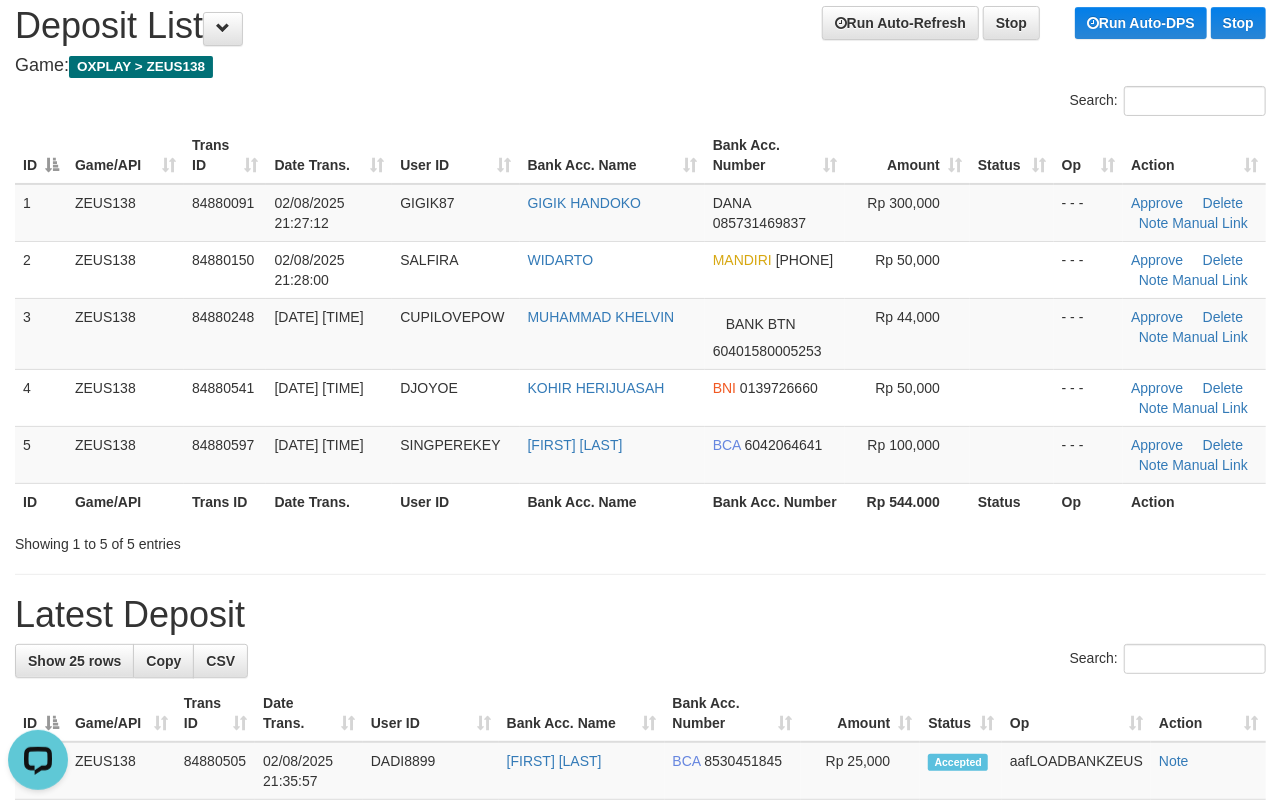 scroll, scrollTop: 0, scrollLeft: 0, axis: both 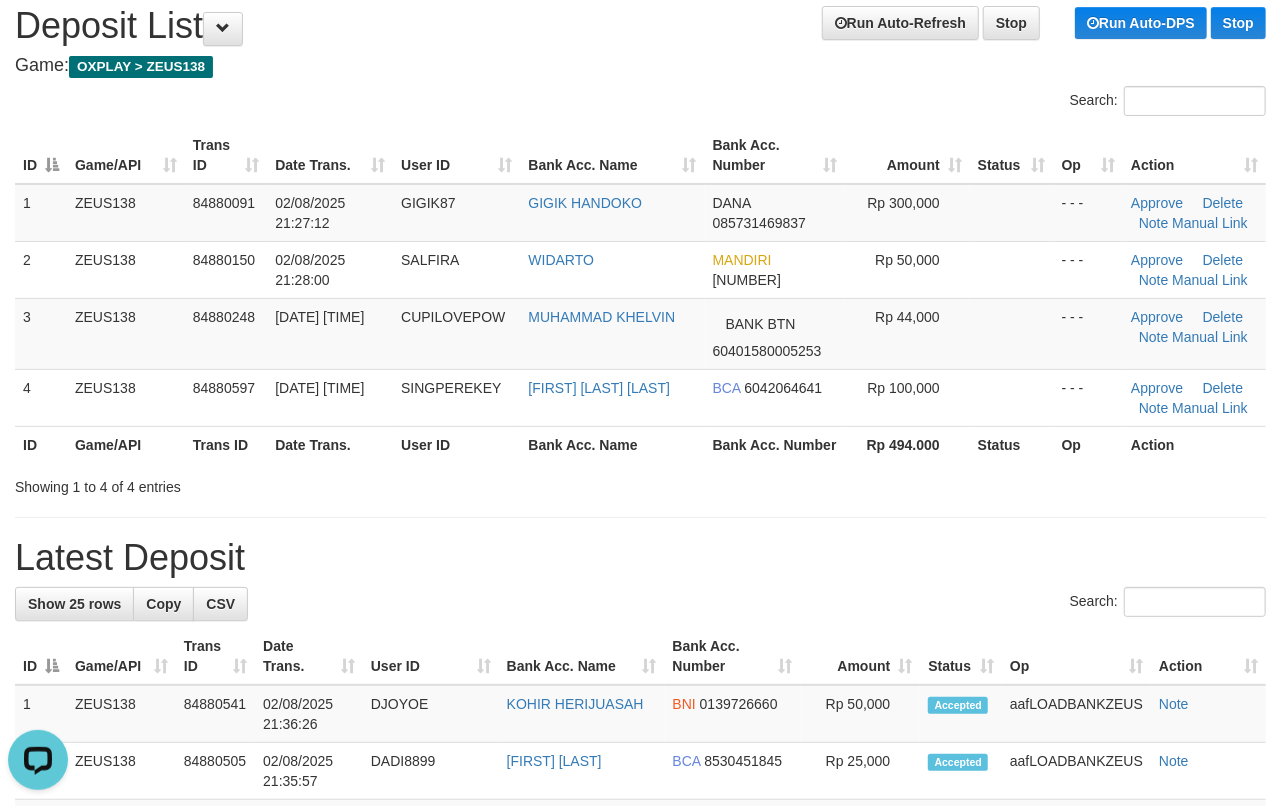 drag, startPoint x: 1026, startPoint y: 534, endPoint x: 1045, endPoint y: 544, distance: 21.470911 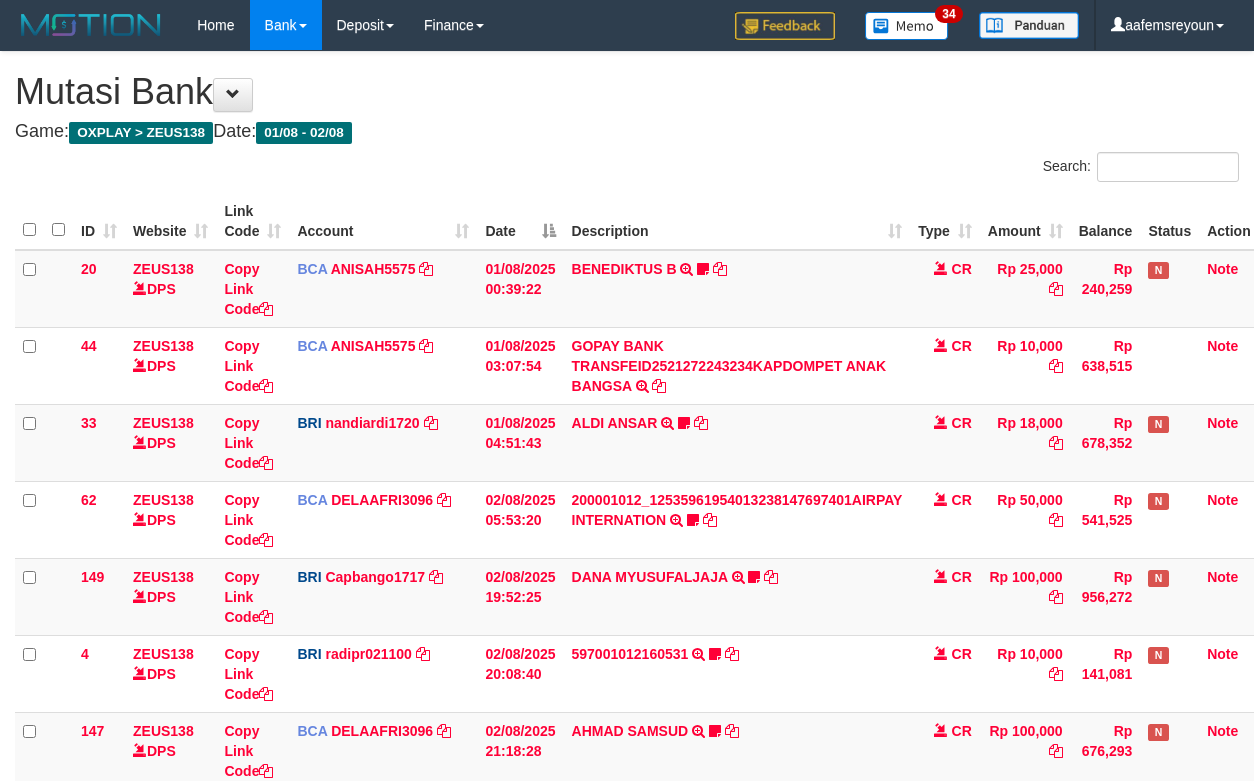 scroll, scrollTop: 333, scrollLeft: 0, axis: vertical 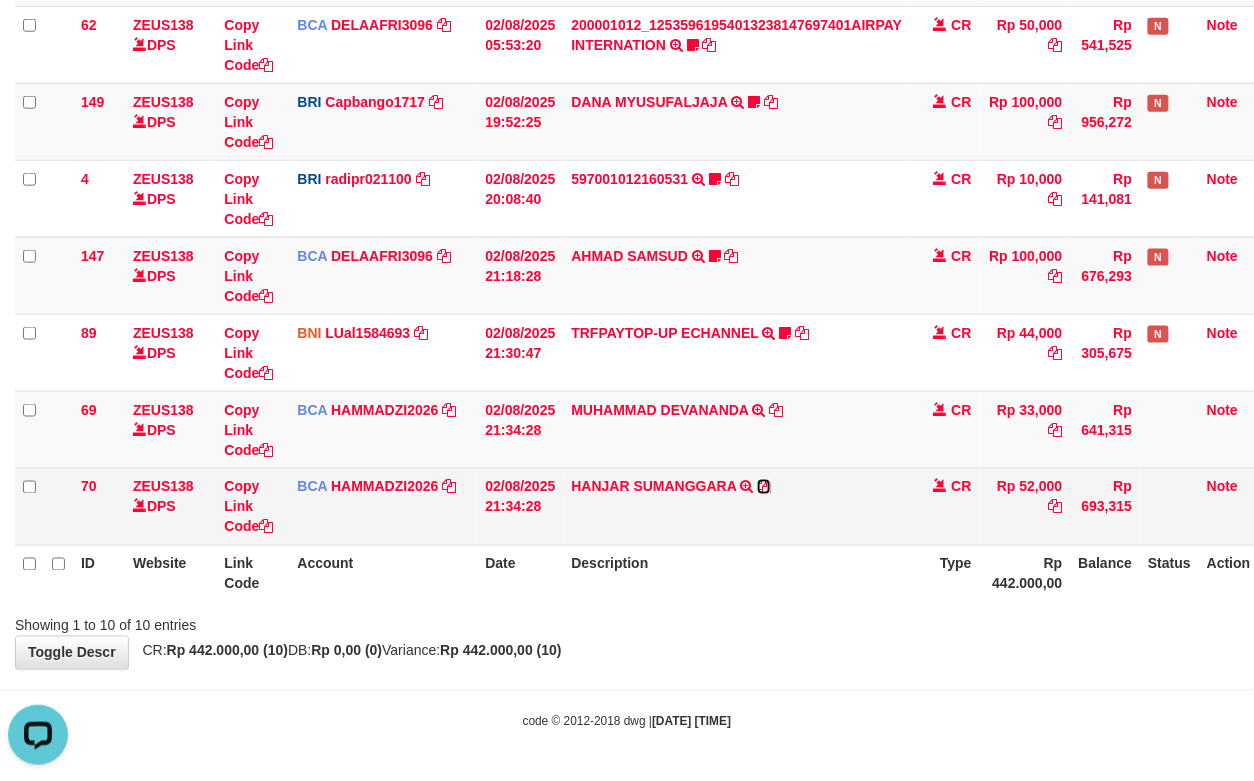 click at bounding box center [764, 487] 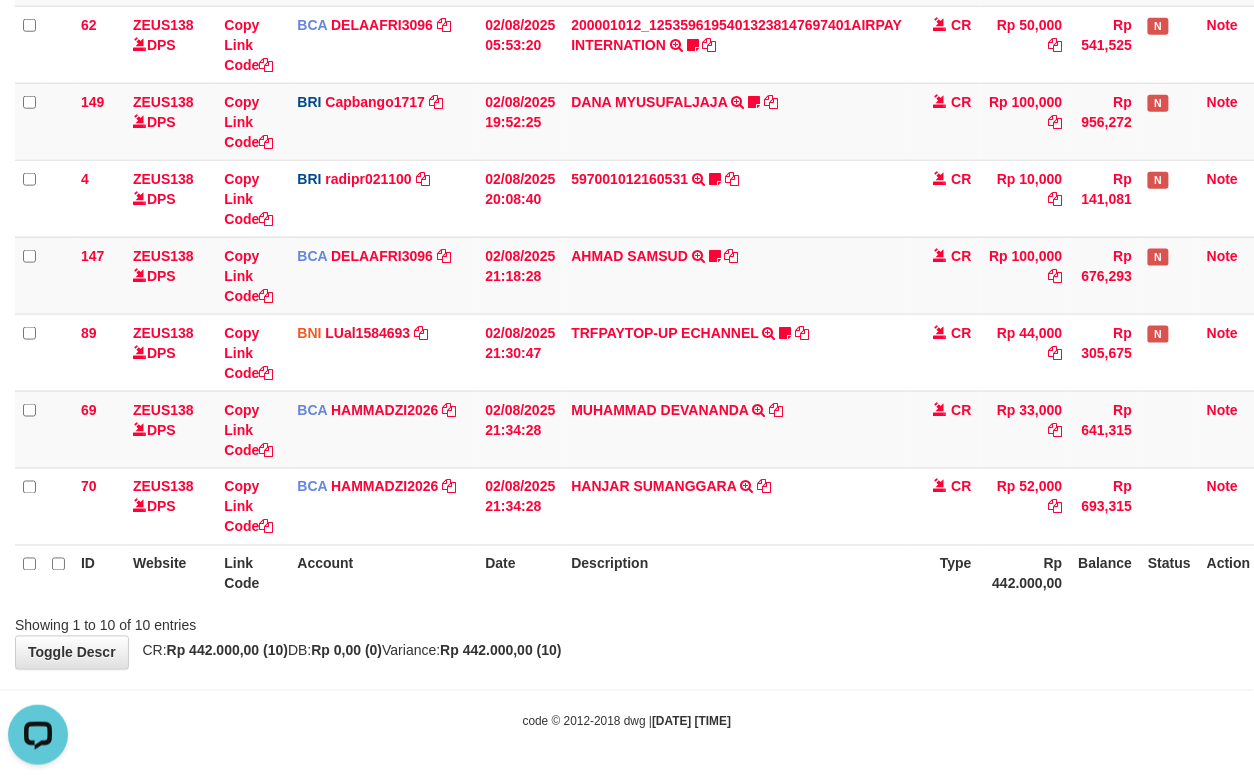 click on "**********" at bounding box center [627, 123] 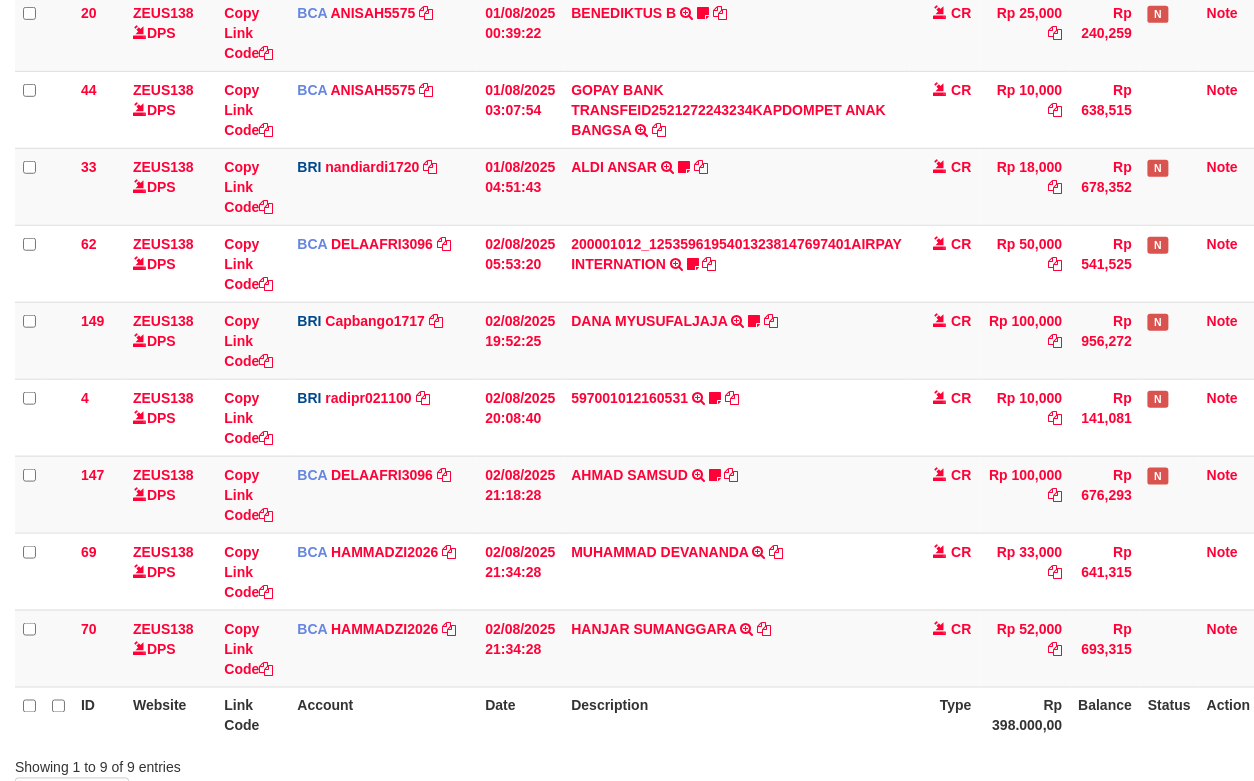 scroll, scrollTop: 401, scrollLeft: 0, axis: vertical 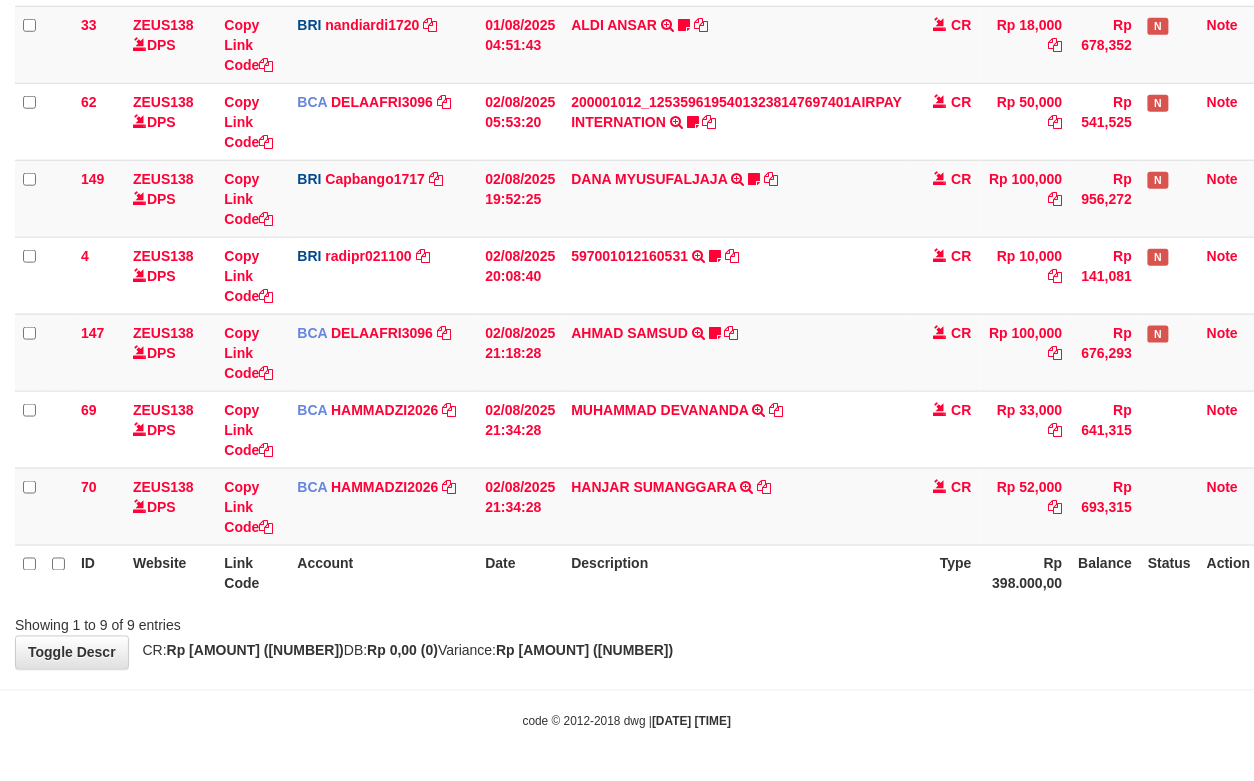 click on "**********" at bounding box center (627, 161) 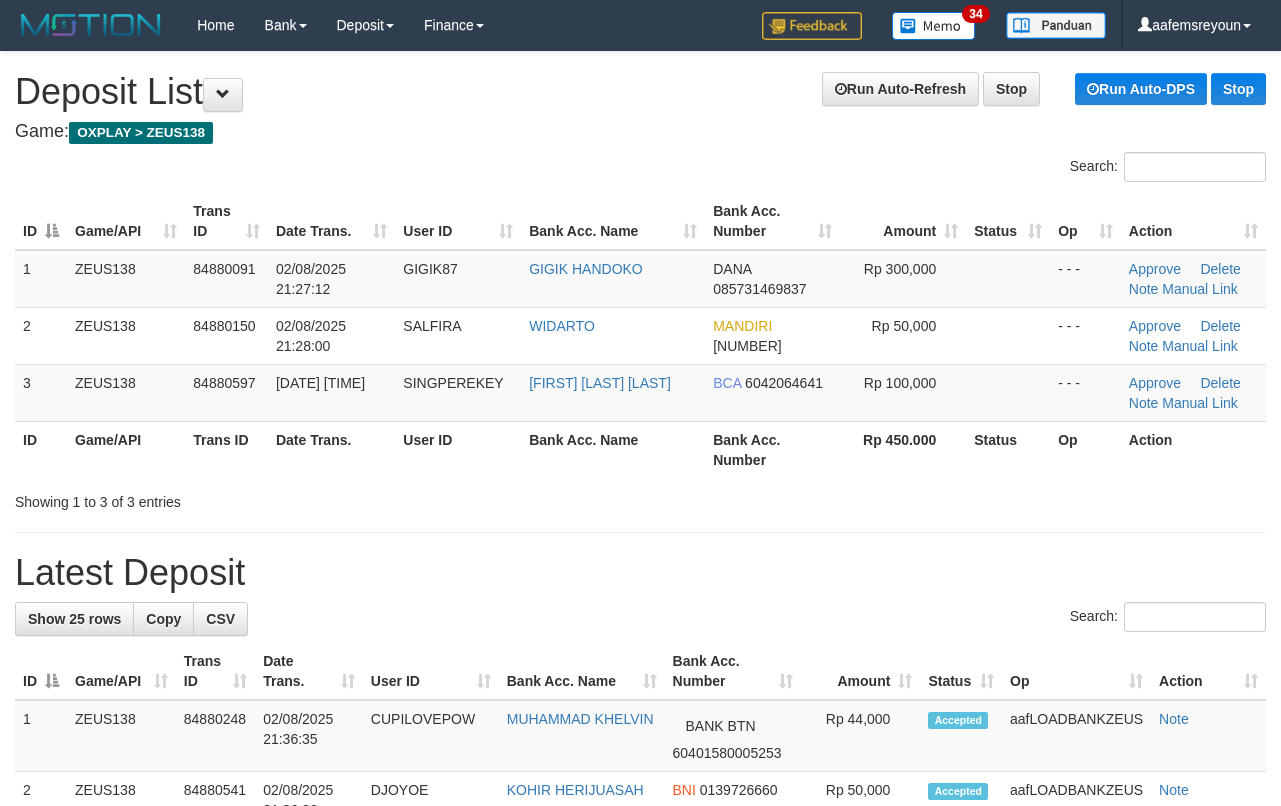 scroll, scrollTop: 66, scrollLeft: 0, axis: vertical 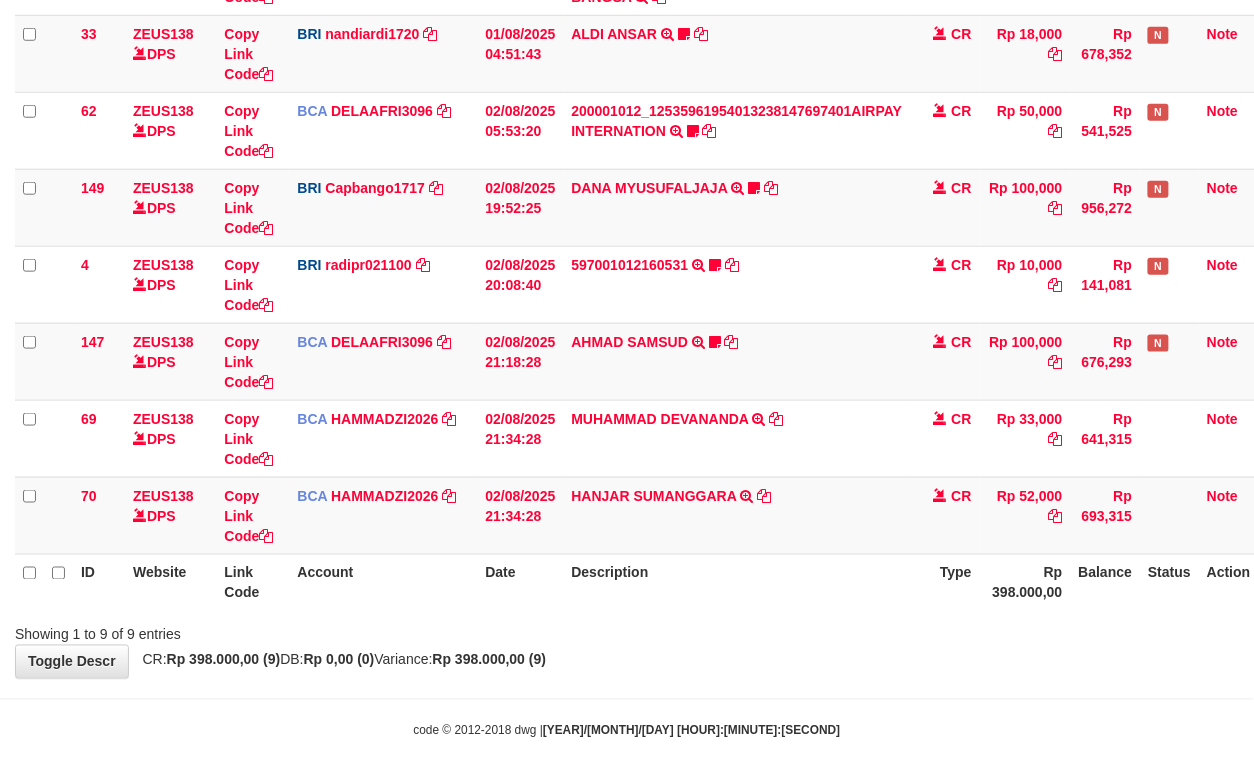 click on "**********" at bounding box center [627, 170] 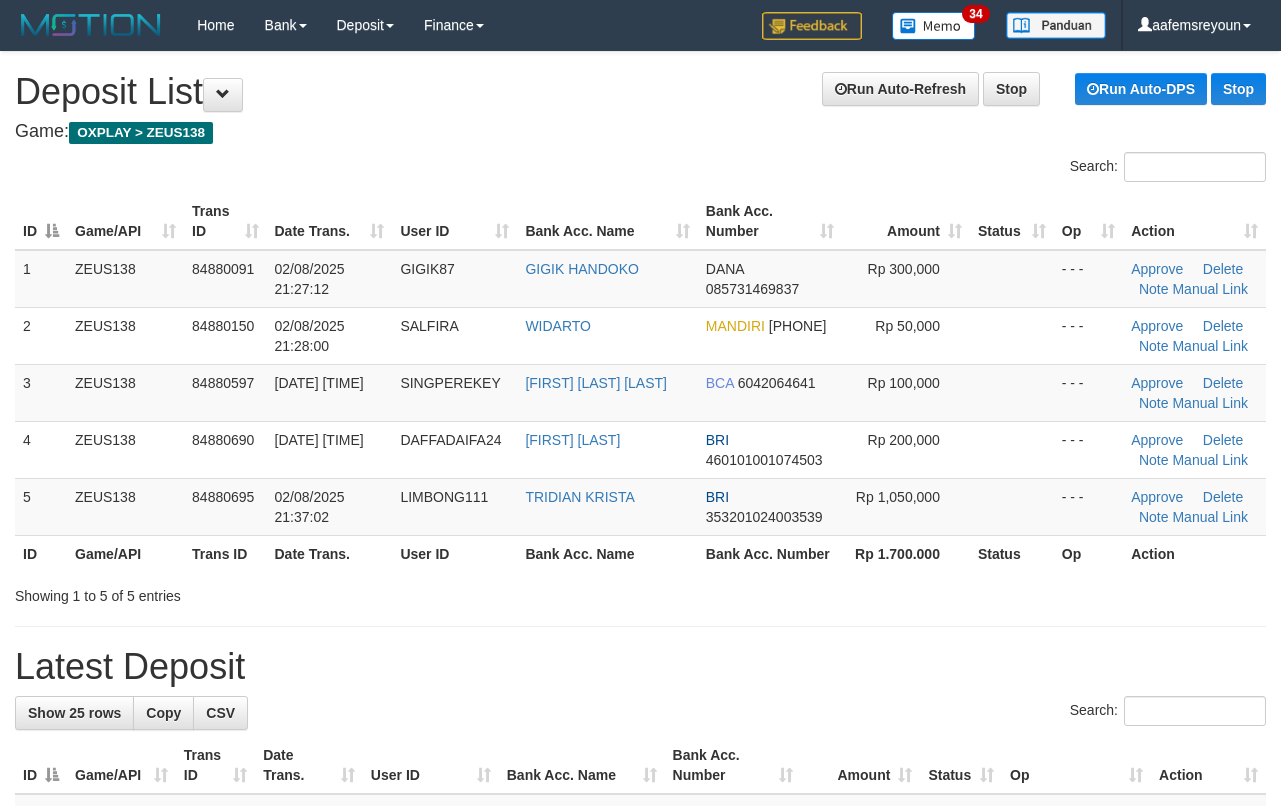 scroll, scrollTop: 66, scrollLeft: 0, axis: vertical 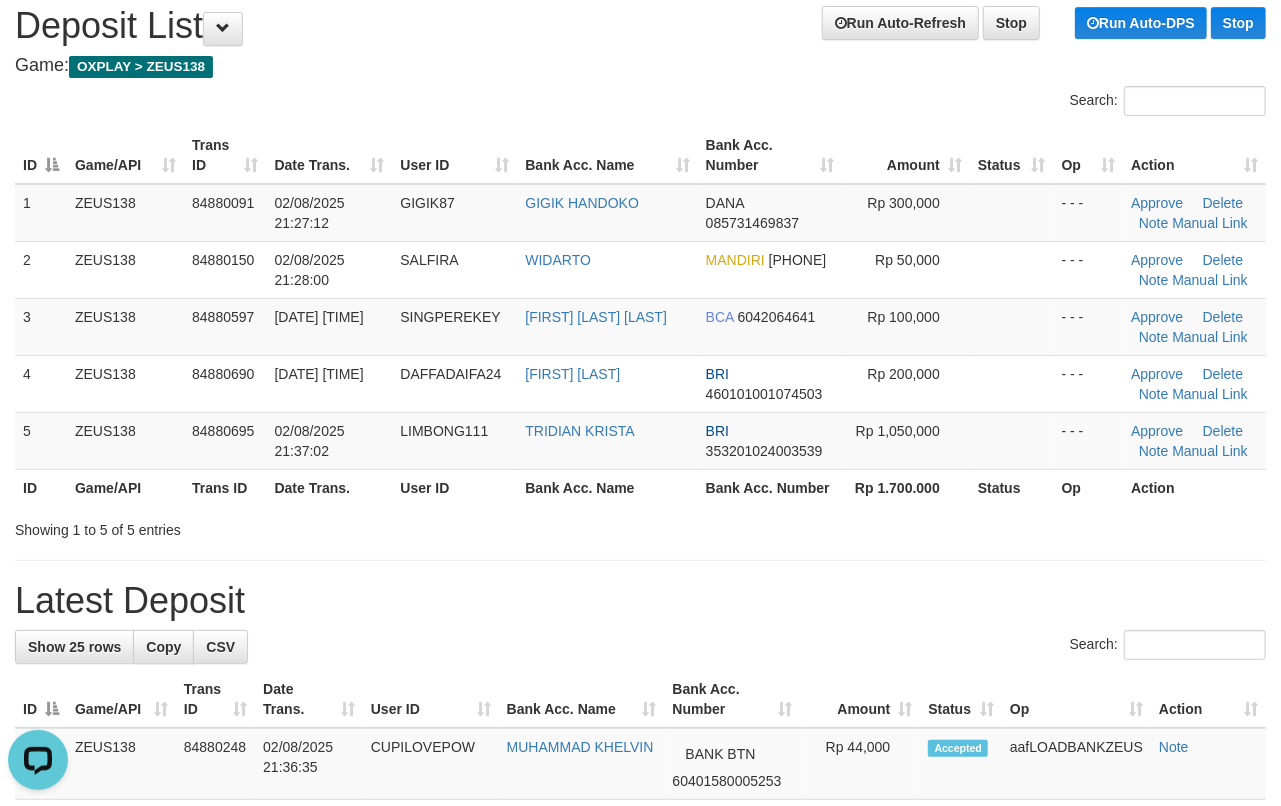 drag, startPoint x: 892, startPoint y: 574, endPoint x: 905, endPoint y: 578, distance: 13.601471 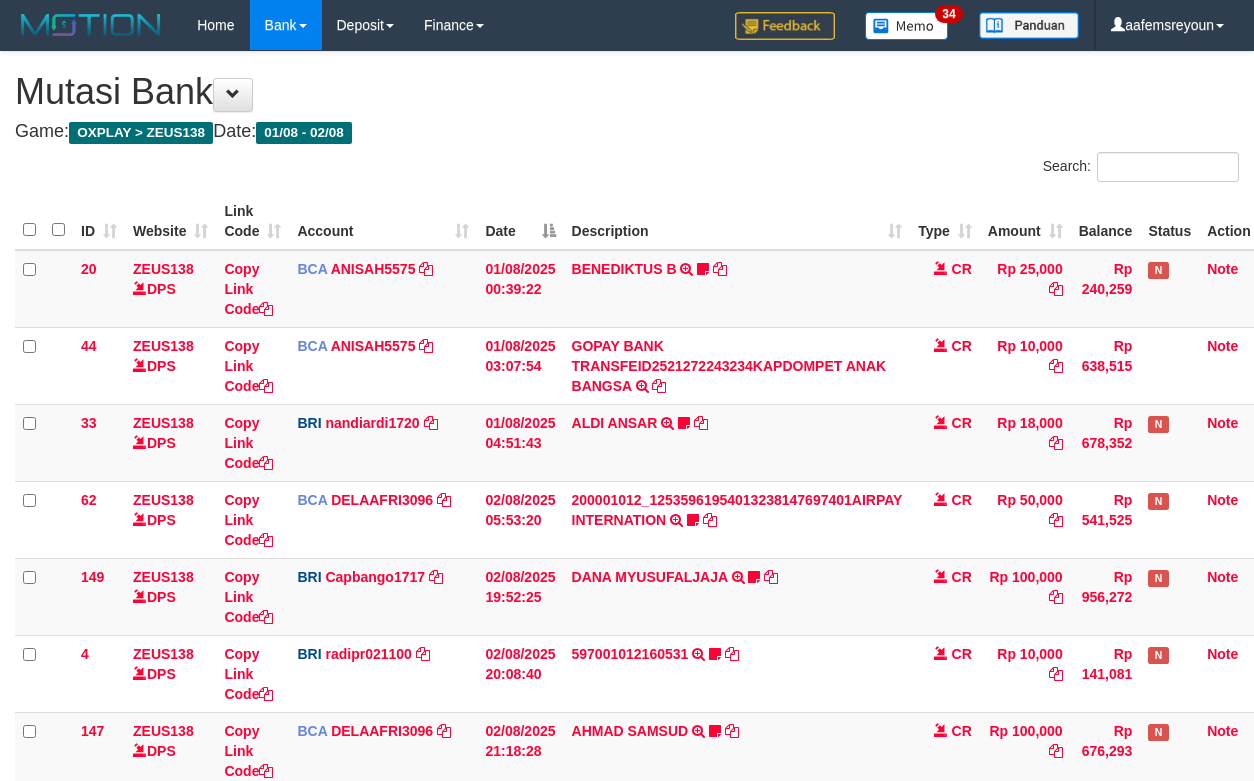 scroll, scrollTop: 274, scrollLeft: 0, axis: vertical 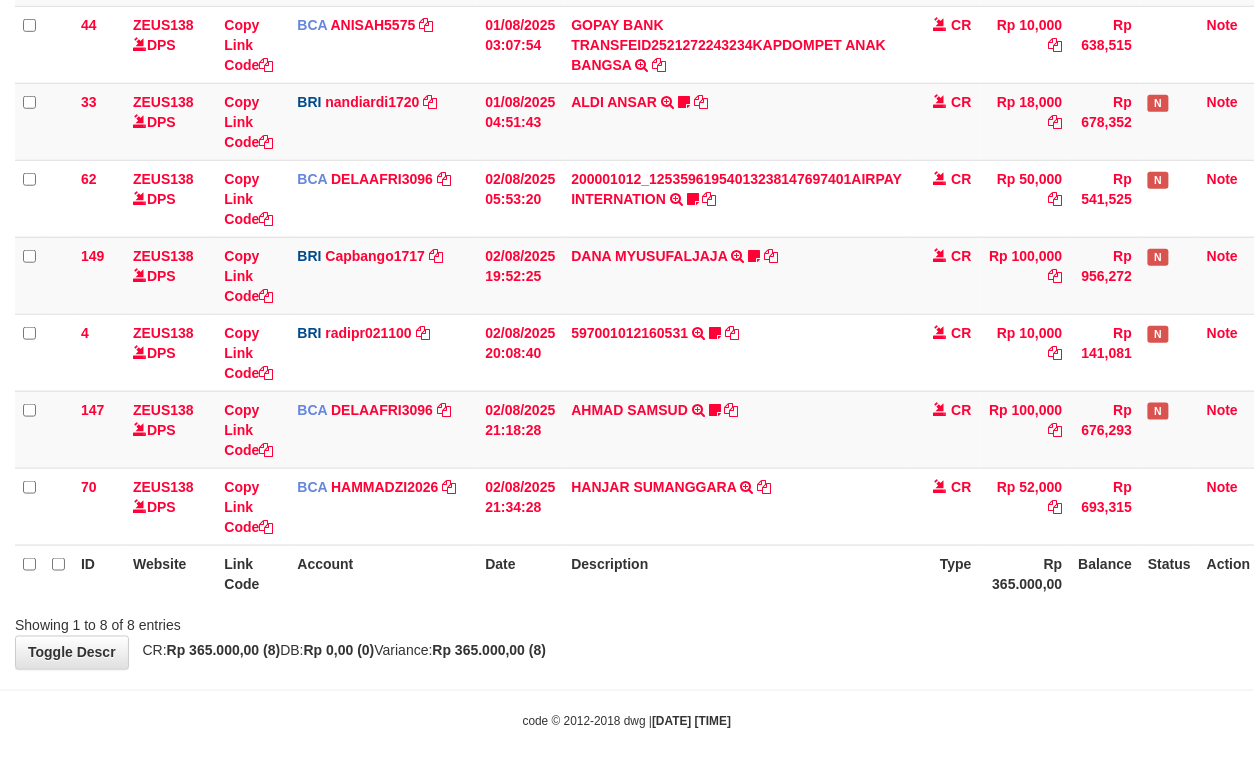 click on "**********" at bounding box center [627, 200] 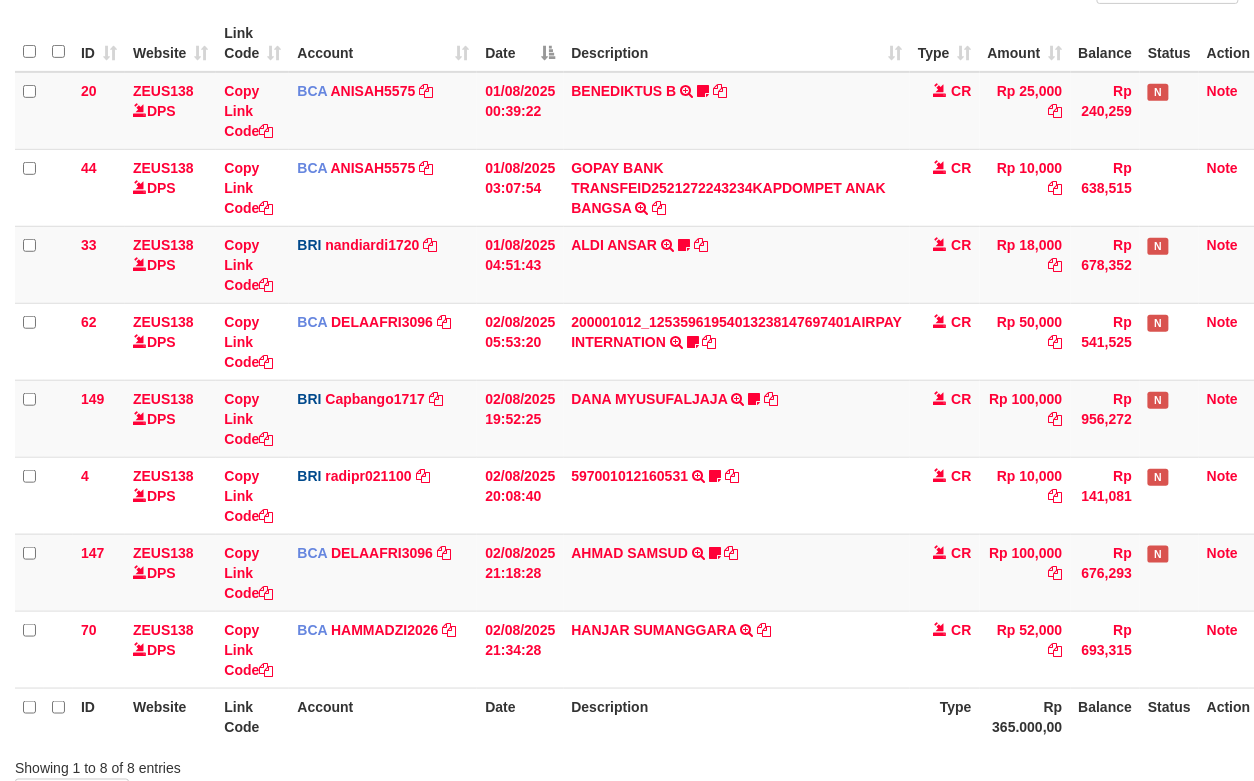 scroll, scrollTop: 324, scrollLeft: 0, axis: vertical 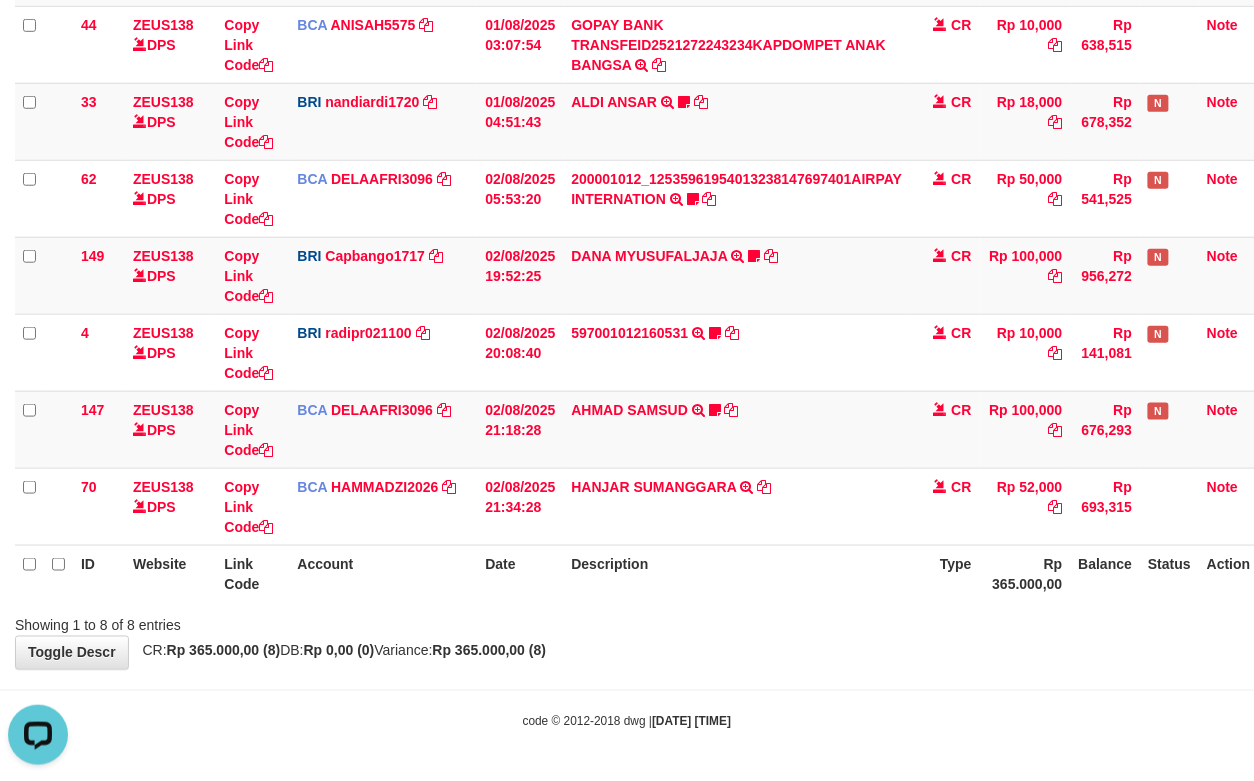 drag, startPoint x: 884, startPoint y: 598, endPoint x: 894, endPoint y: 596, distance: 10.198039 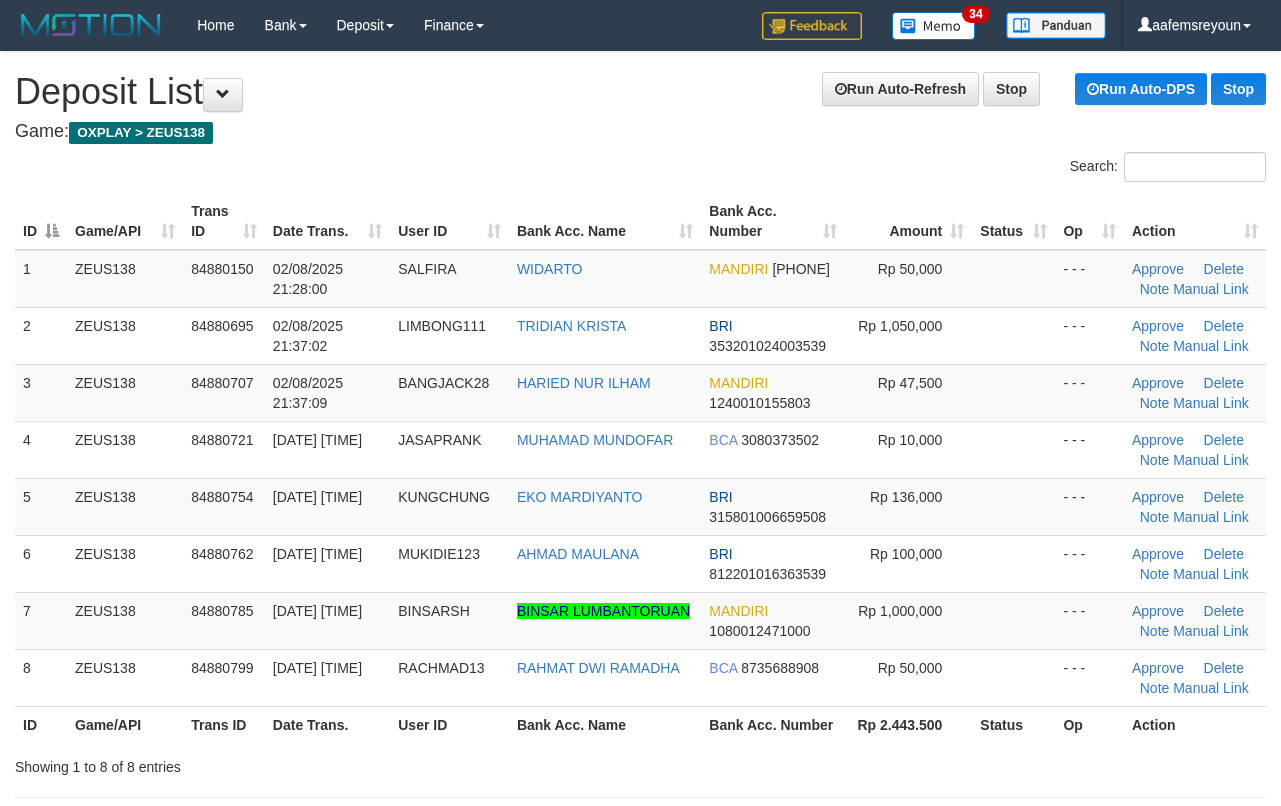 scroll, scrollTop: 66, scrollLeft: 0, axis: vertical 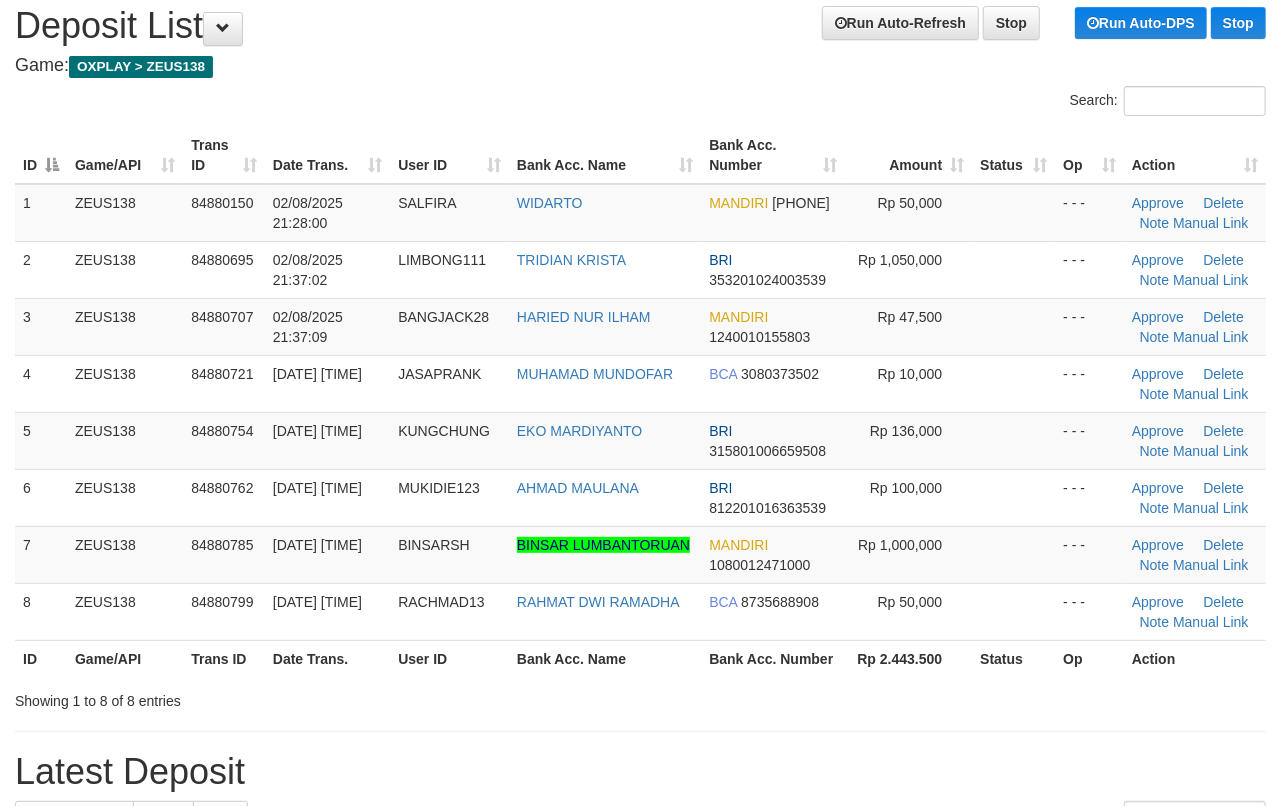 click on "BCA
8735688908" at bounding box center (773, 611) 